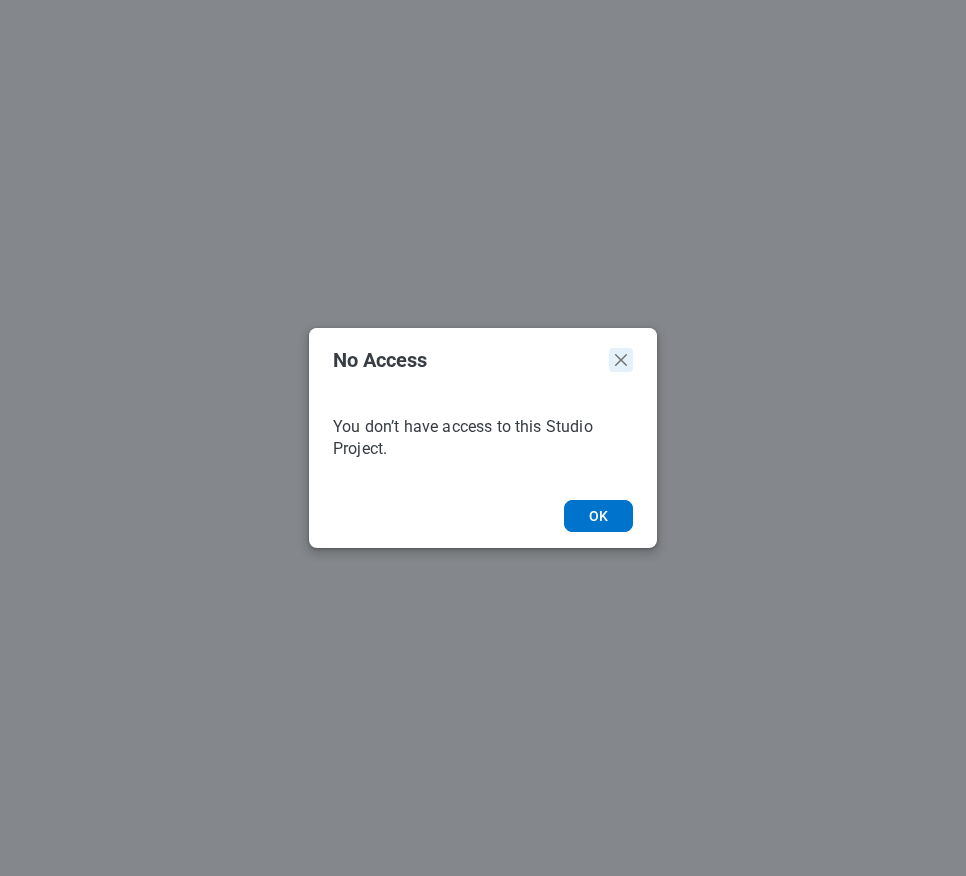 scroll, scrollTop: 0, scrollLeft: 0, axis: both 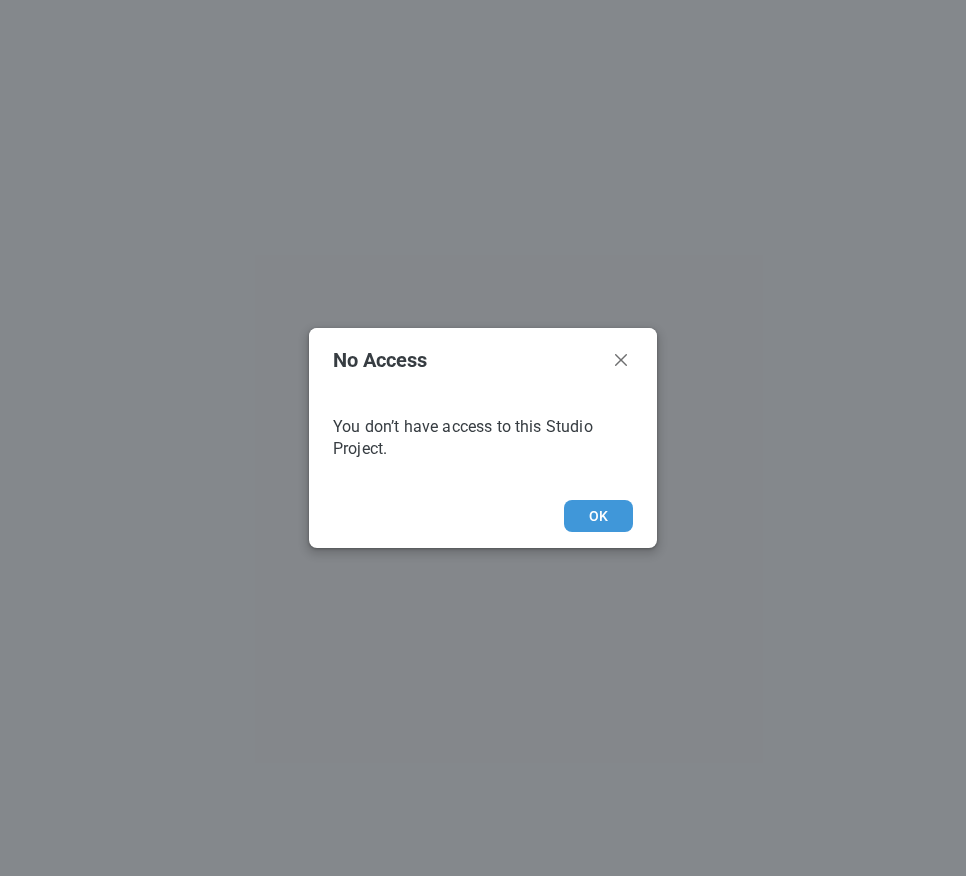 click on "OK" at bounding box center (598, 516) 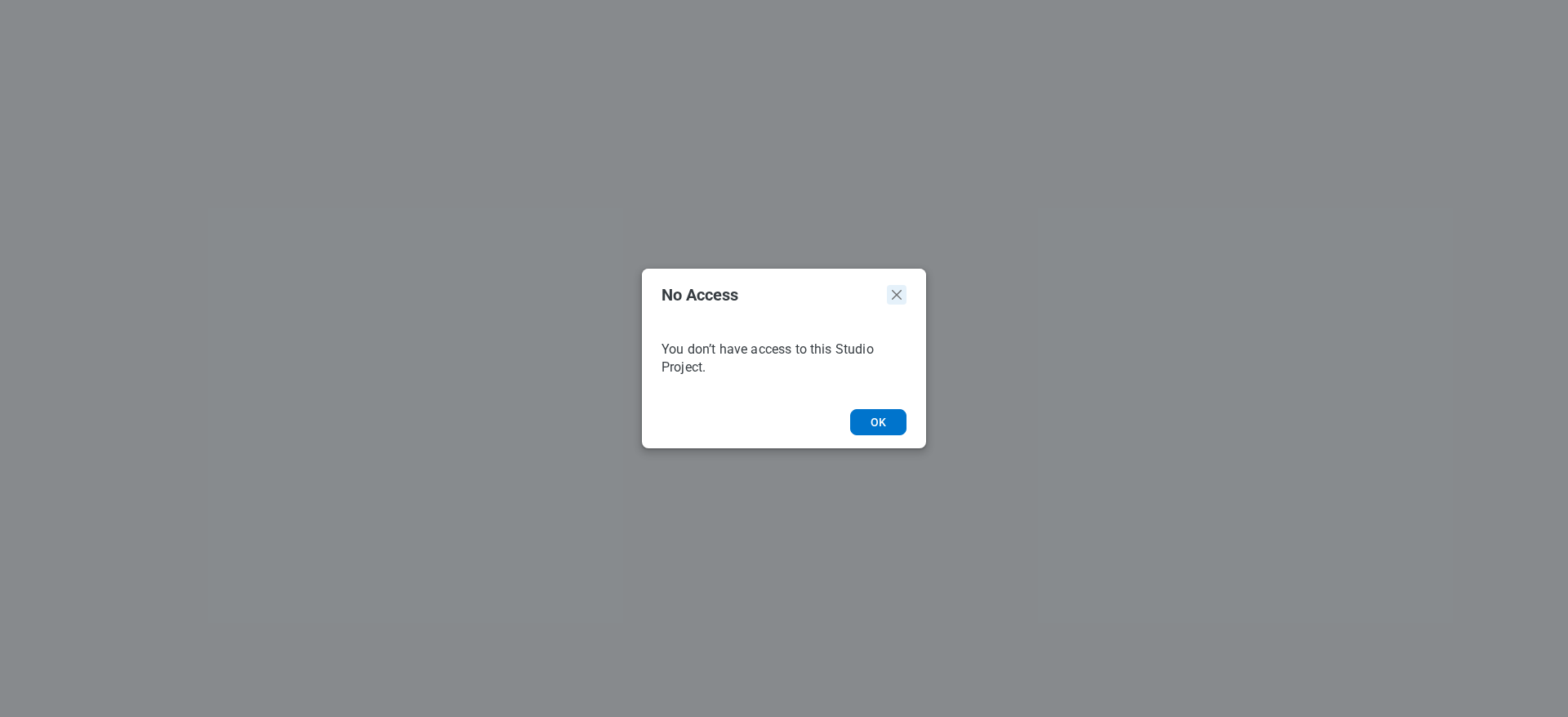 click 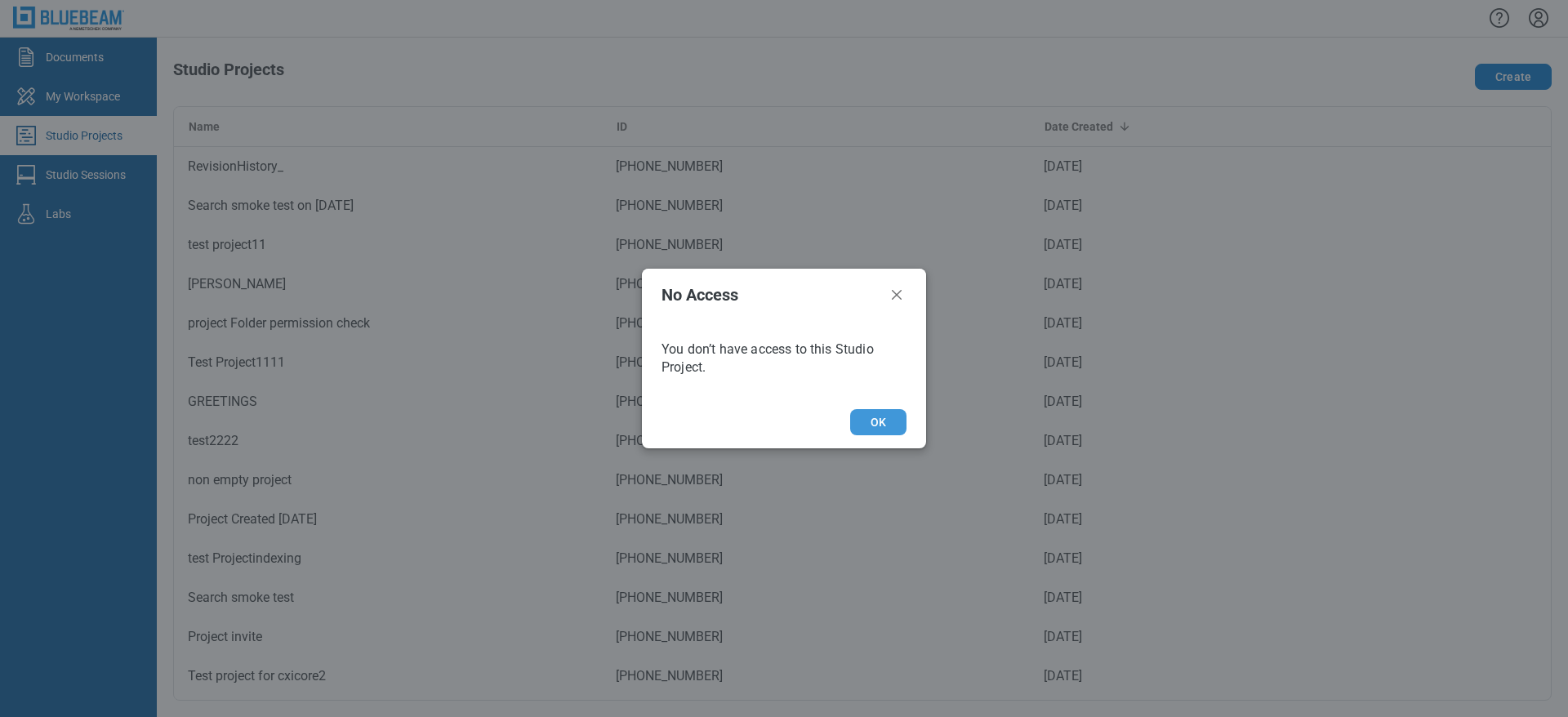 click on "OK" at bounding box center [878, 422] 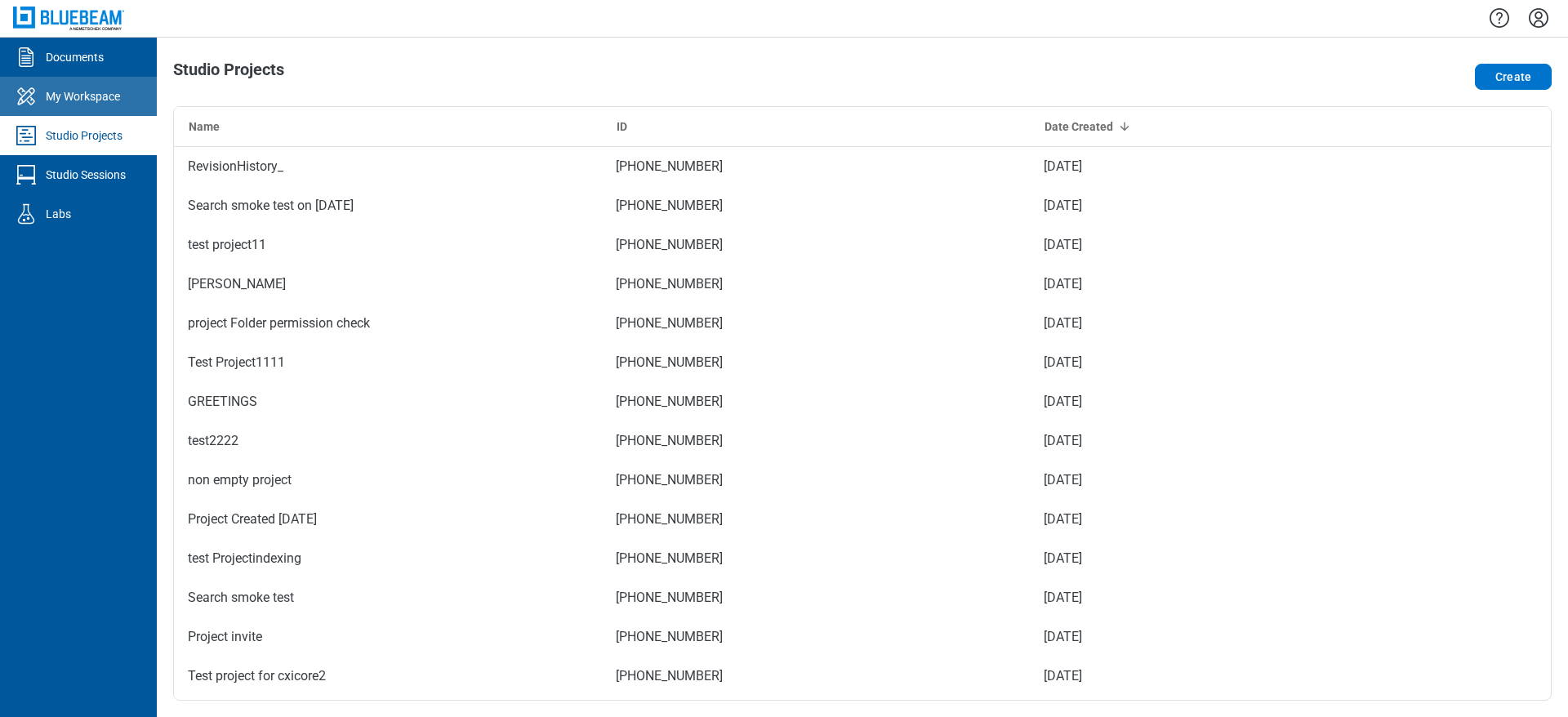 click on "My Workspace" at bounding box center (82, 96) 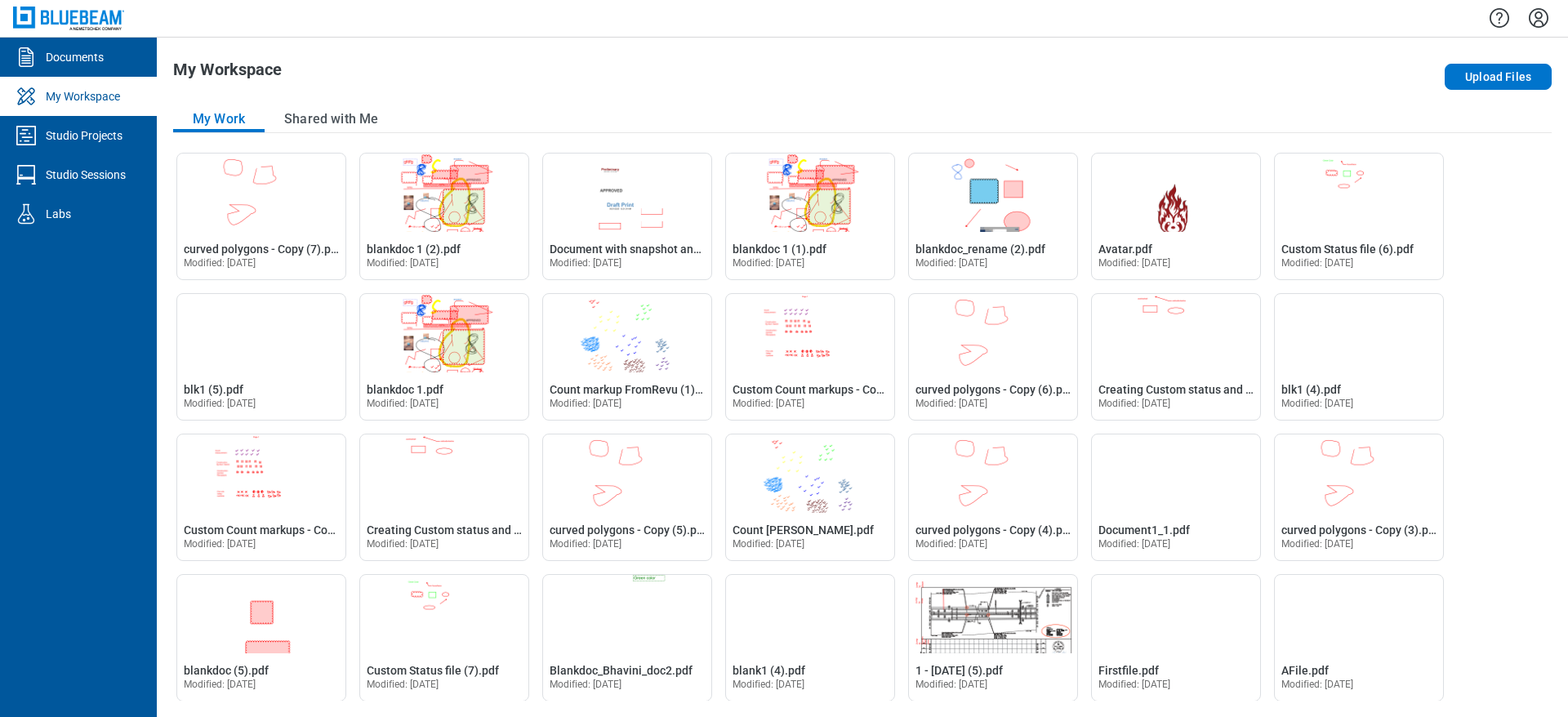 click on "Documents" at bounding box center (74, 57) 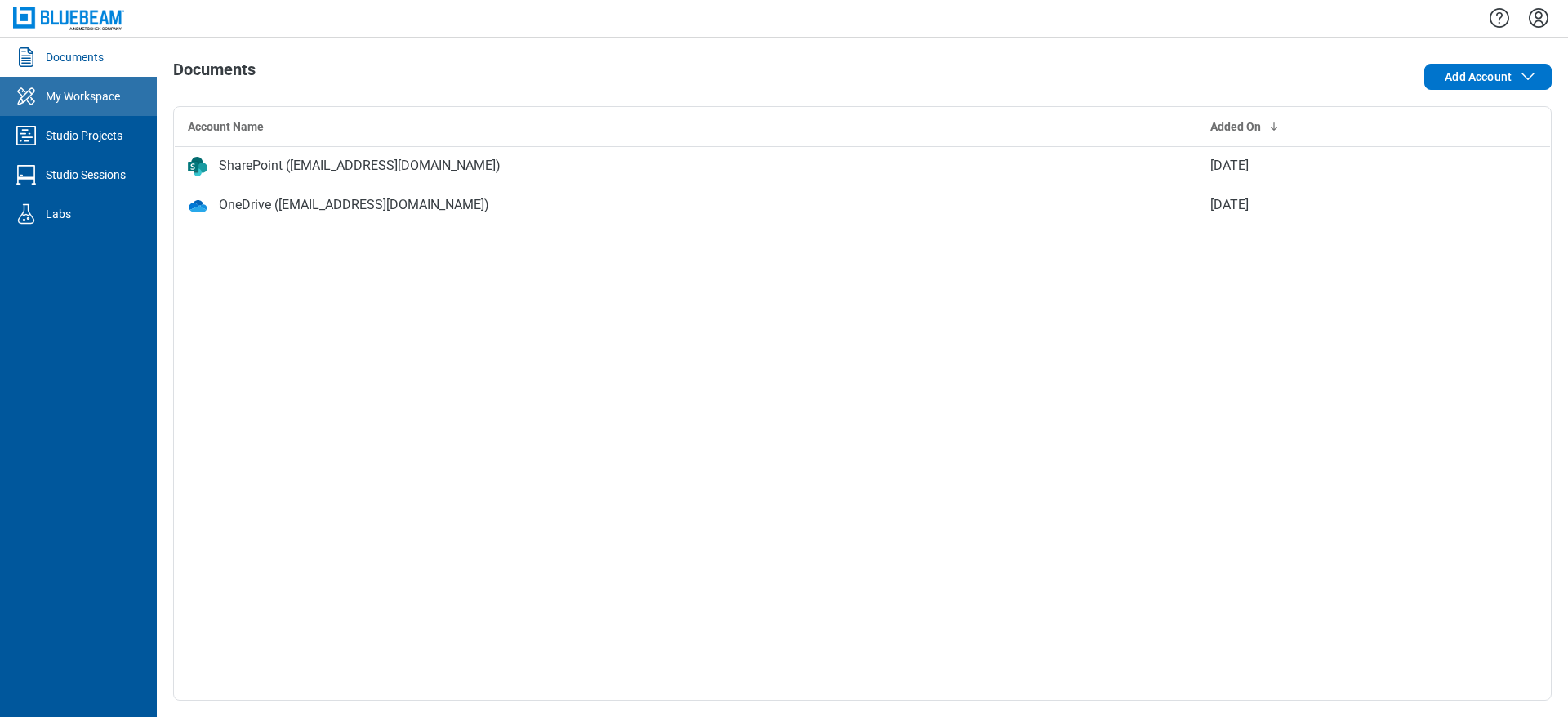click on "My Workspace" at bounding box center (82, 96) 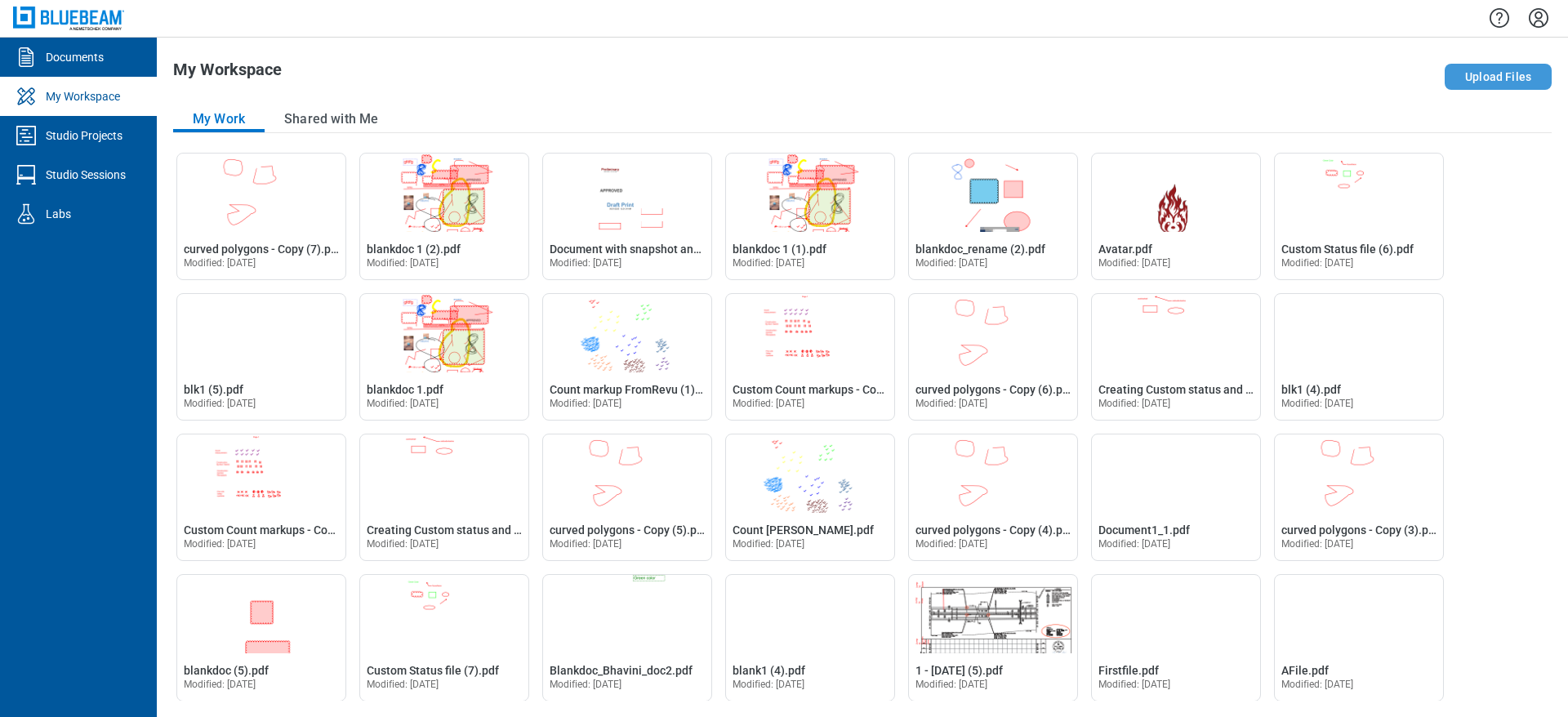 click on "Upload Files" at bounding box center [1498, 77] 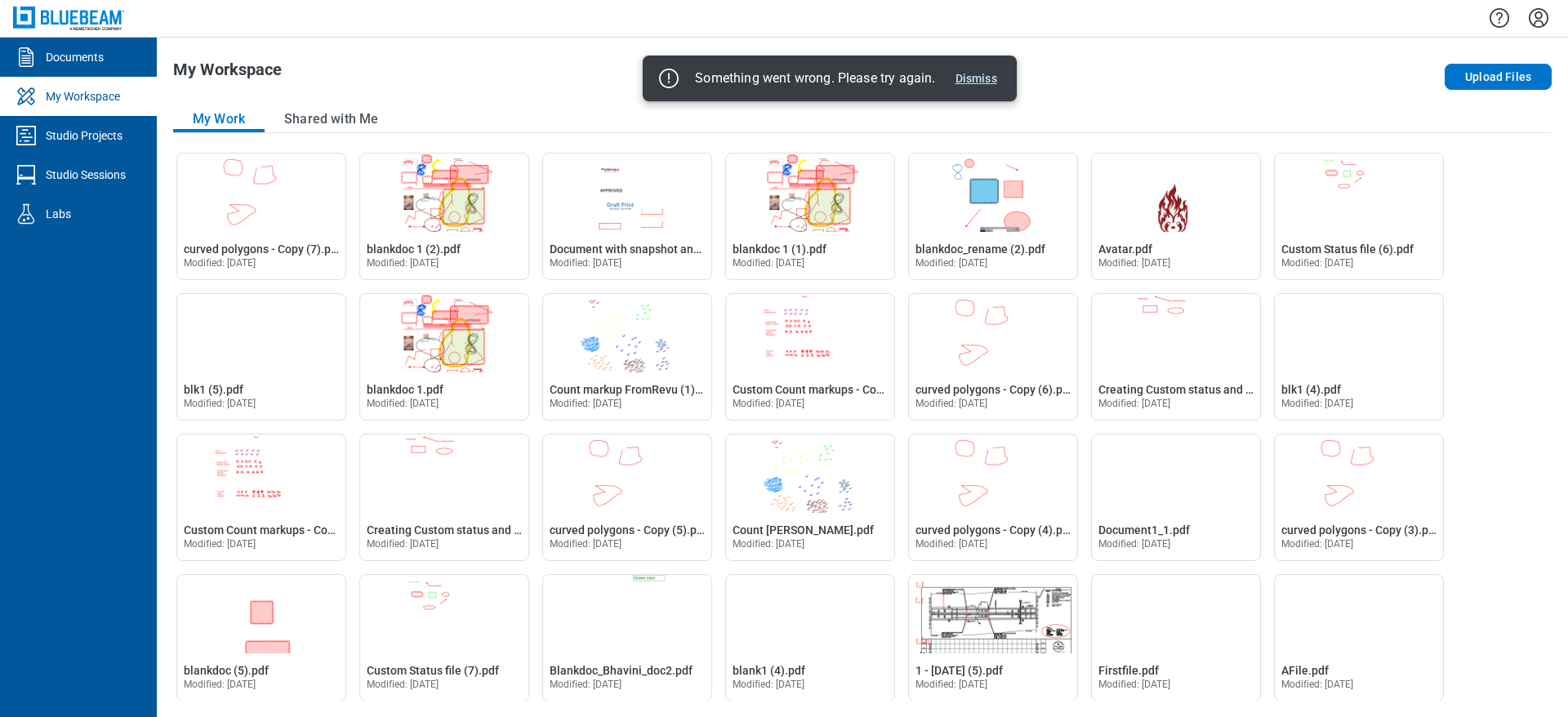 click on "Dismiss" at bounding box center [976, 78] 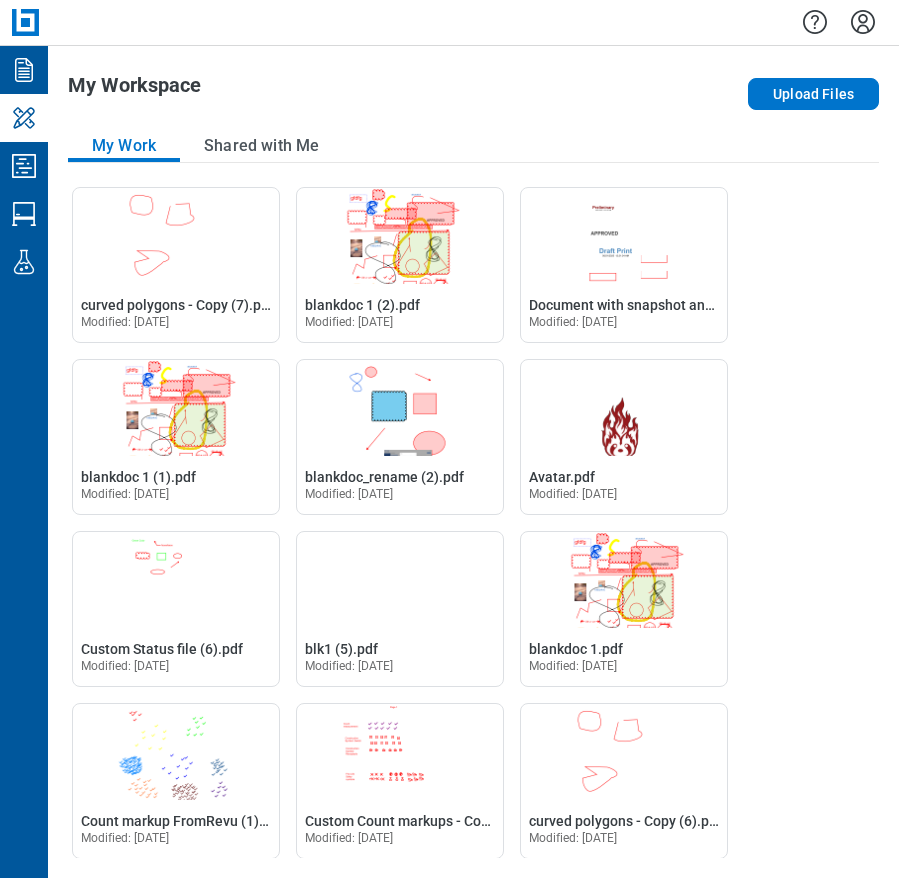 click 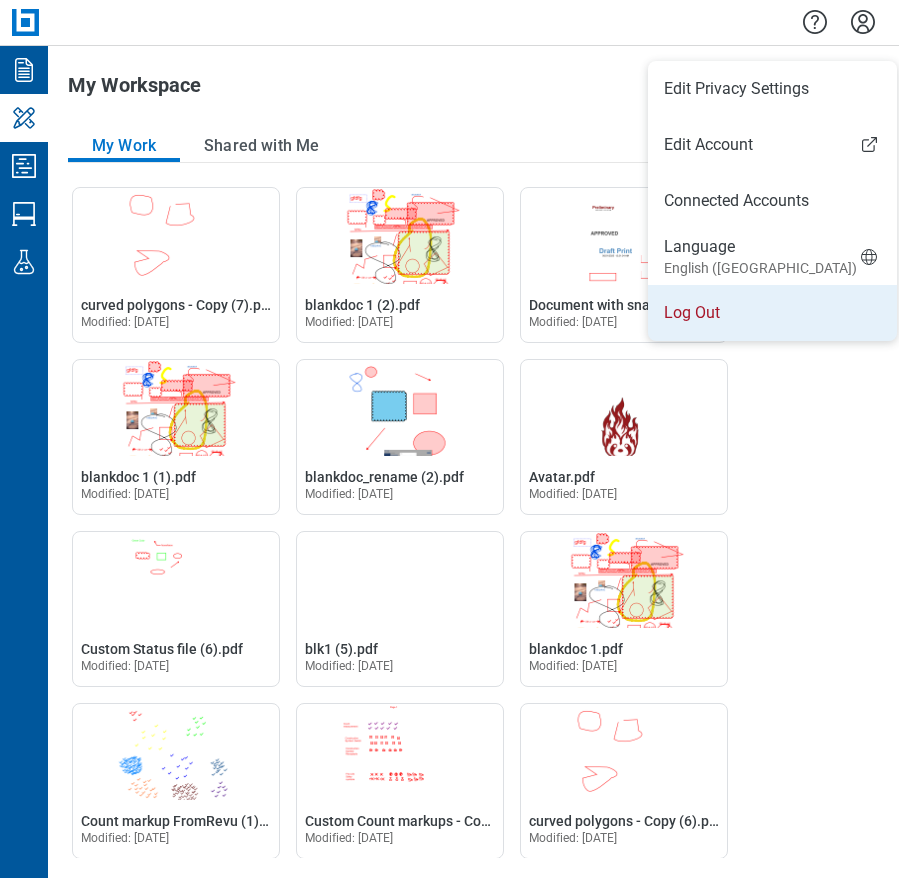 click on "Log Out" at bounding box center (772, 313) 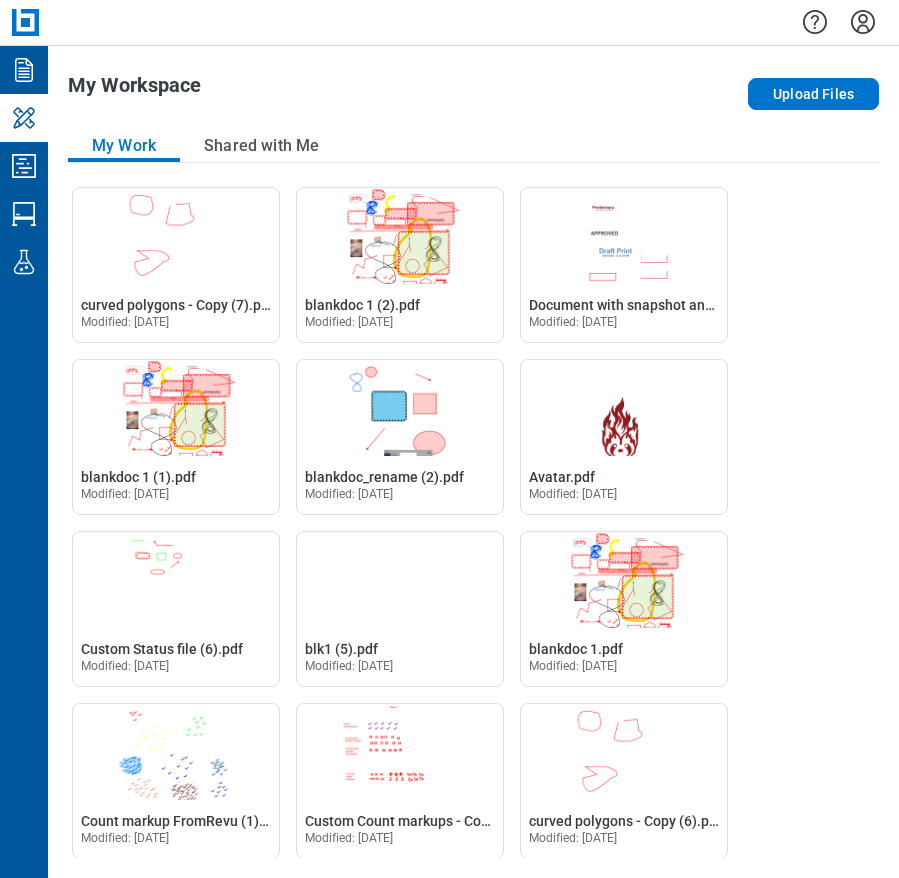 click 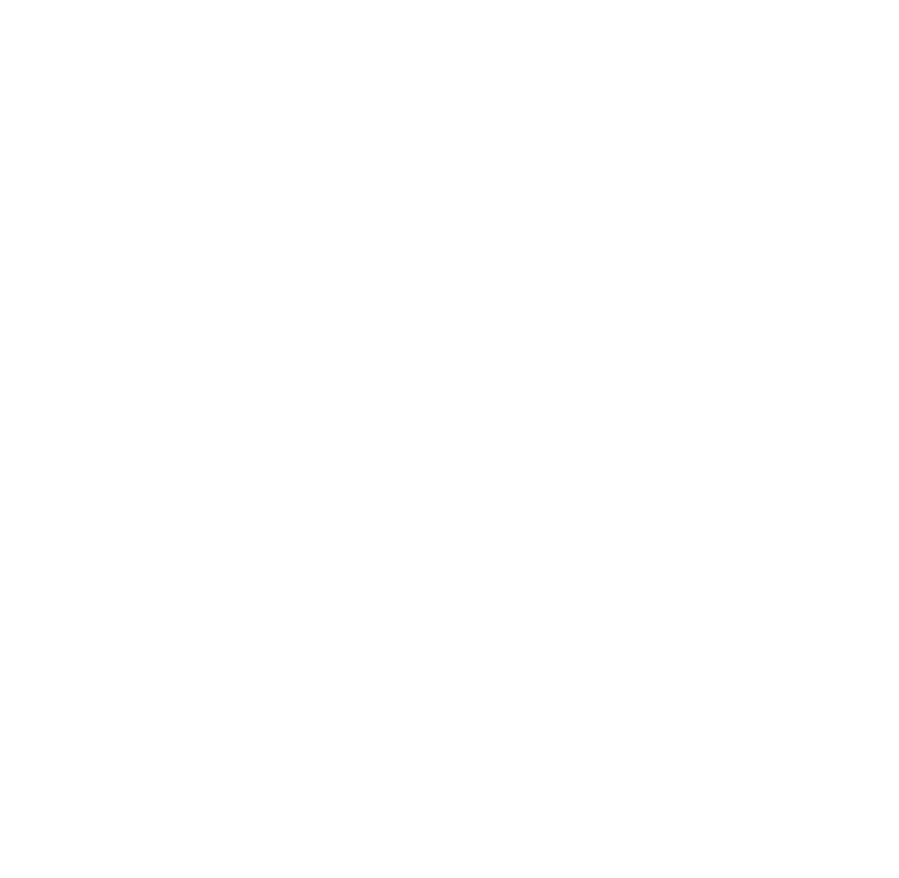 scroll, scrollTop: 0, scrollLeft: 0, axis: both 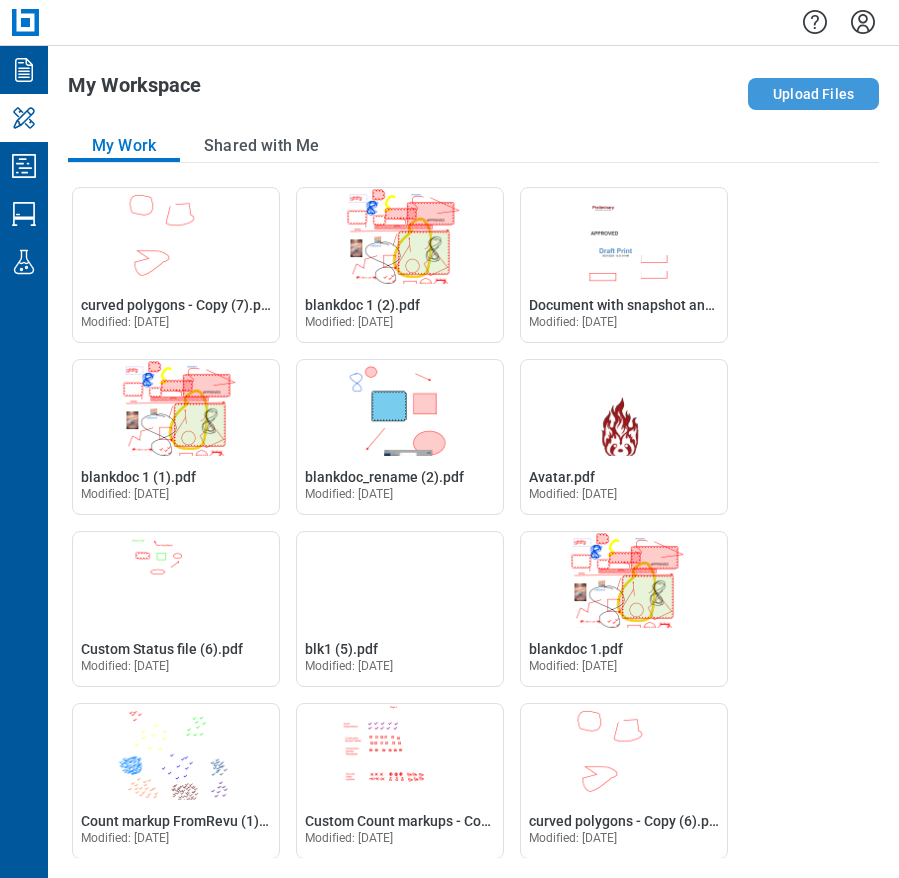 click on "Upload Files" at bounding box center (813, 94) 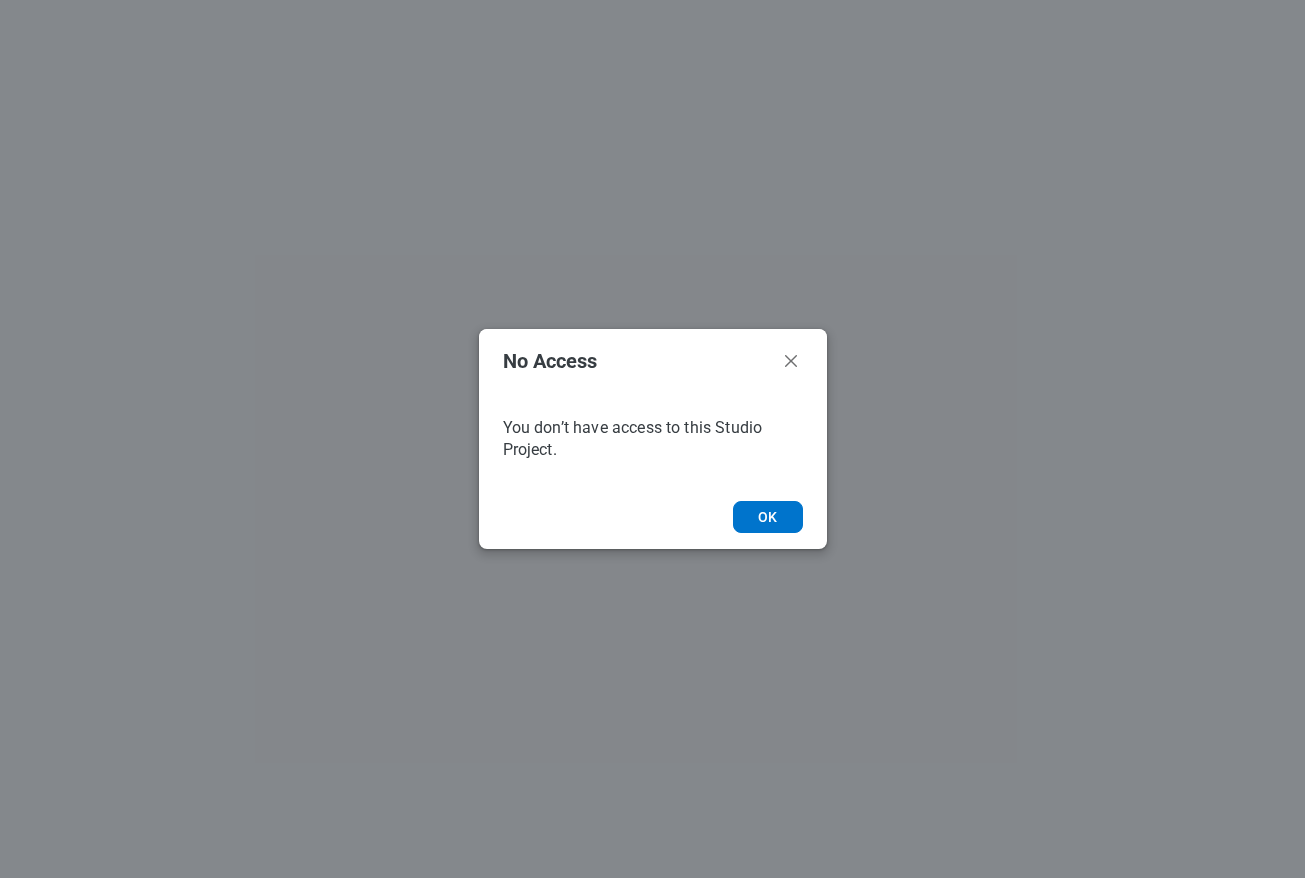 scroll, scrollTop: 0, scrollLeft: 0, axis: both 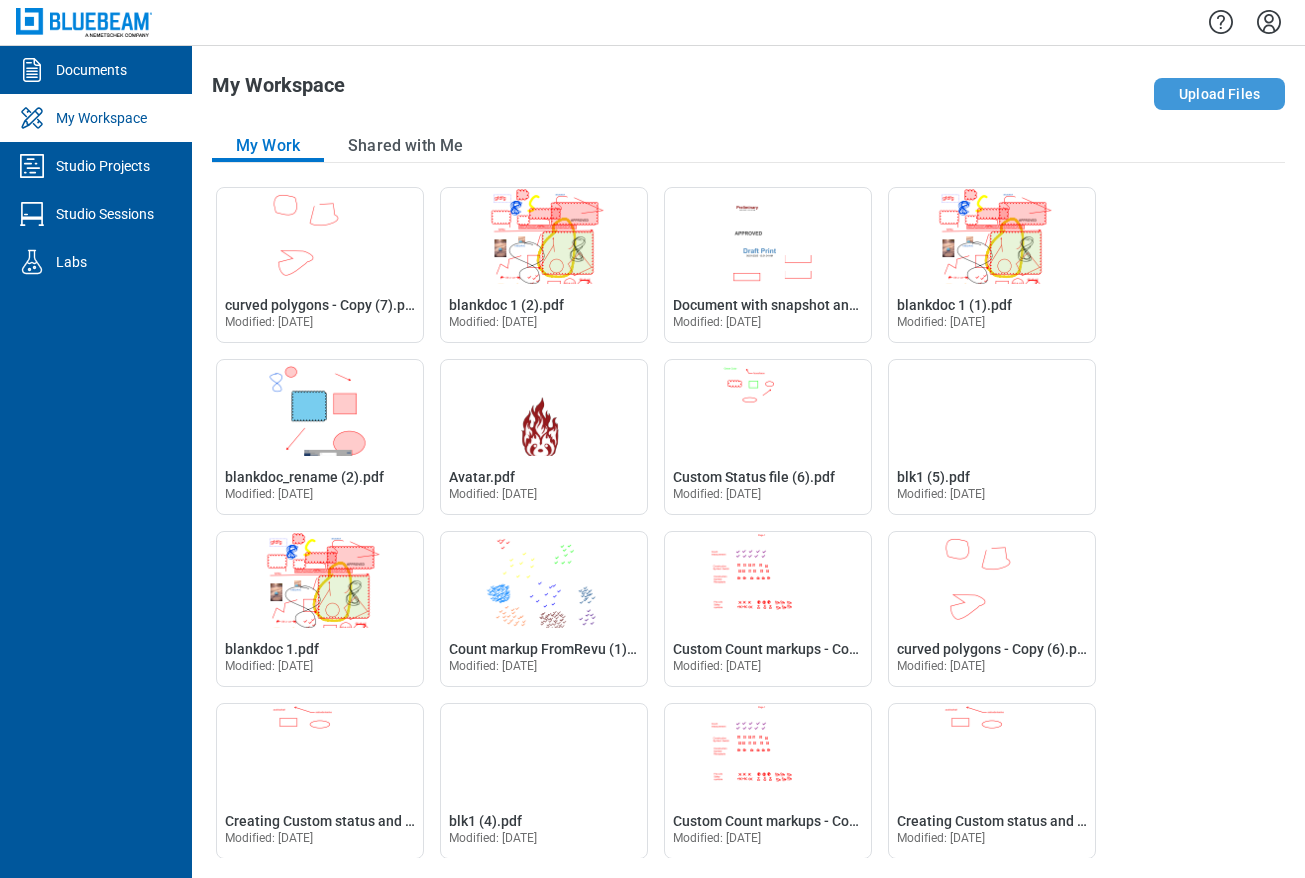 click on "Upload Files" at bounding box center [1219, 94] 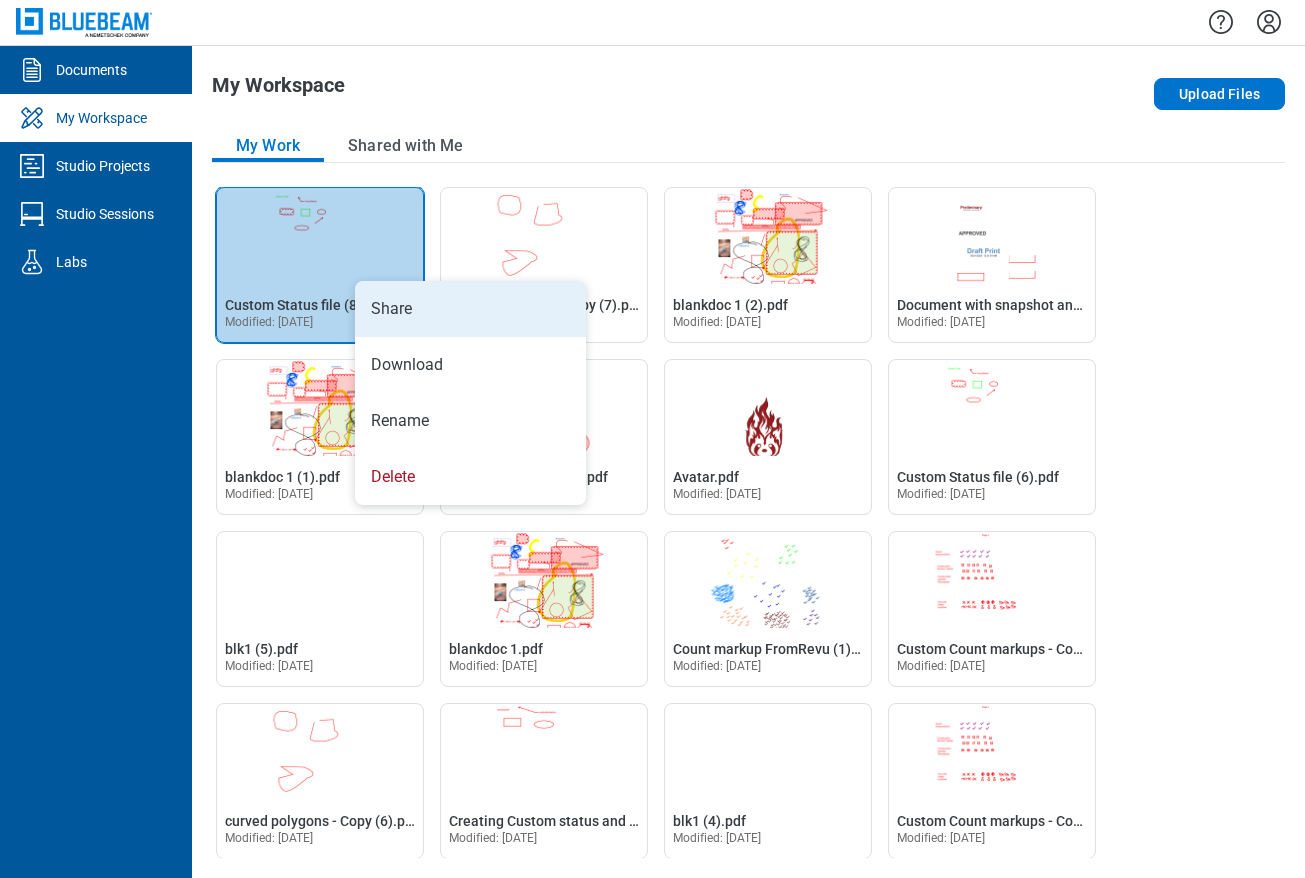 click on "Share" at bounding box center (470, 309) 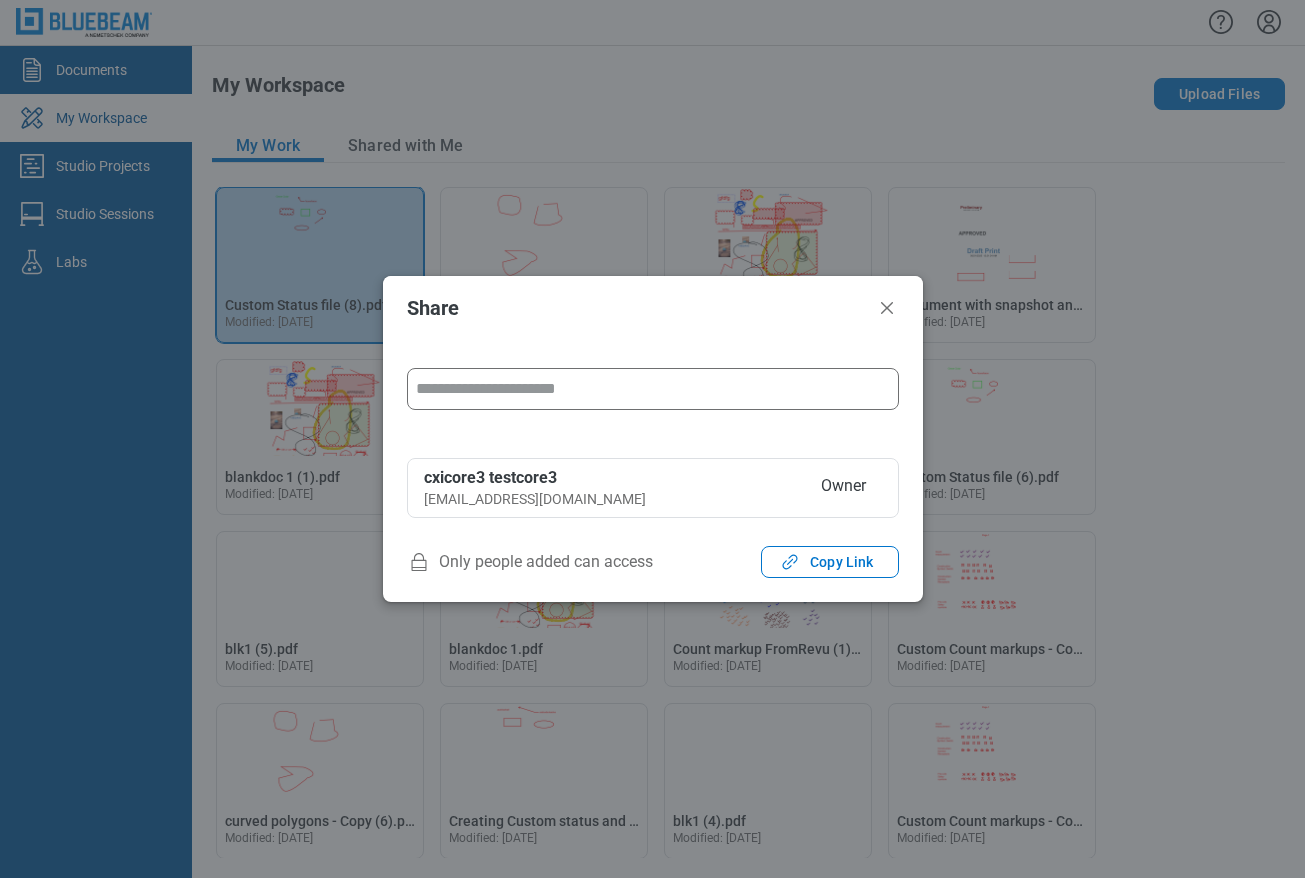 click at bounding box center [653, 389] 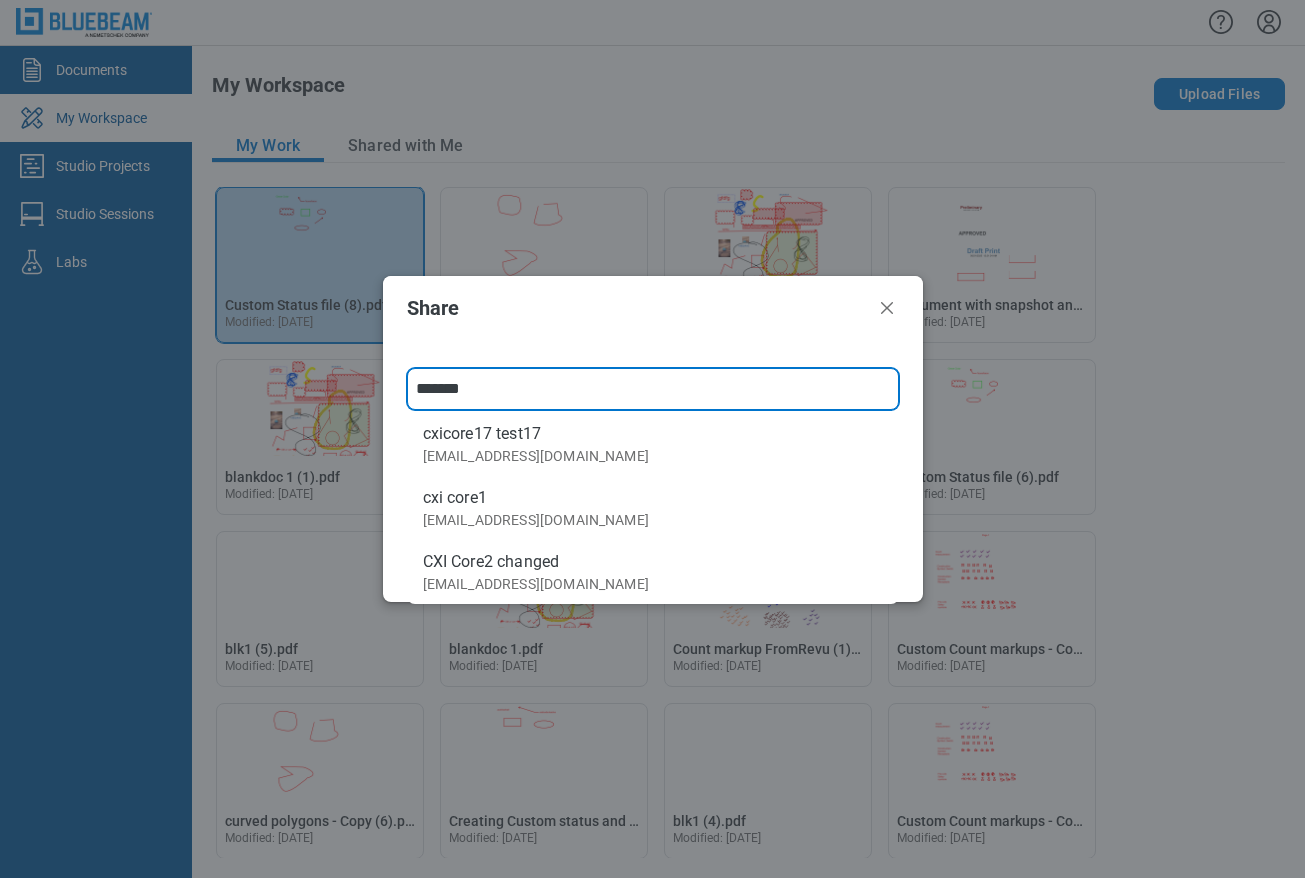 type on "********" 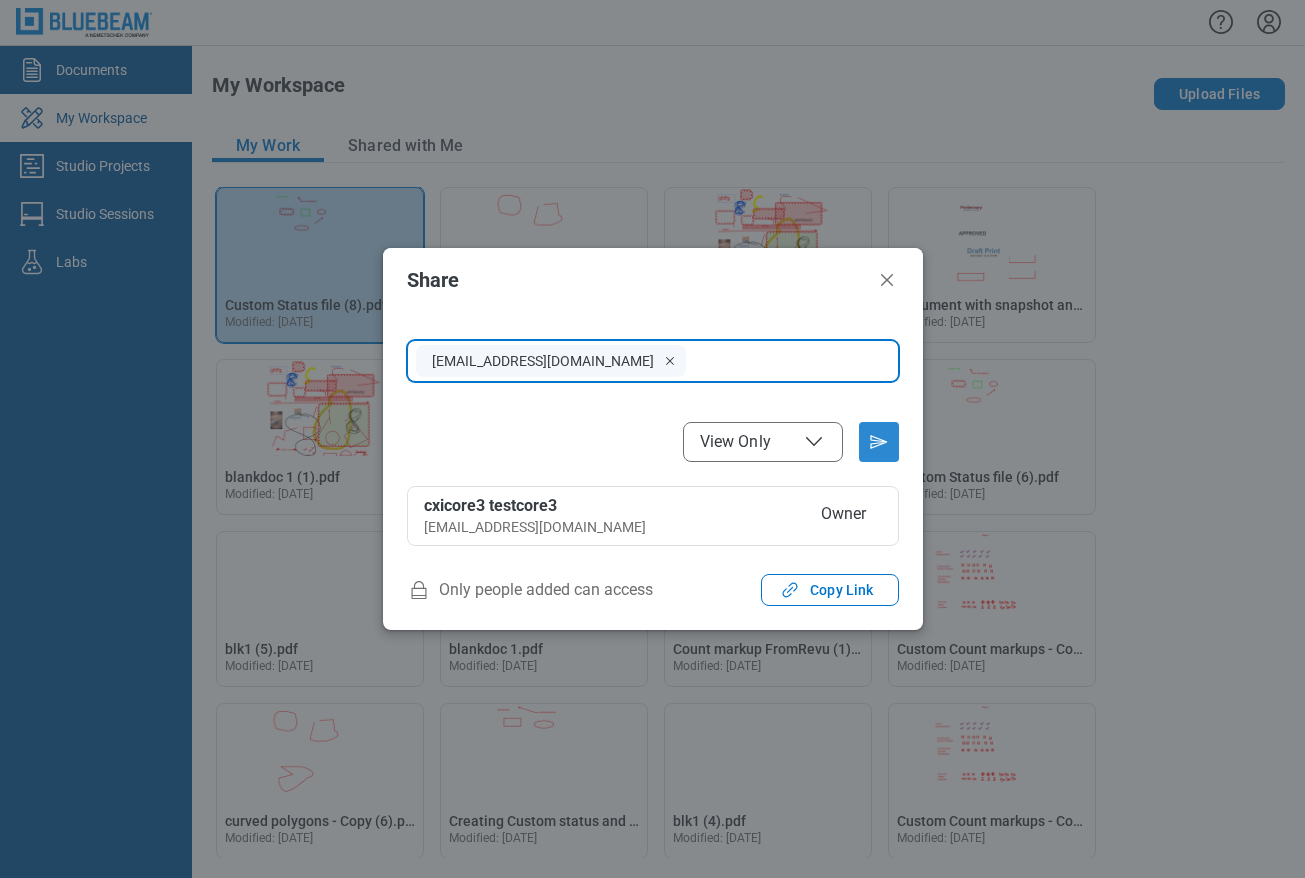 type 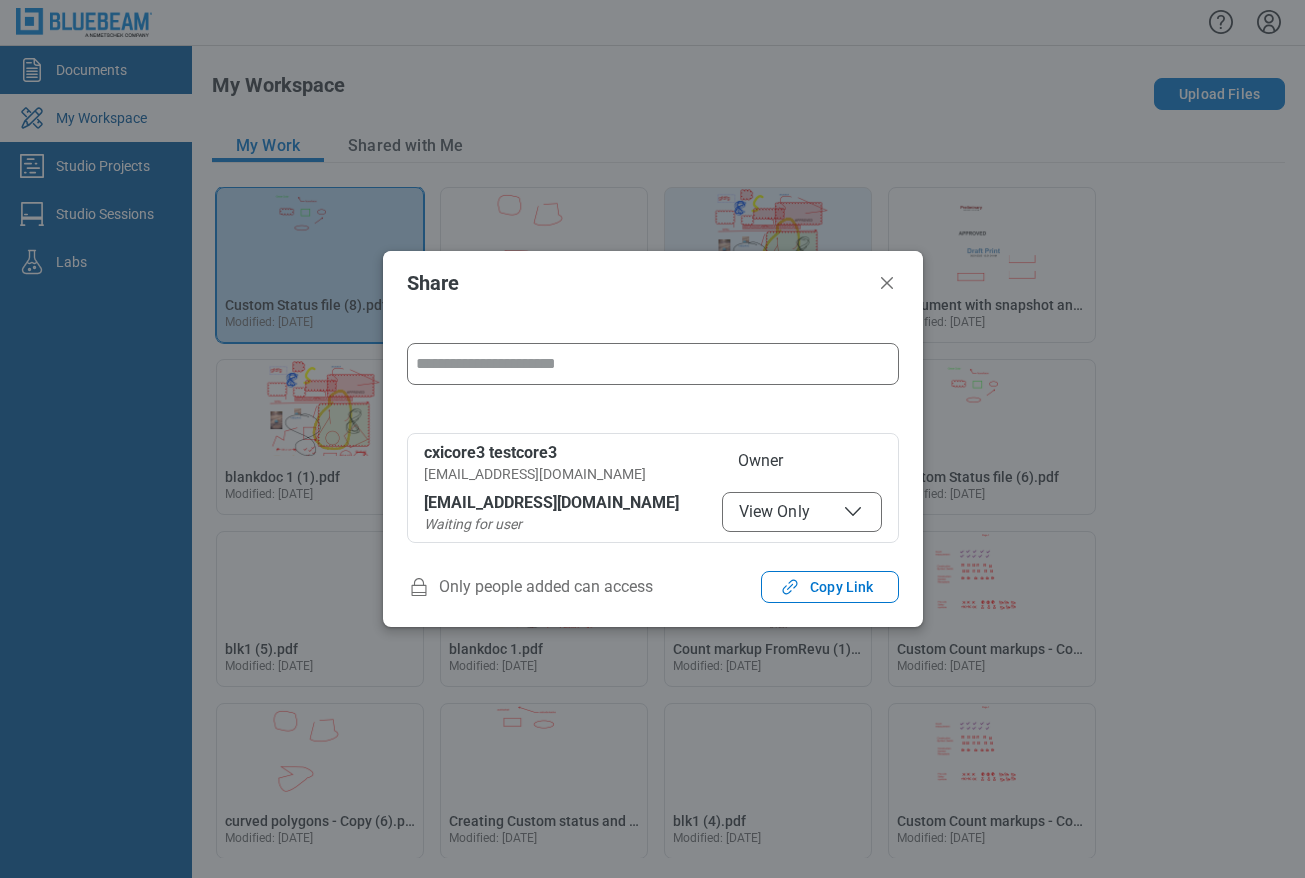 drag, startPoint x: 884, startPoint y: 279, endPoint x: 671, endPoint y: 253, distance: 214.581 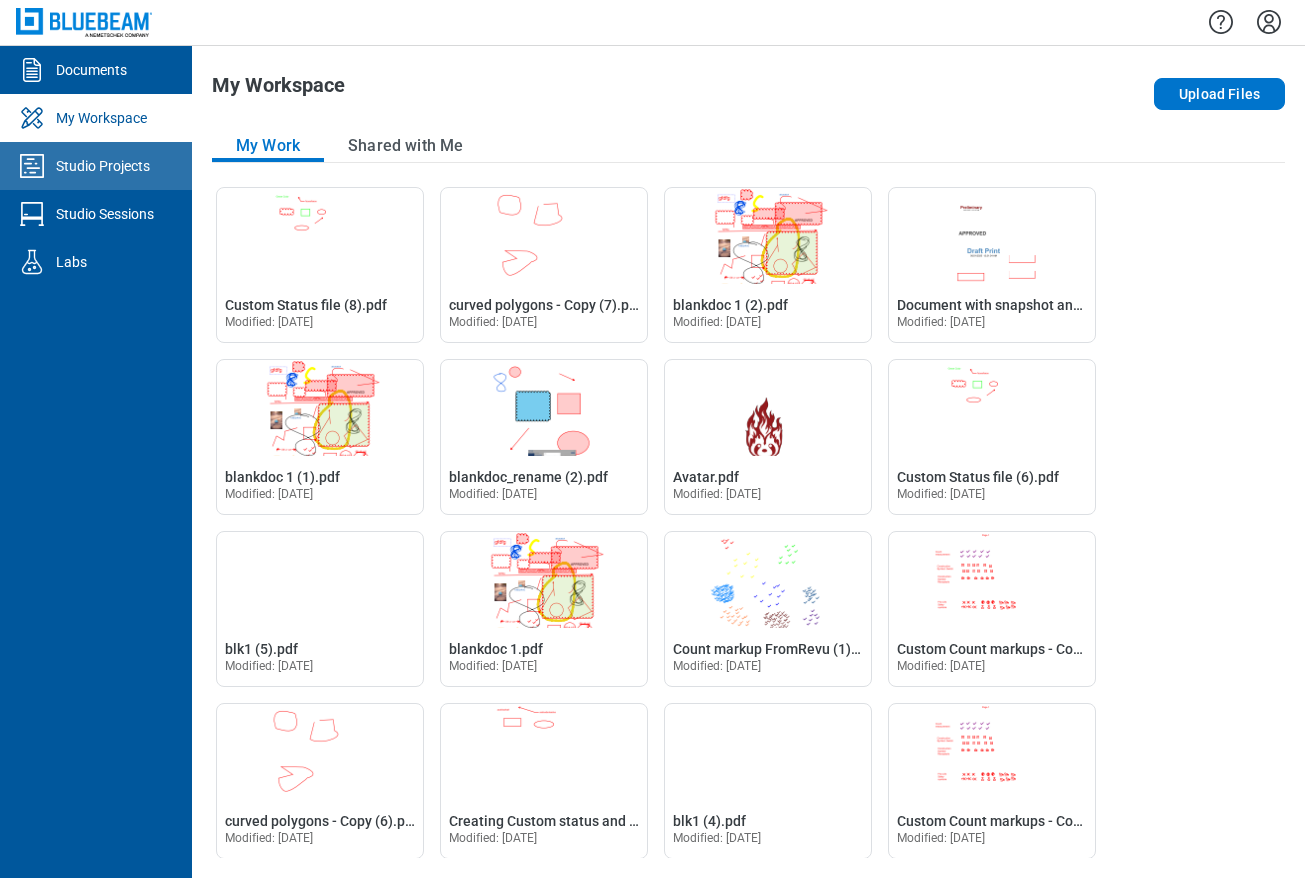 click on "Studio Projects" at bounding box center [103, 166] 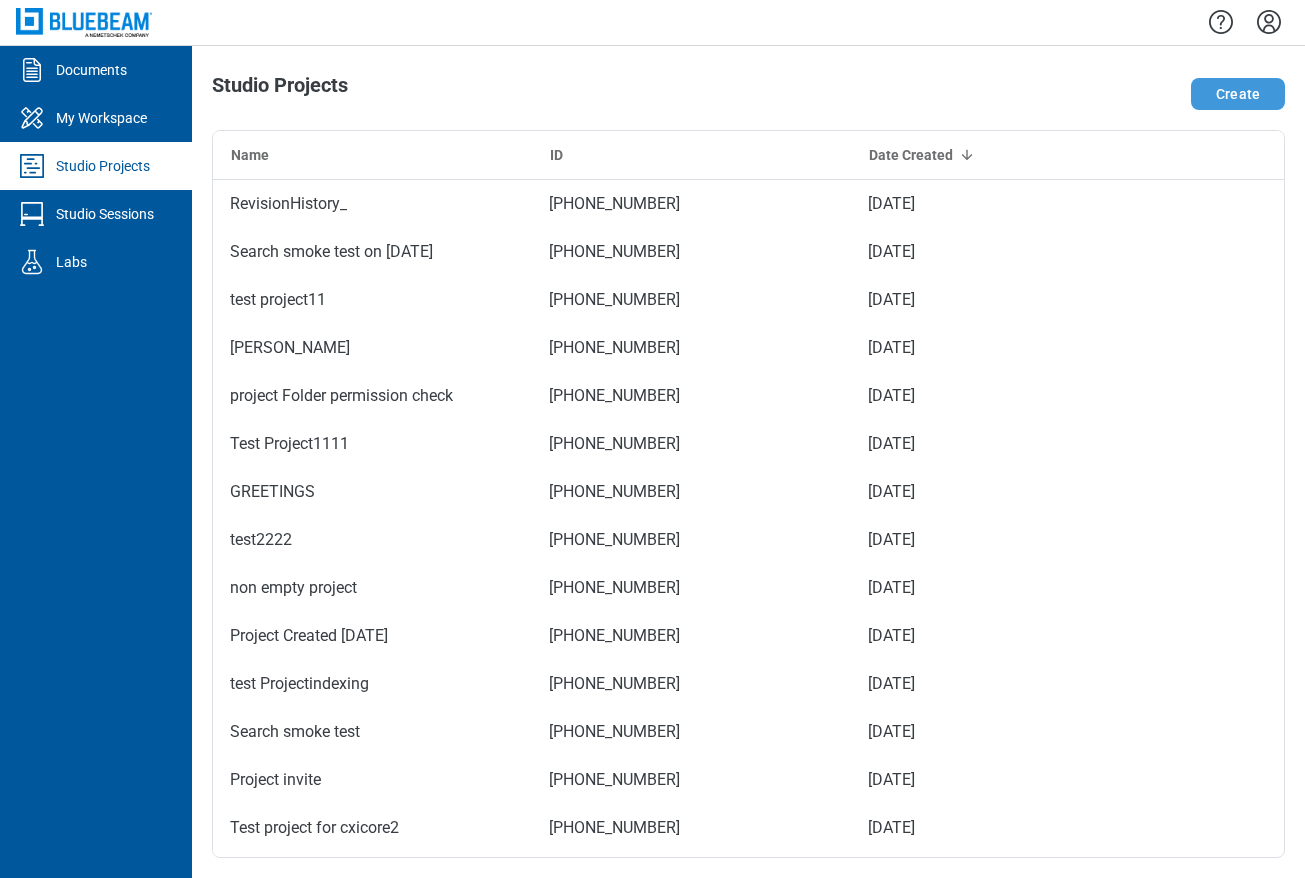 click on "Create" at bounding box center (1238, 94) 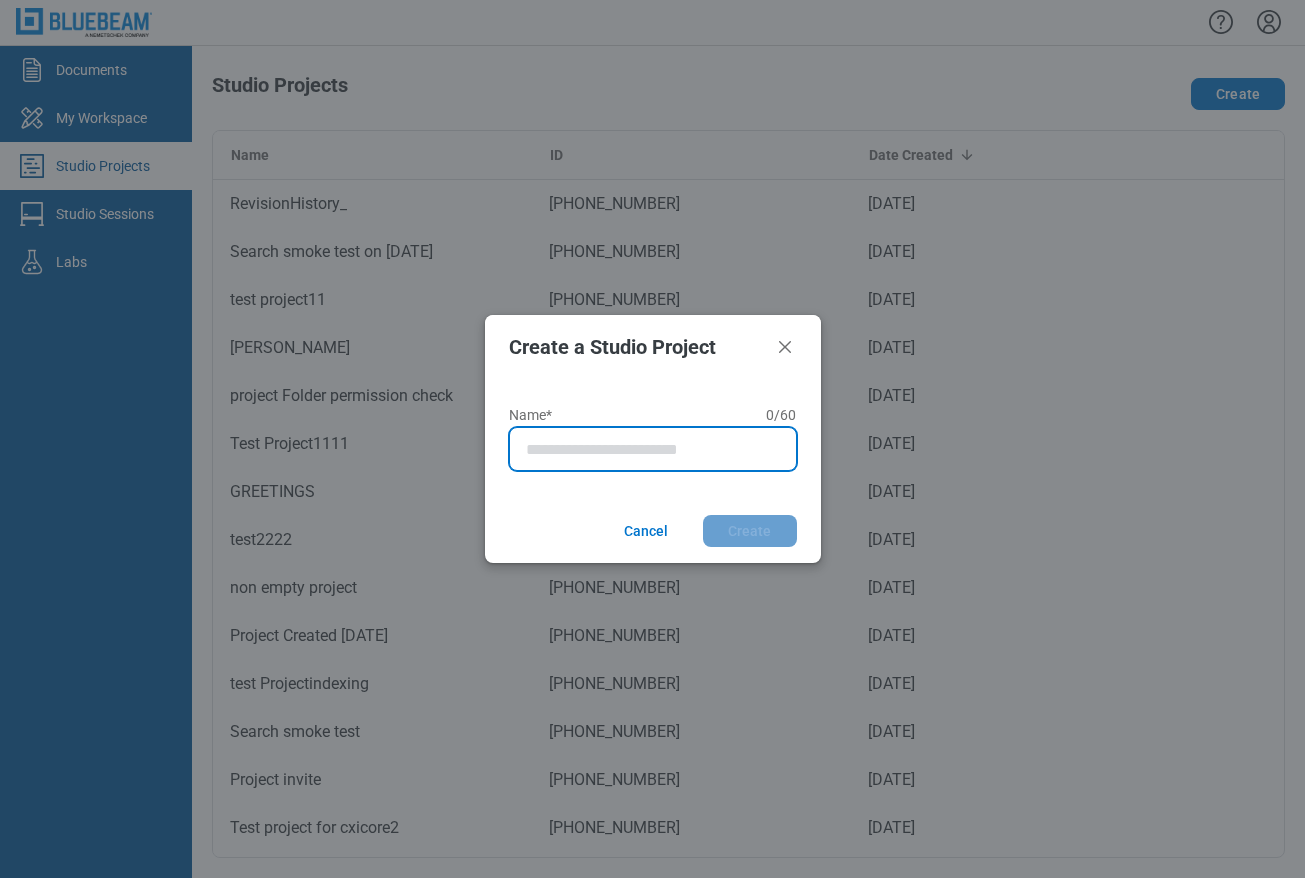 click on "Name* 0  of  60  characters 0 / 60" at bounding box center (657, 449) 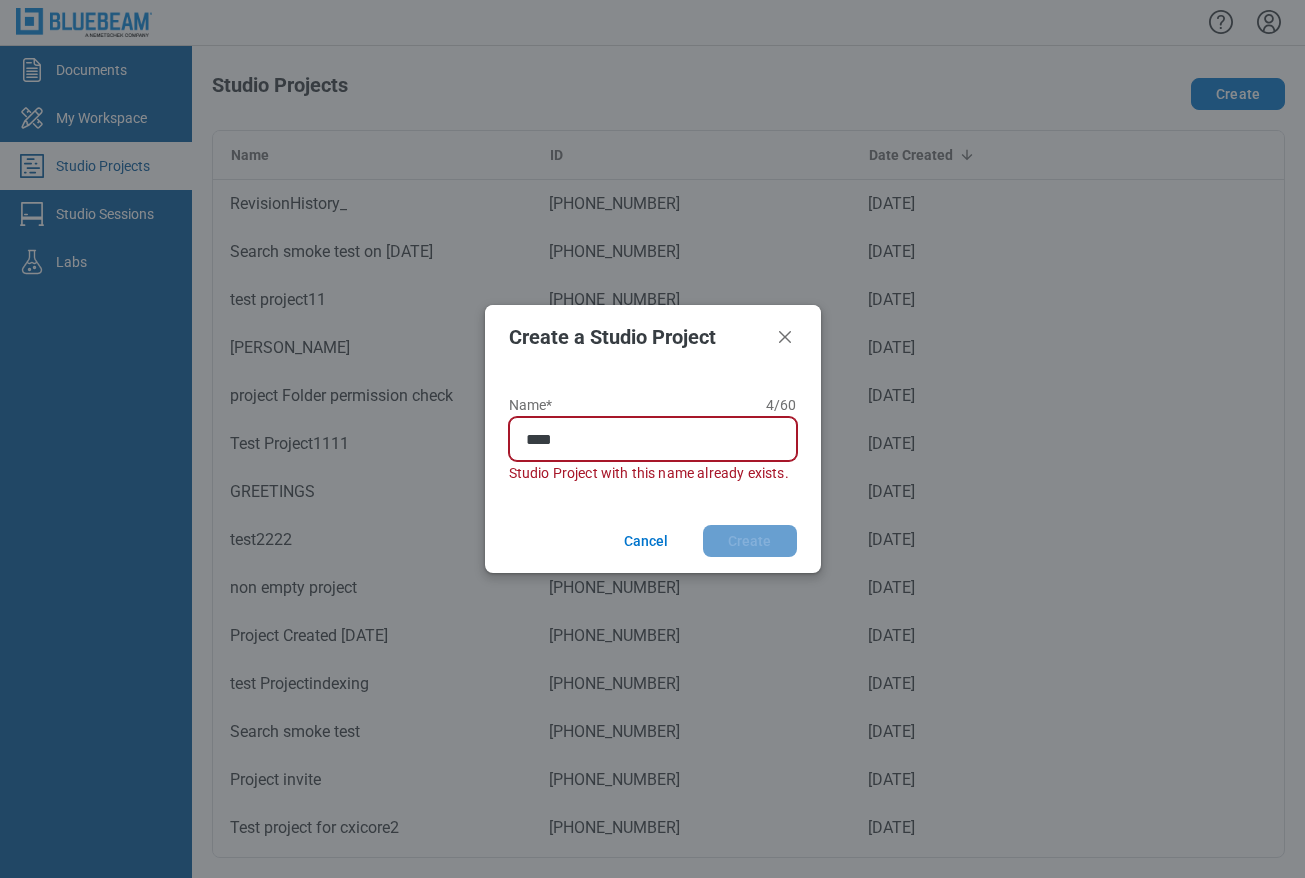 click on "****" at bounding box center [653, 439] 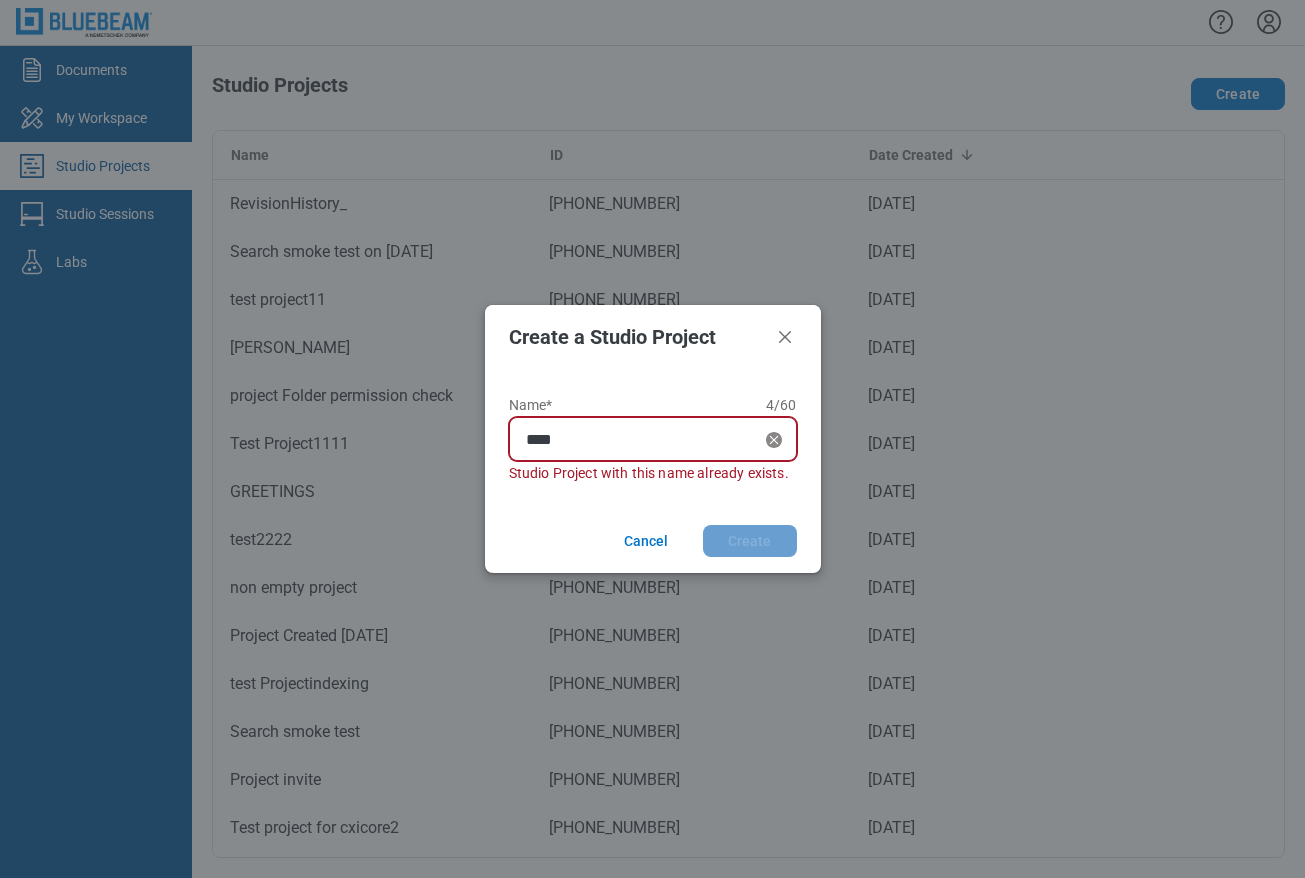 click on "****" at bounding box center (643, 439) 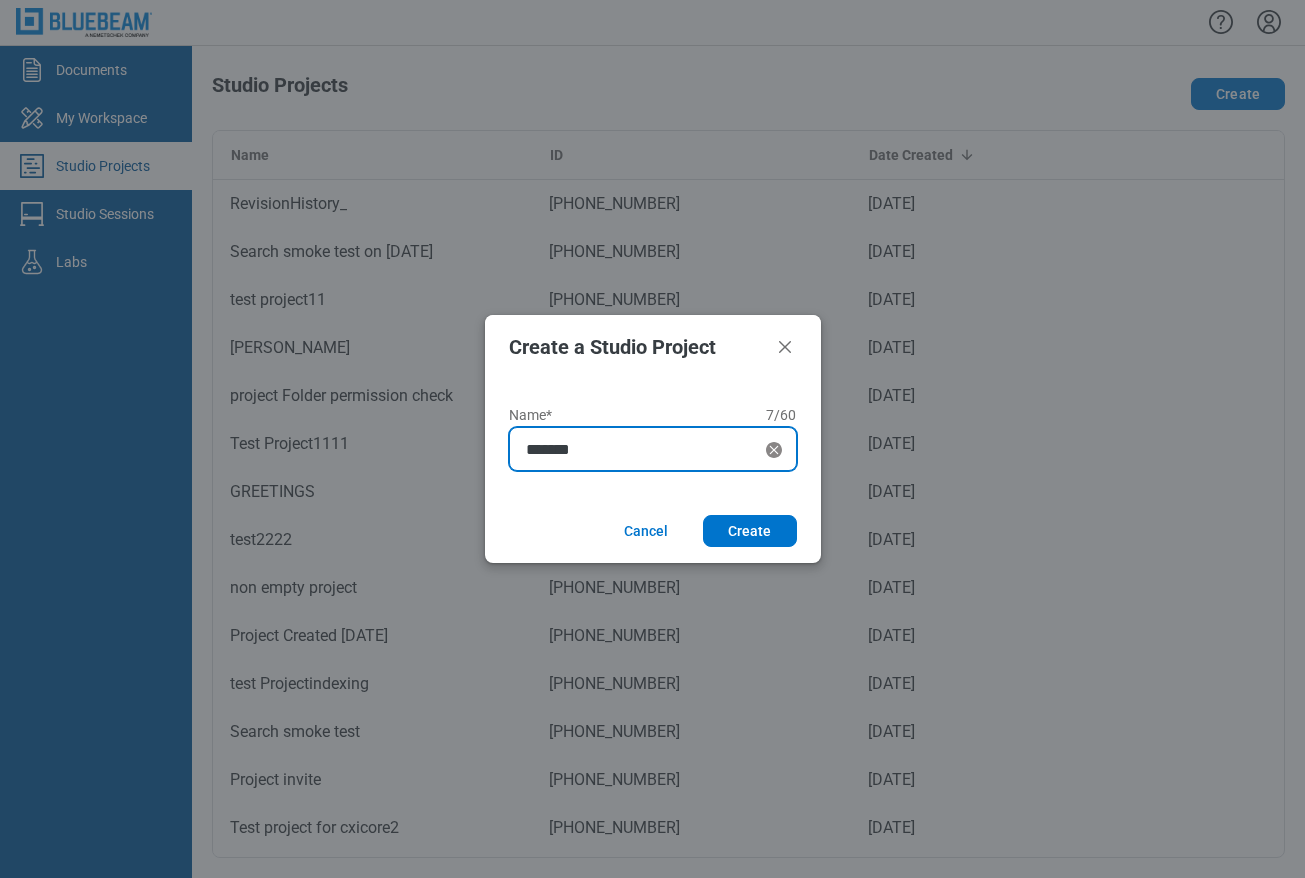 type on "*******" 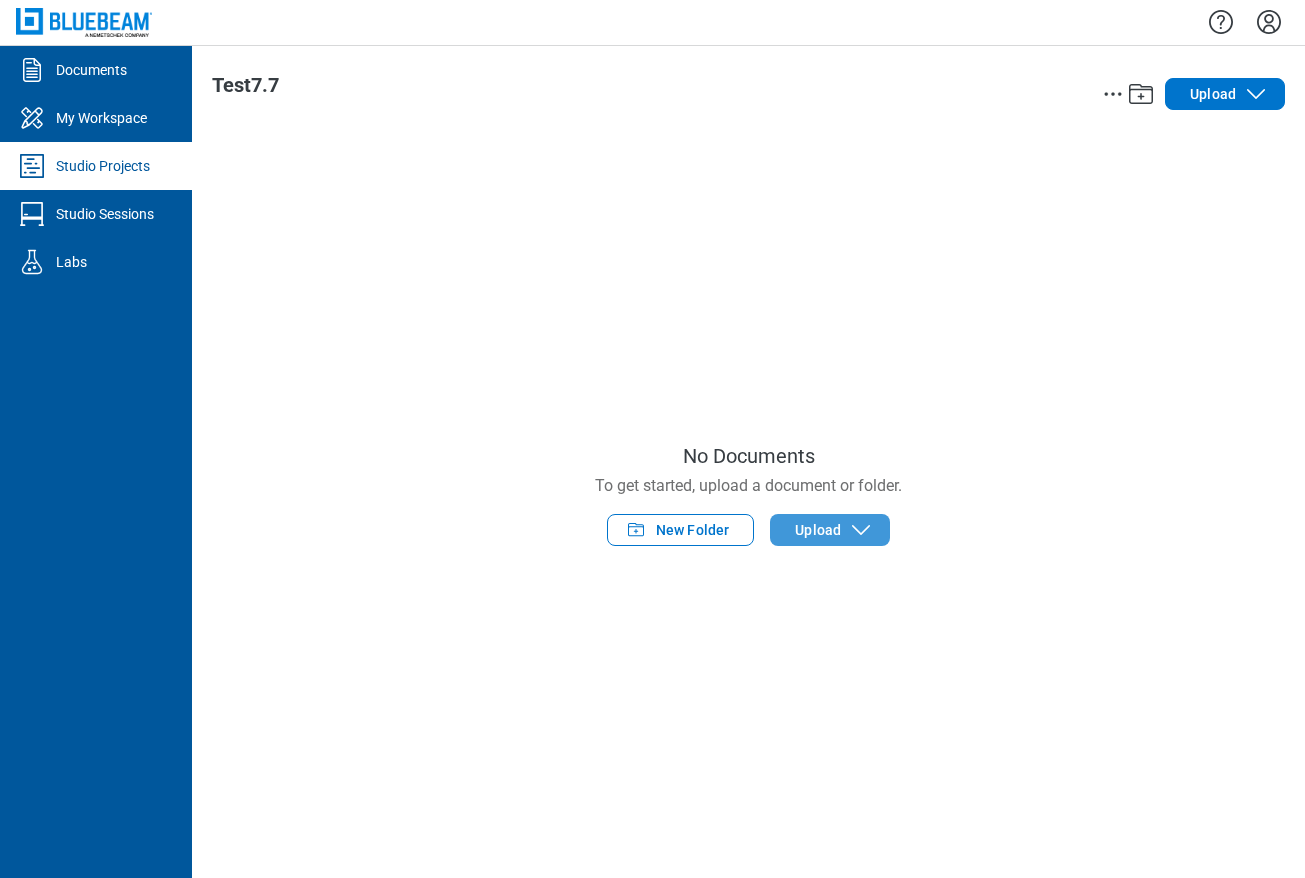 click on "Upload" at bounding box center [818, 530] 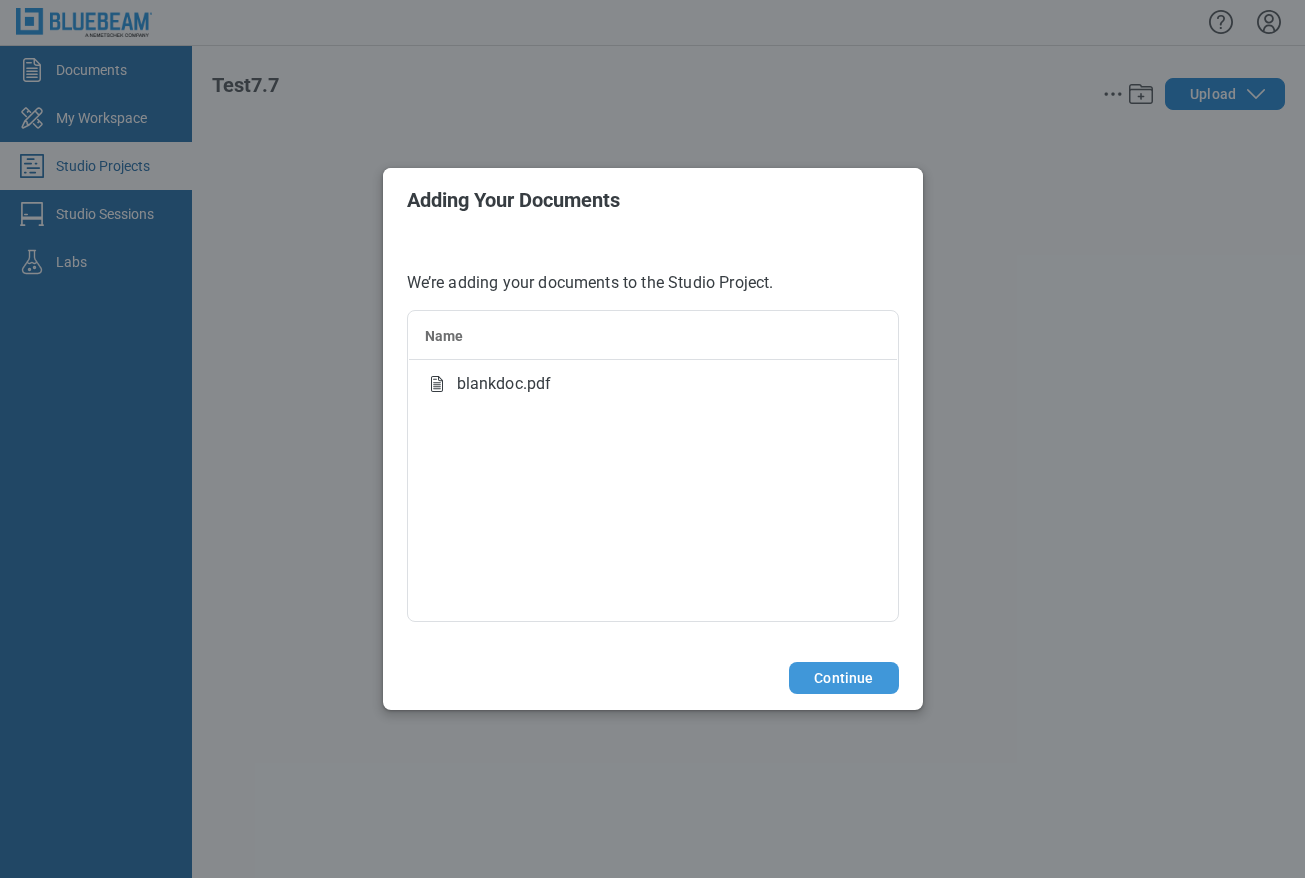 click on "Continue" at bounding box center [843, 678] 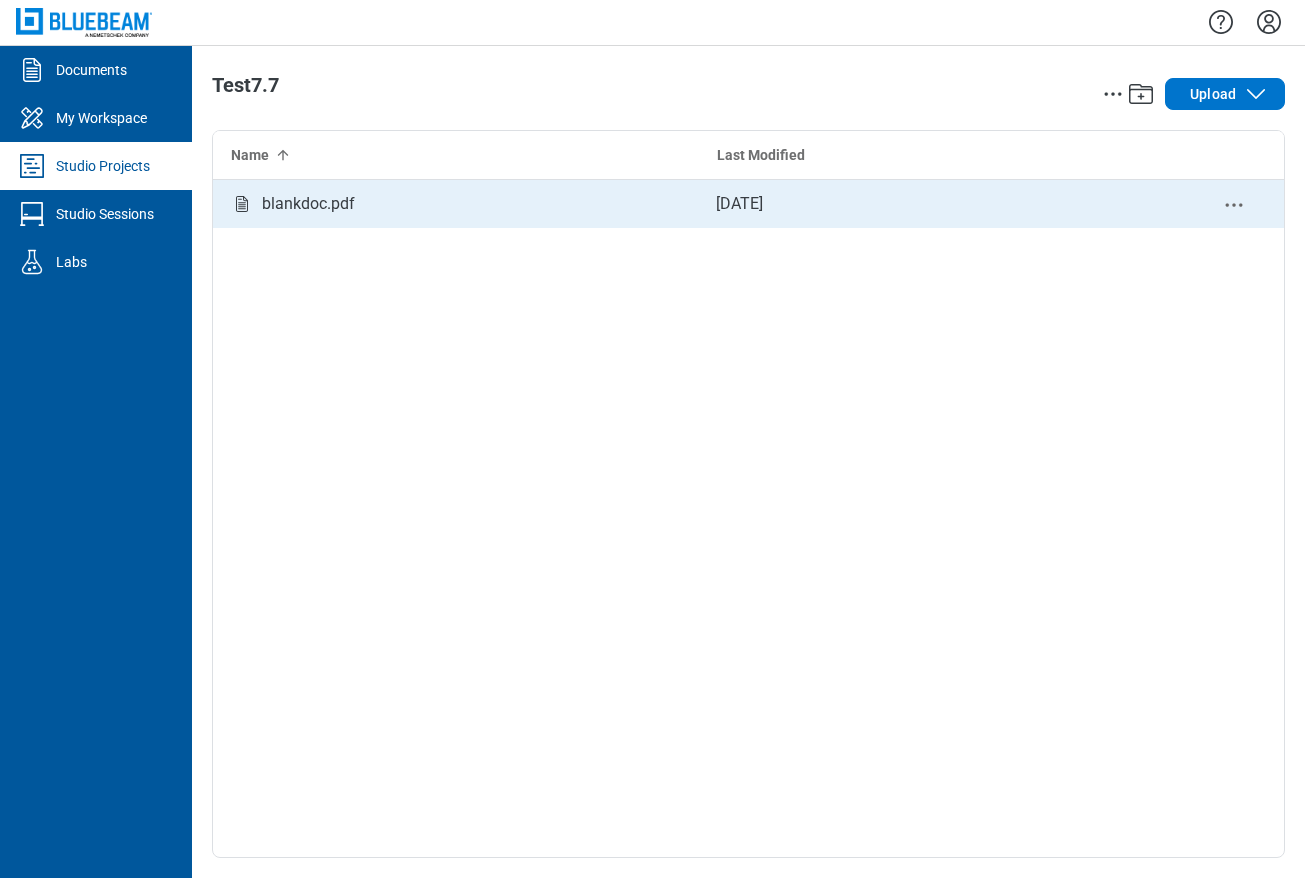 click on "blankdoc.pdf" at bounding box center (308, 204) 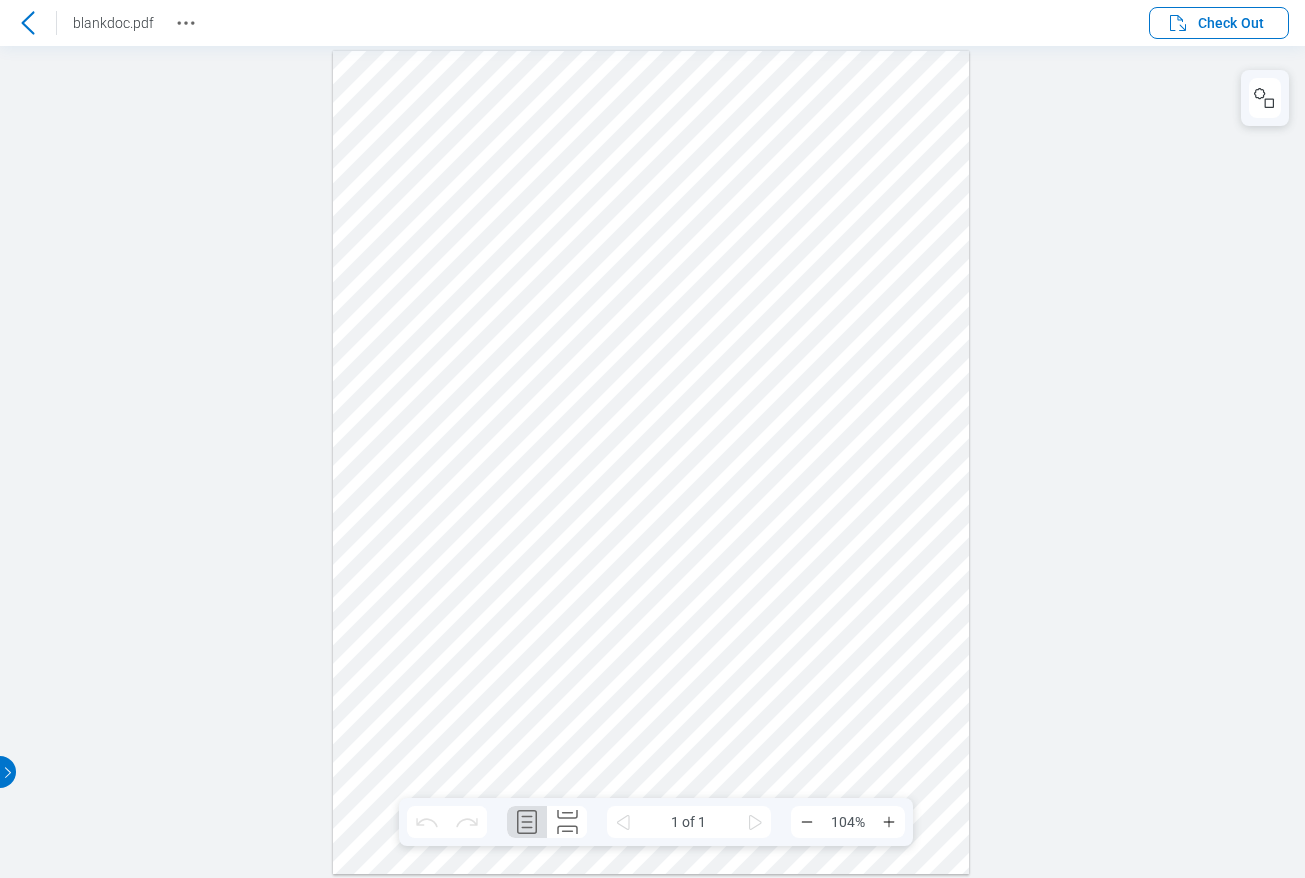 scroll, scrollTop: 0, scrollLeft: 0, axis: both 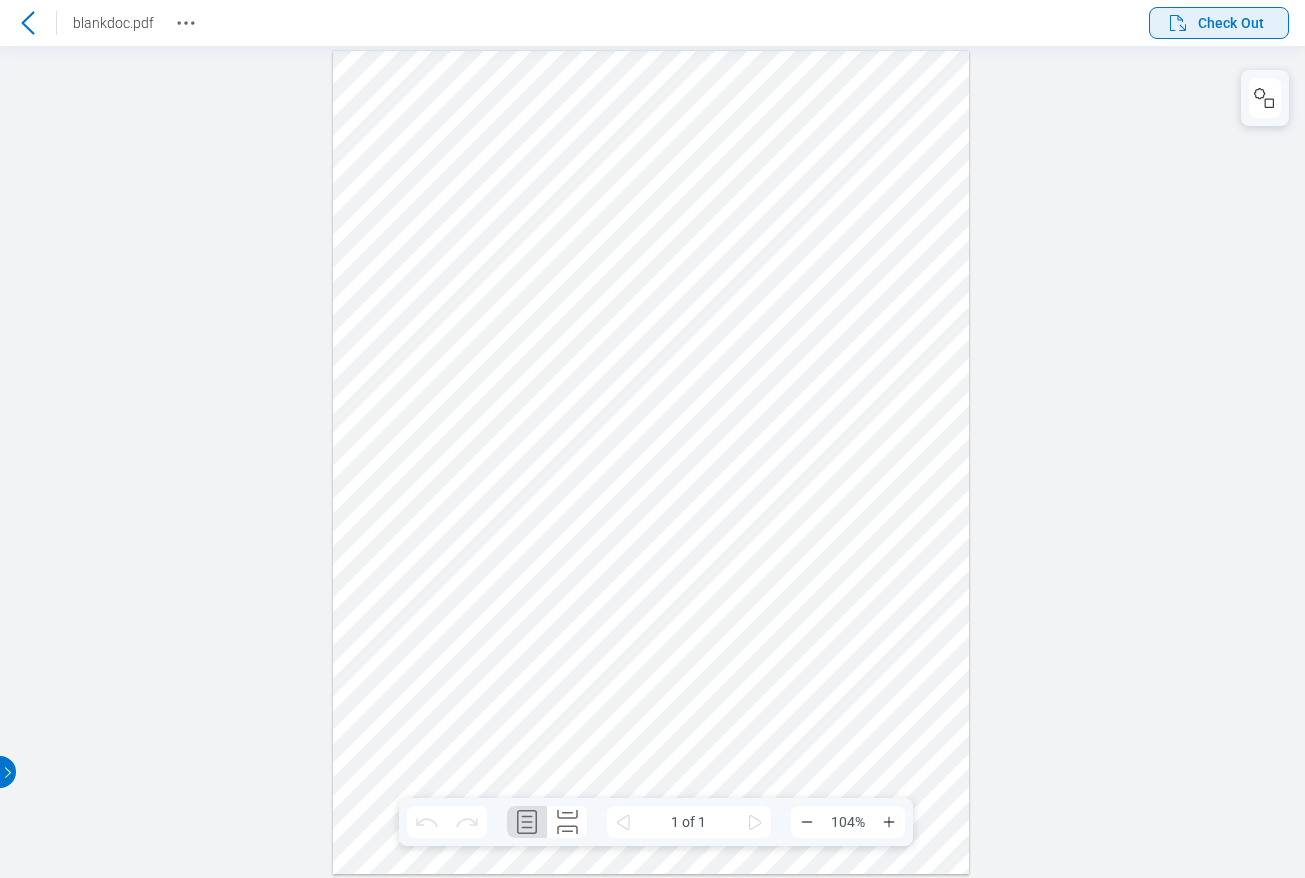 click 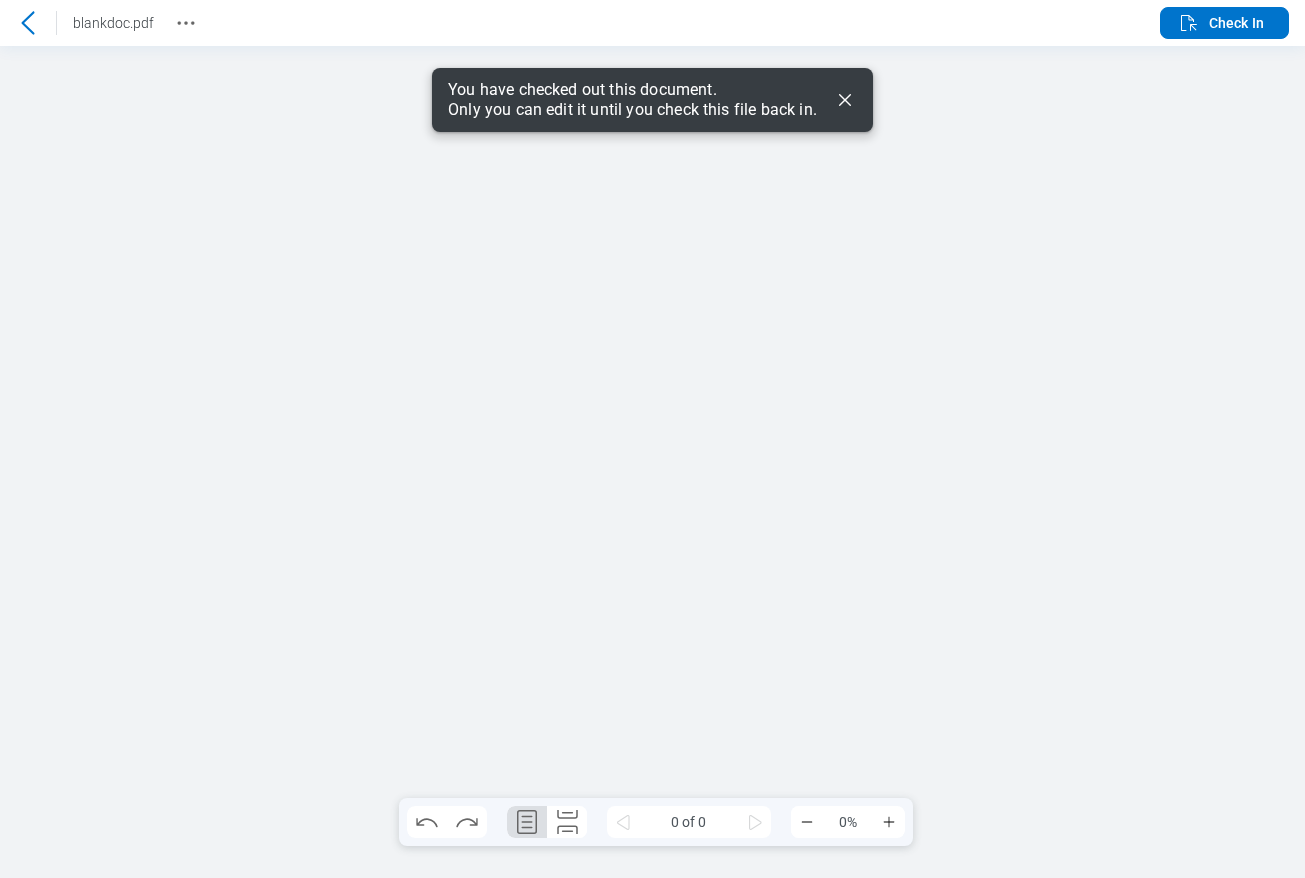 scroll, scrollTop: 0, scrollLeft: 0, axis: both 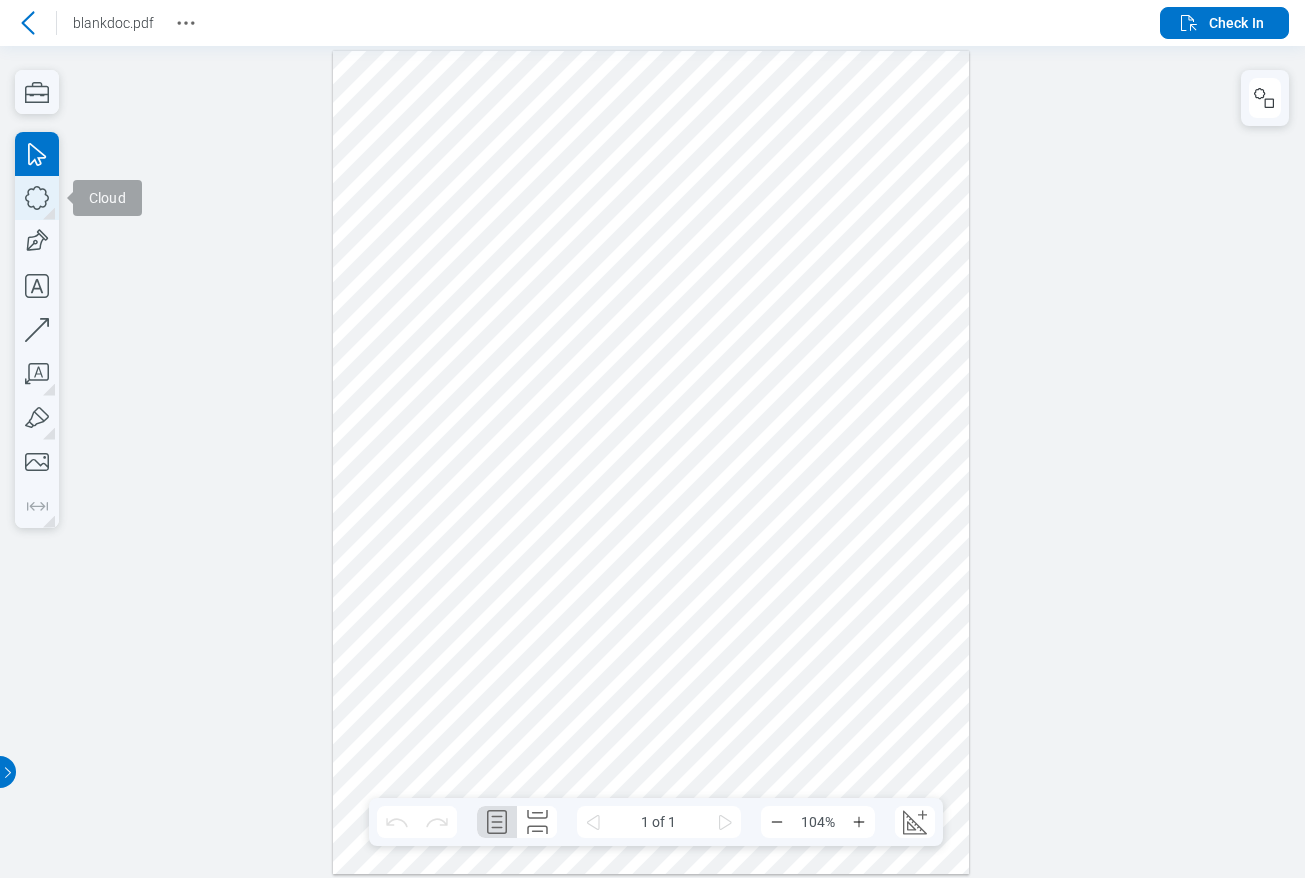 click 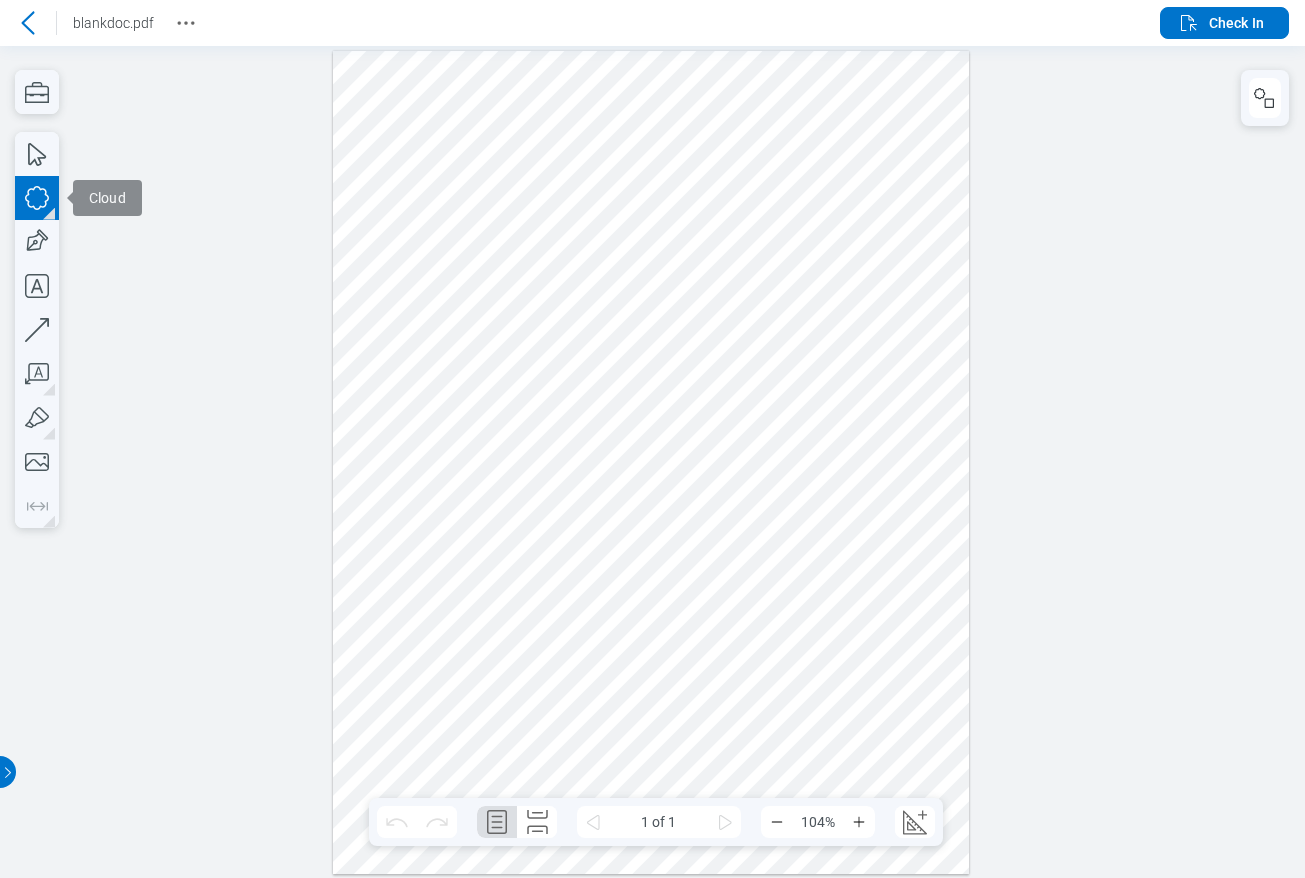 drag, startPoint x: 750, startPoint y: 286, endPoint x: 1223, endPoint y: 215, distance: 478.29907 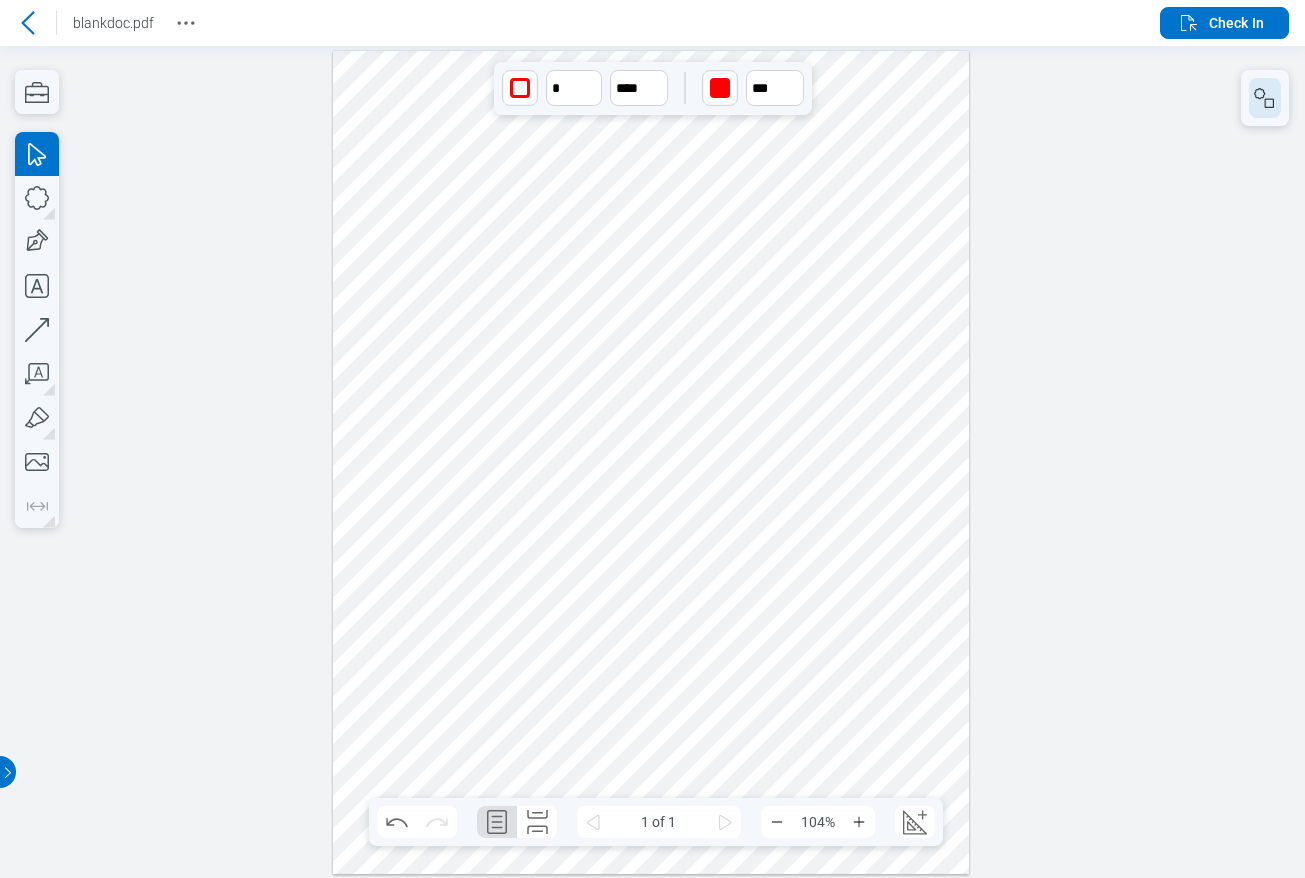 click at bounding box center [1265, 98] 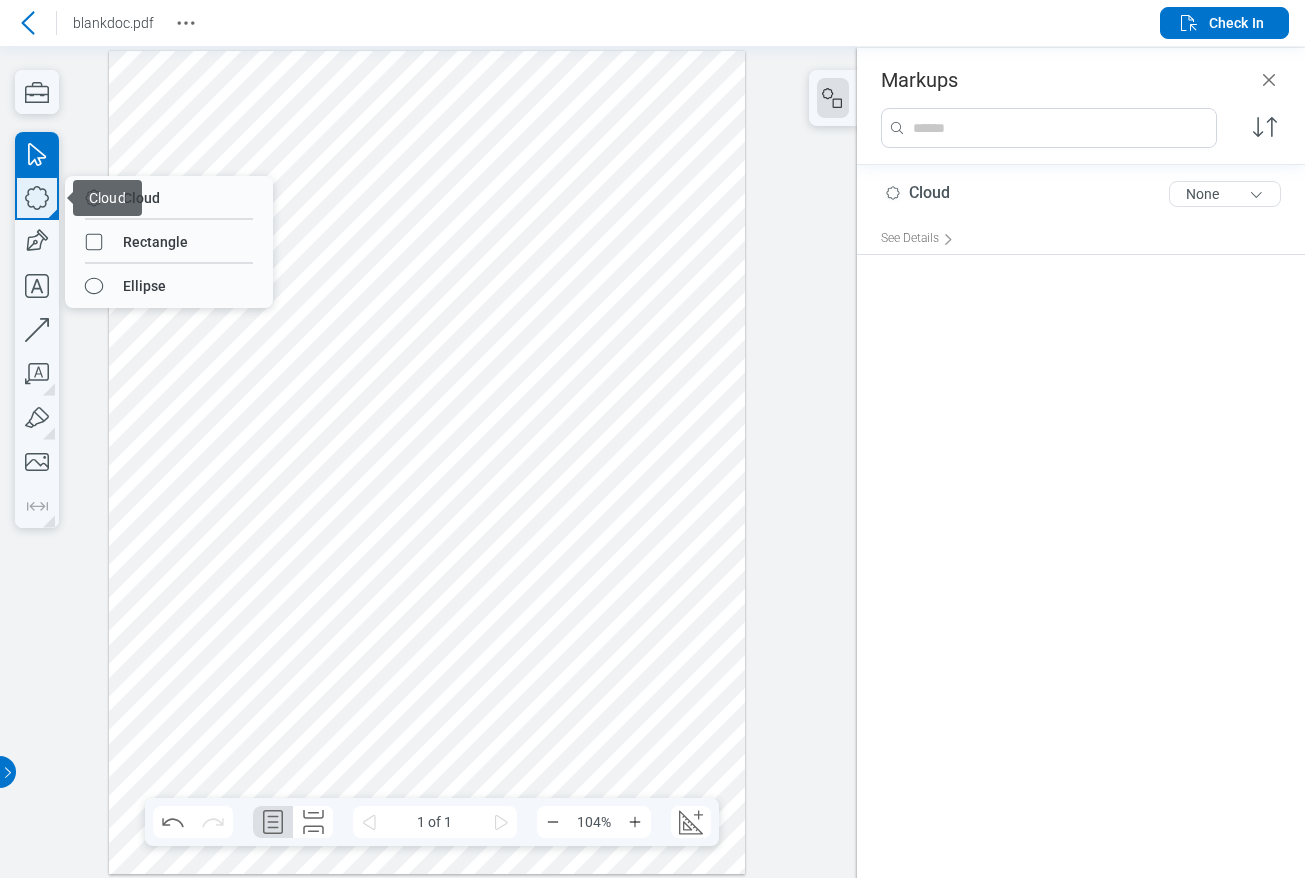 click 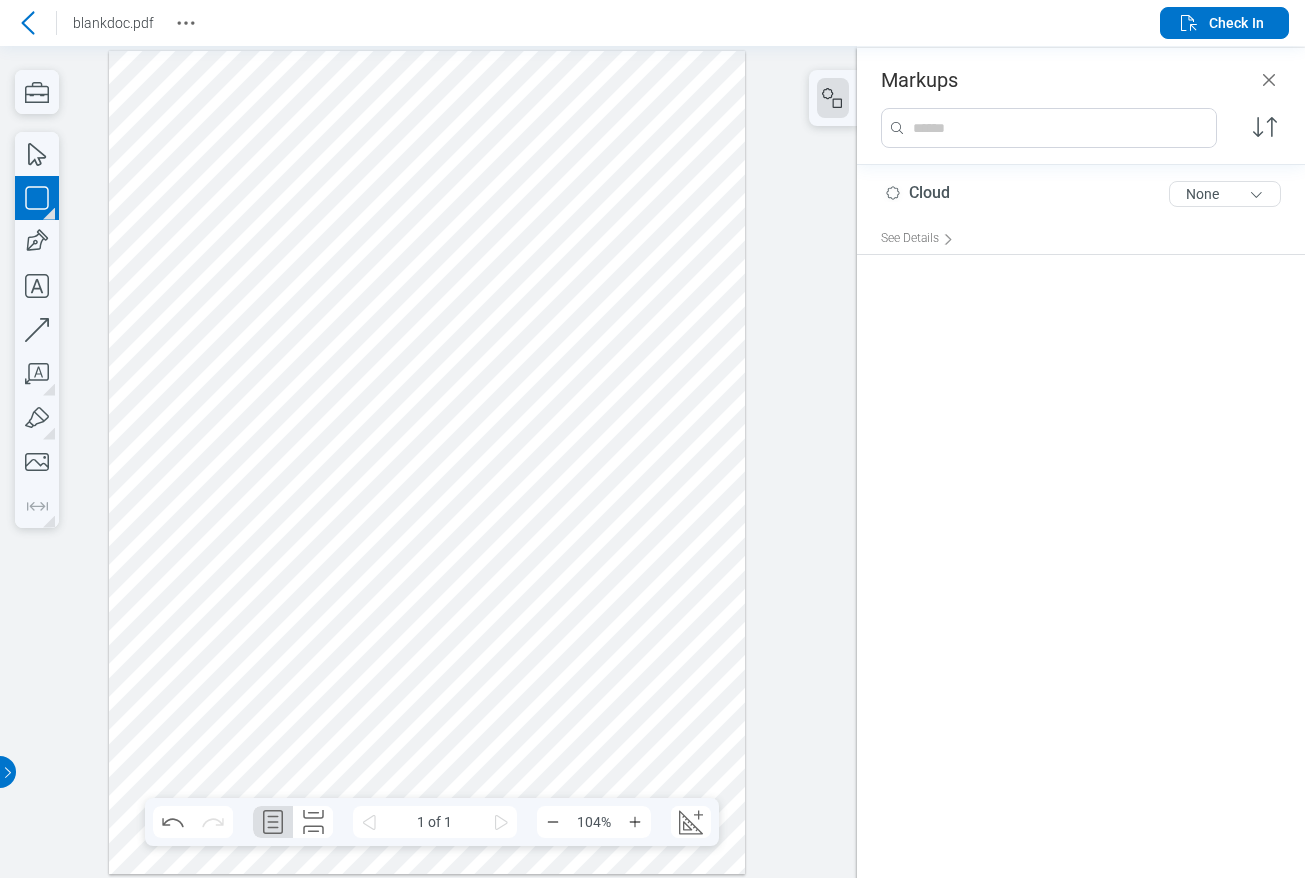 drag, startPoint x: 376, startPoint y: 468, endPoint x: 156, endPoint y: 346, distance: 251.56311 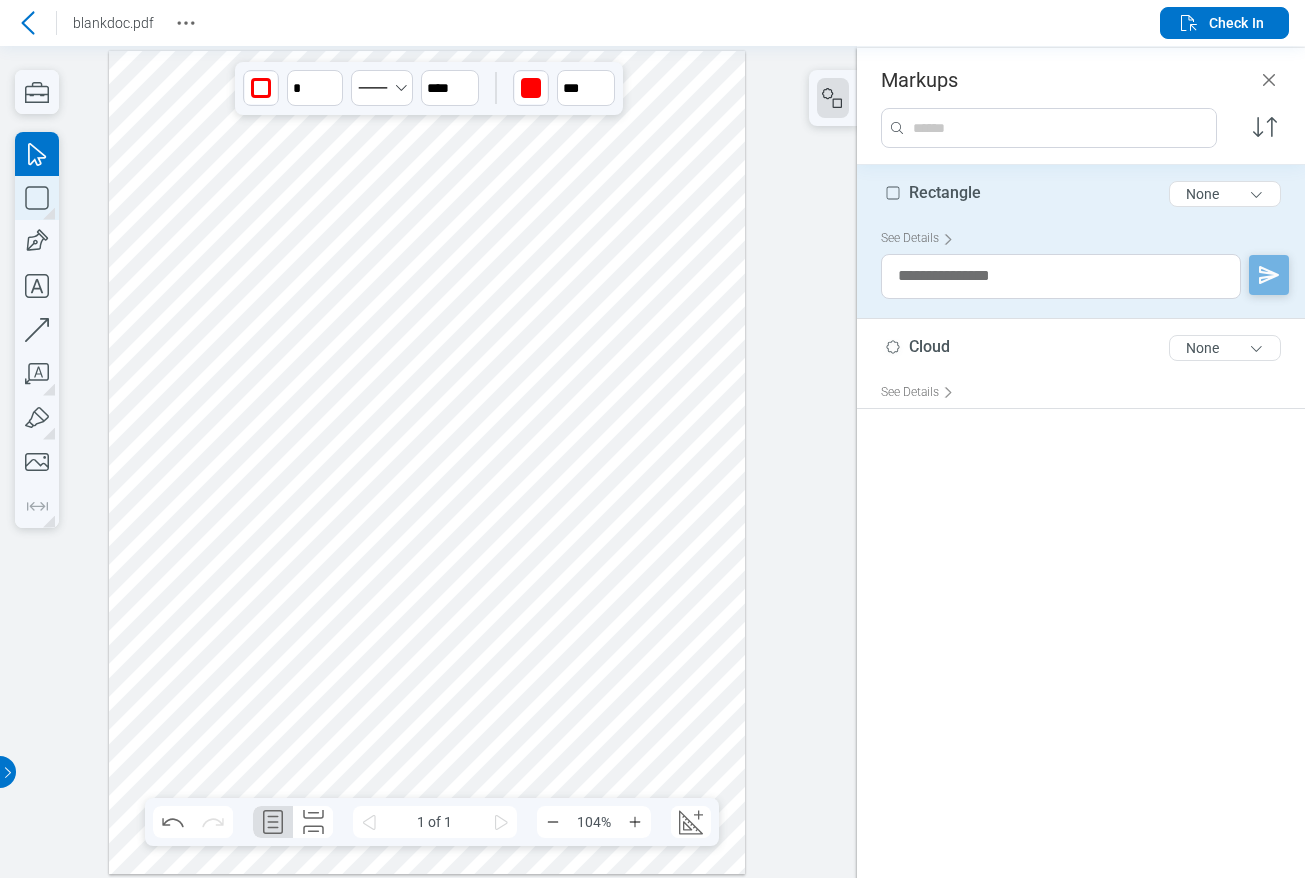 click 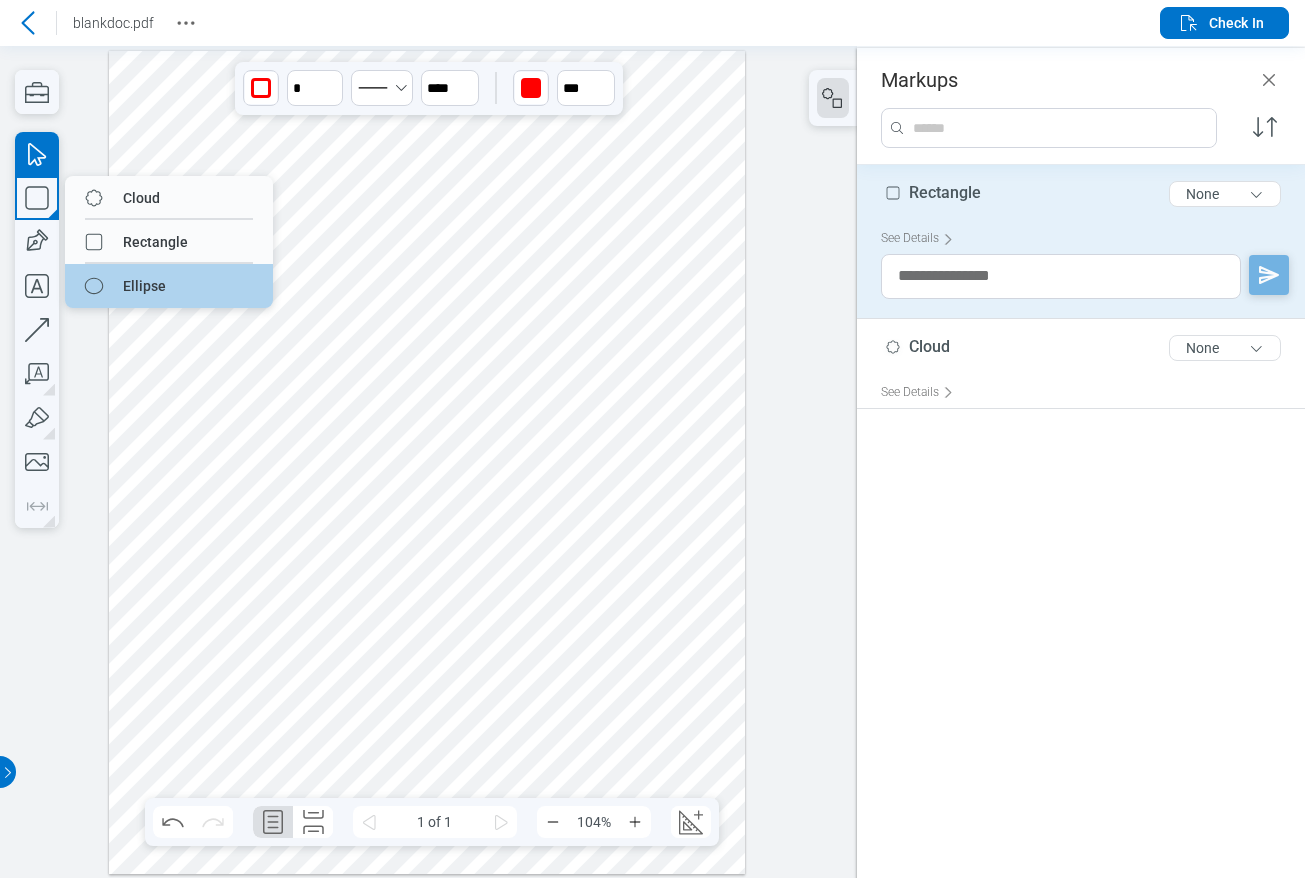 drag, startPoint x: 216, startPoint y: 284, endPoint x: 140, endPoint y: 294, distance: 76.655075 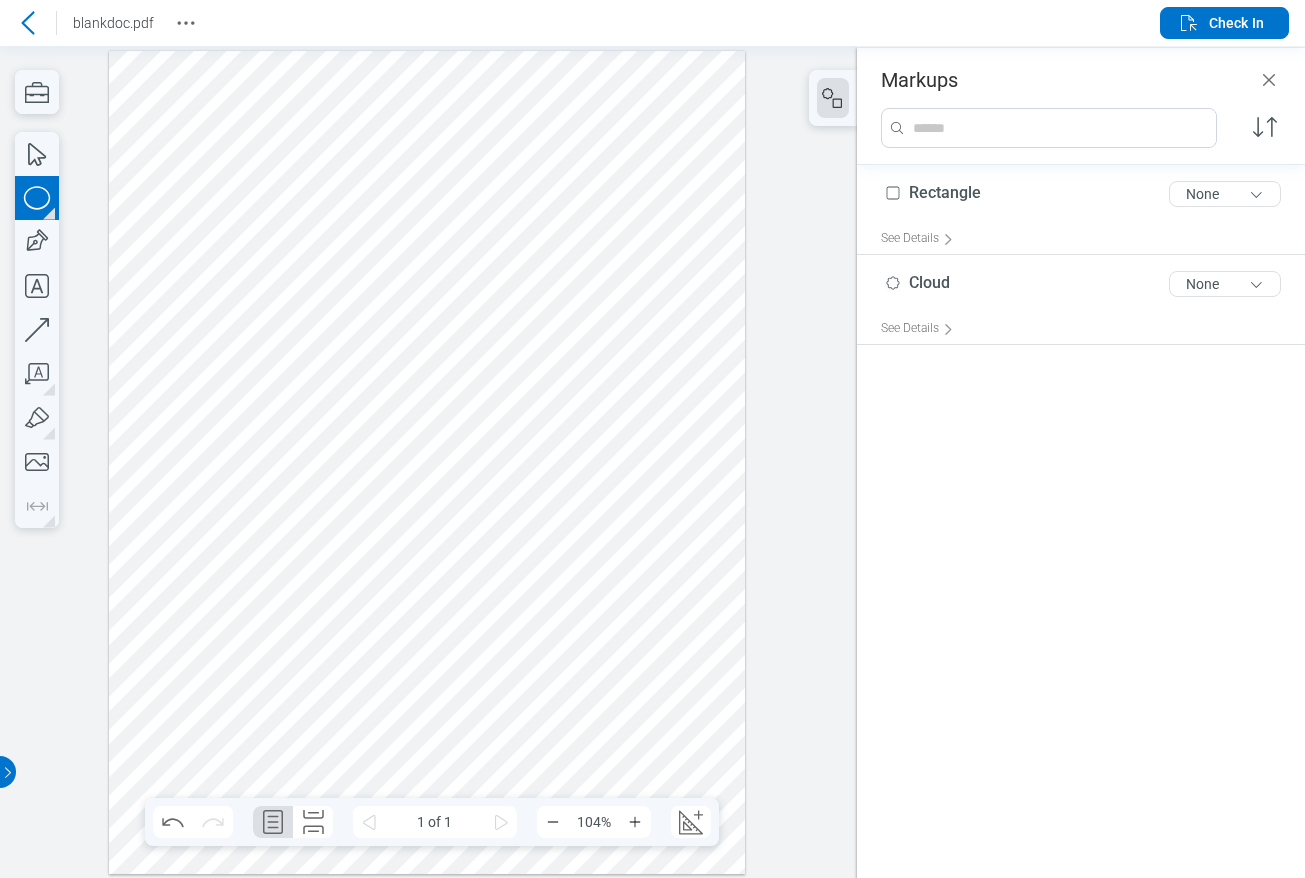 drag, startPoint x: 536, startPoint y: 447, endPoint x: 495, endPoint y: 533, distance: 95.27329 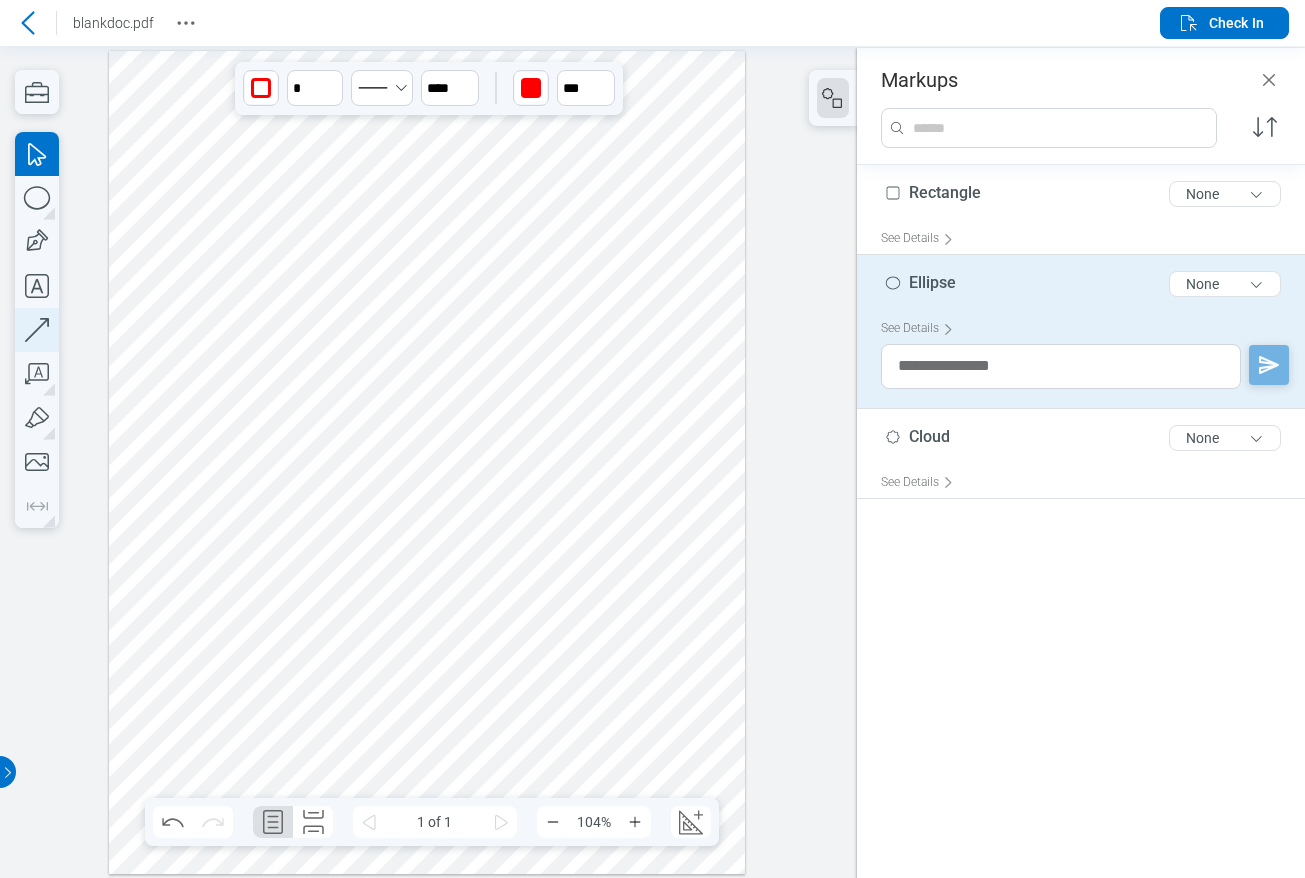 click 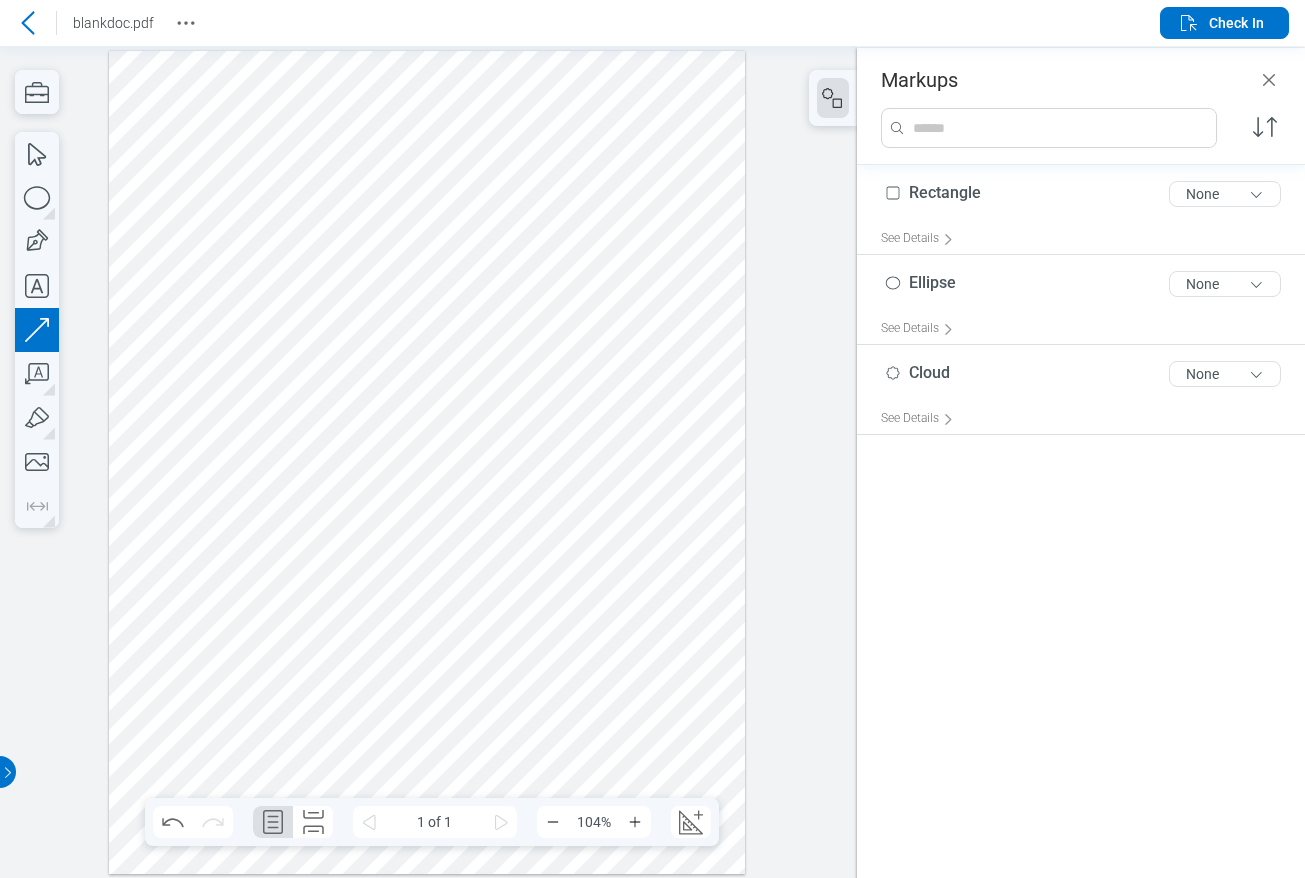 drag, startPoint x: 236, startPoint y: 628, endPoint x: 301, endPoint y: 513, distance: 132.09845 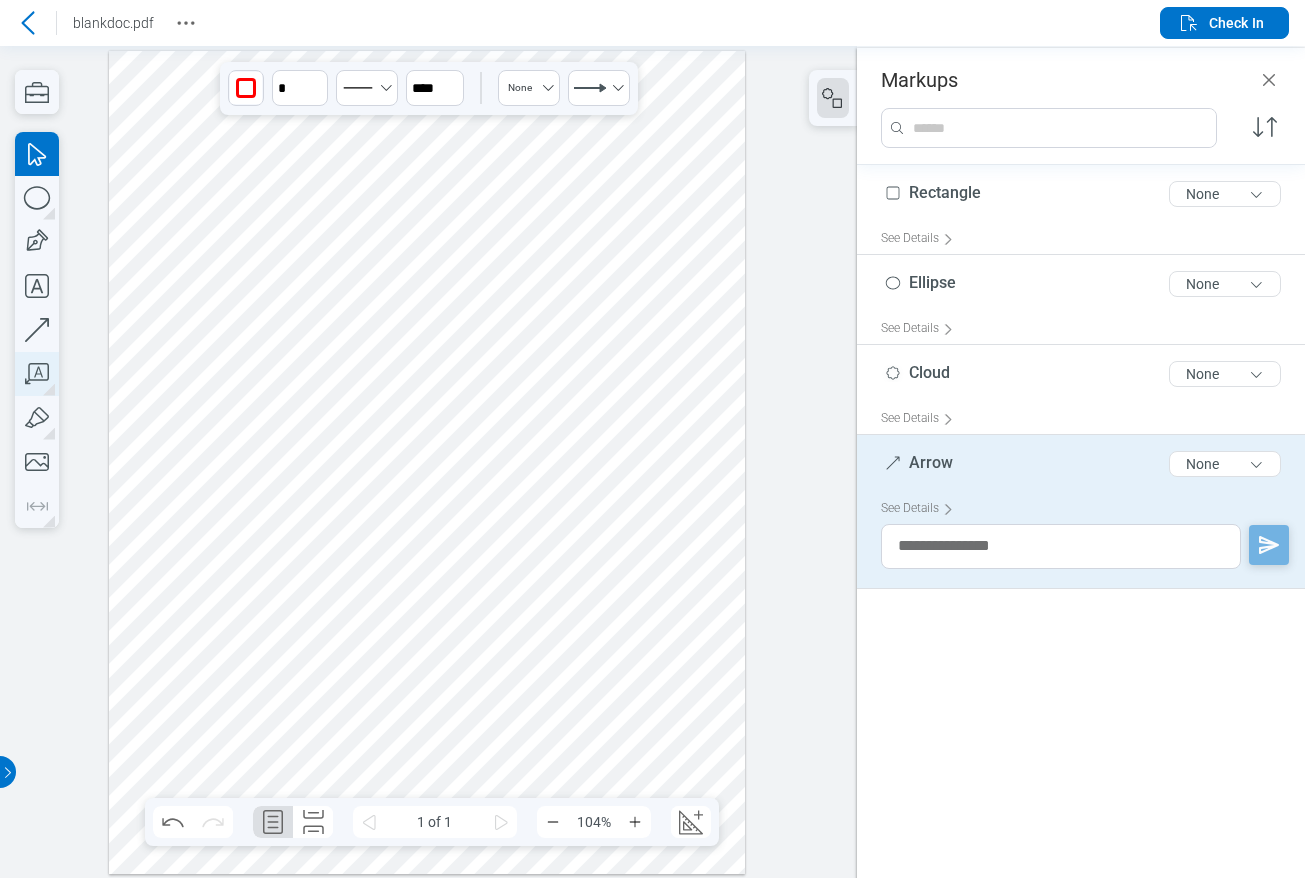 click 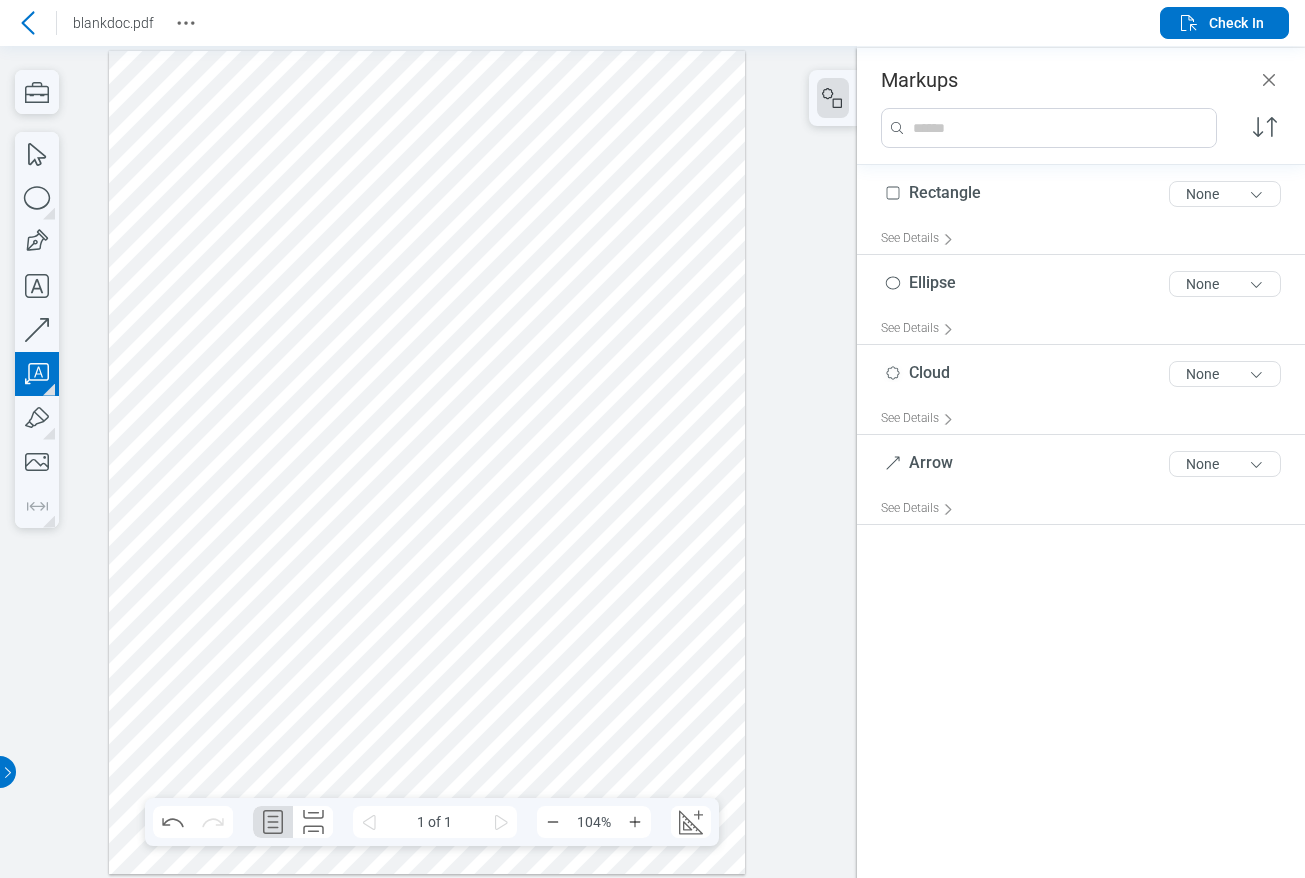 drag, startPoint x: 388, startPoint y: 566, endPoint x: 537, endPoint y: 673, distance: 183.43936 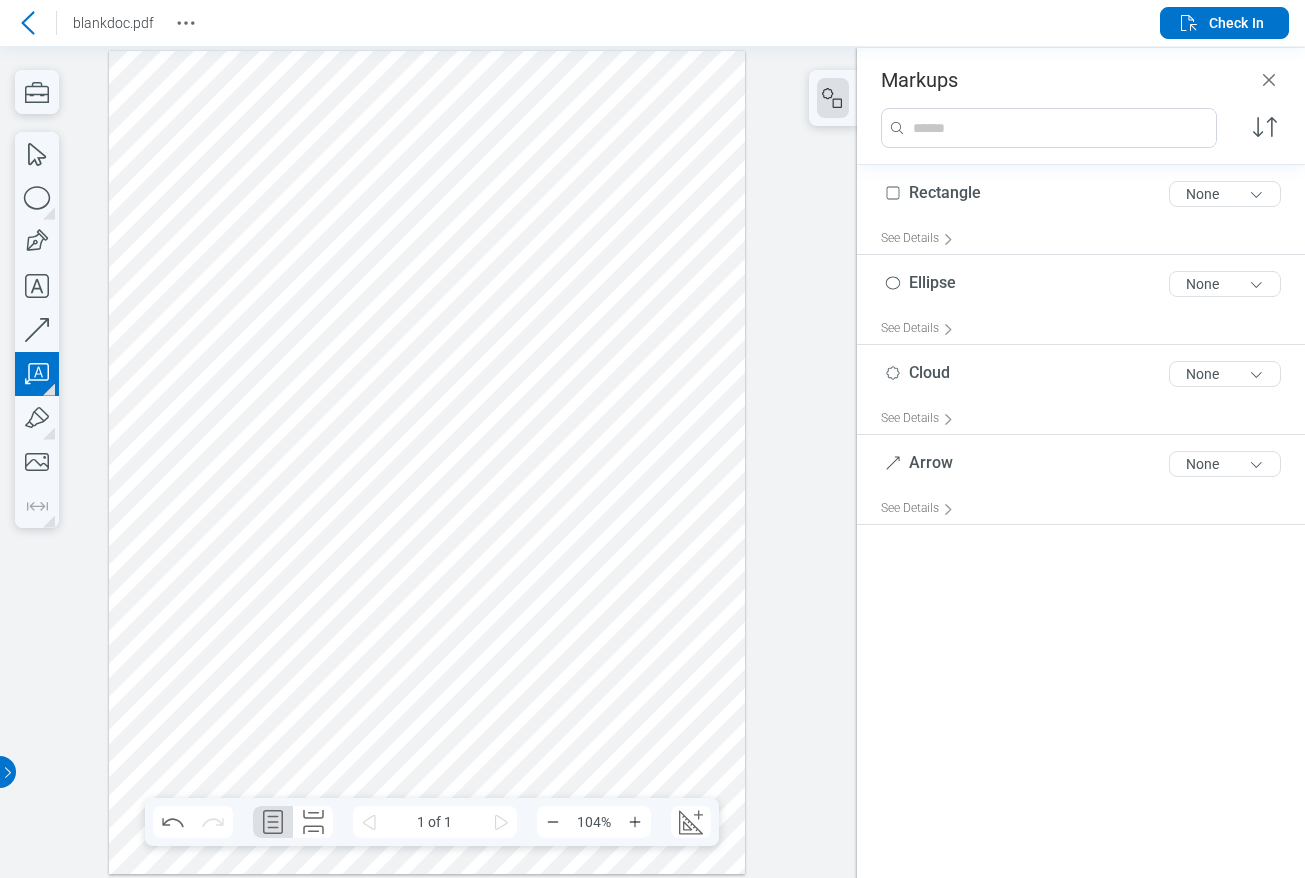 type 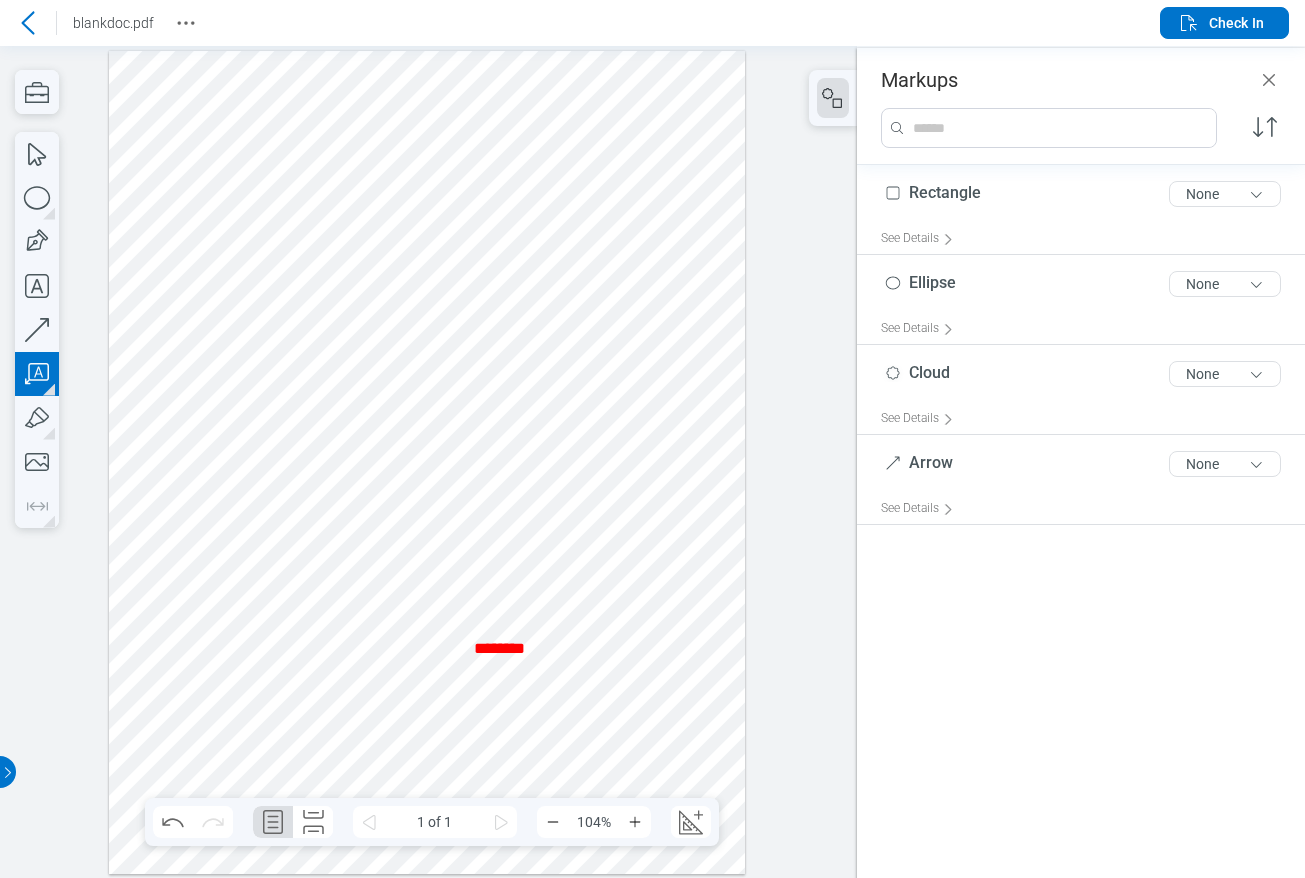click at bounding box center [427, 462] 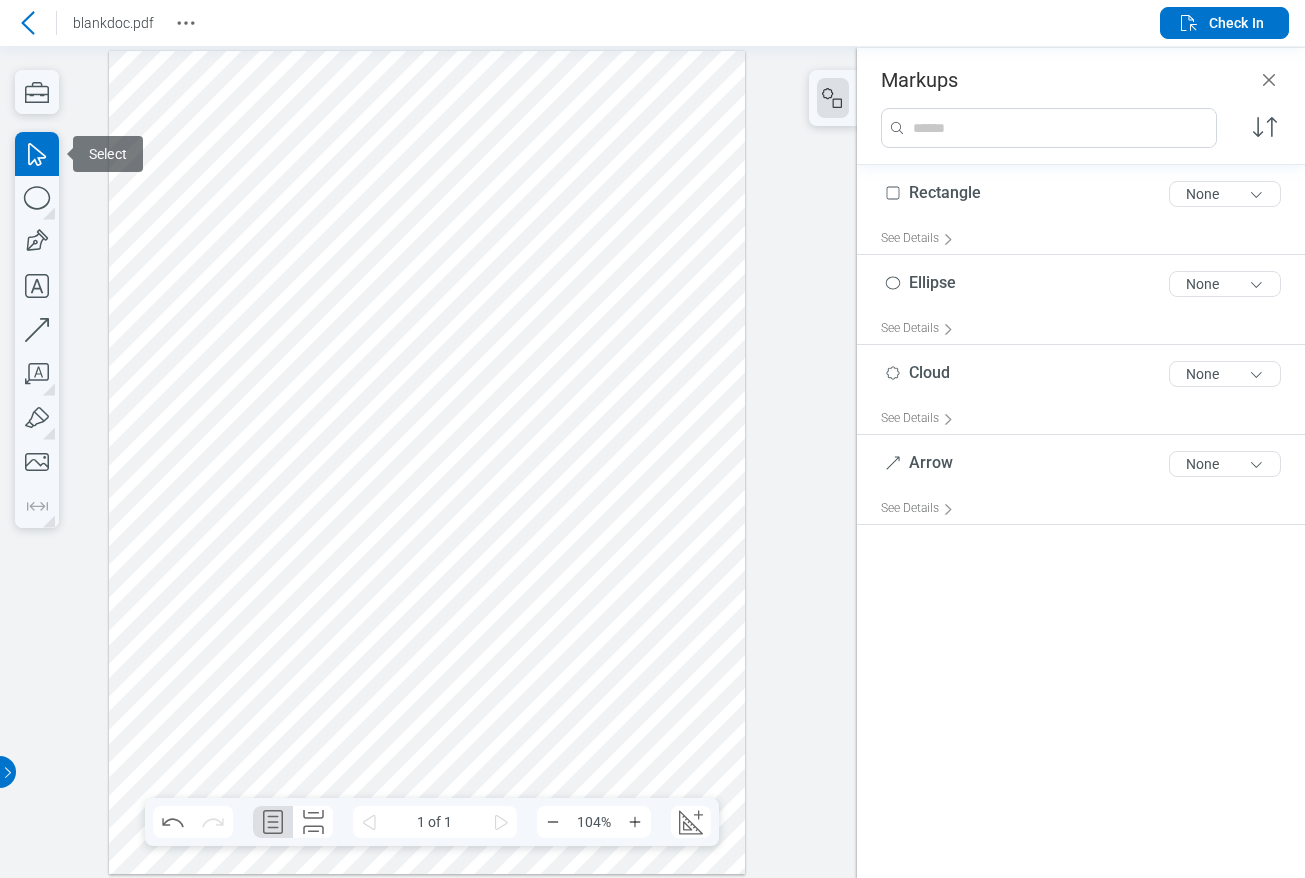 click 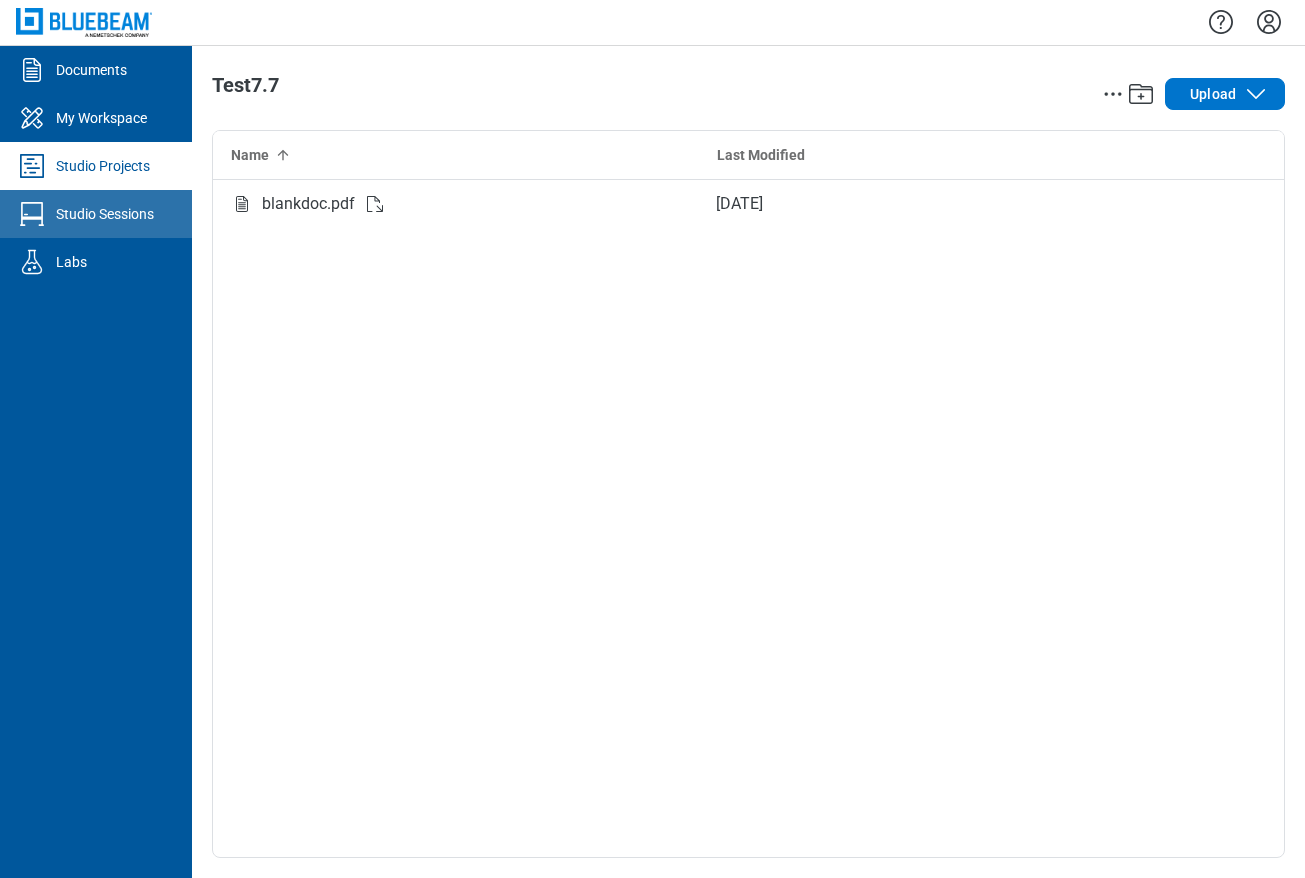 click on "Studio Sessions" at bounding box center [105, 214] 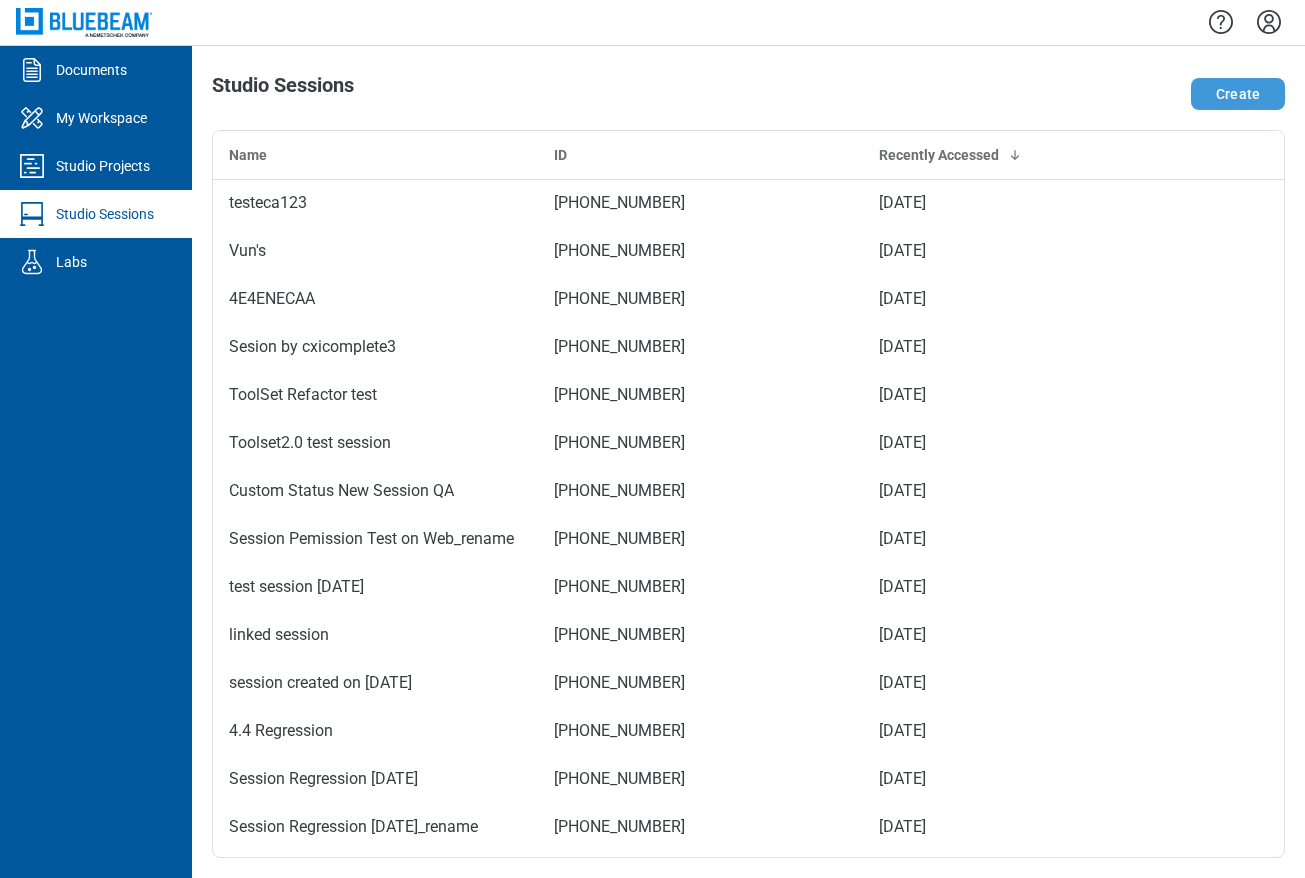 click on "Create" at bounding box center (1238, 94) 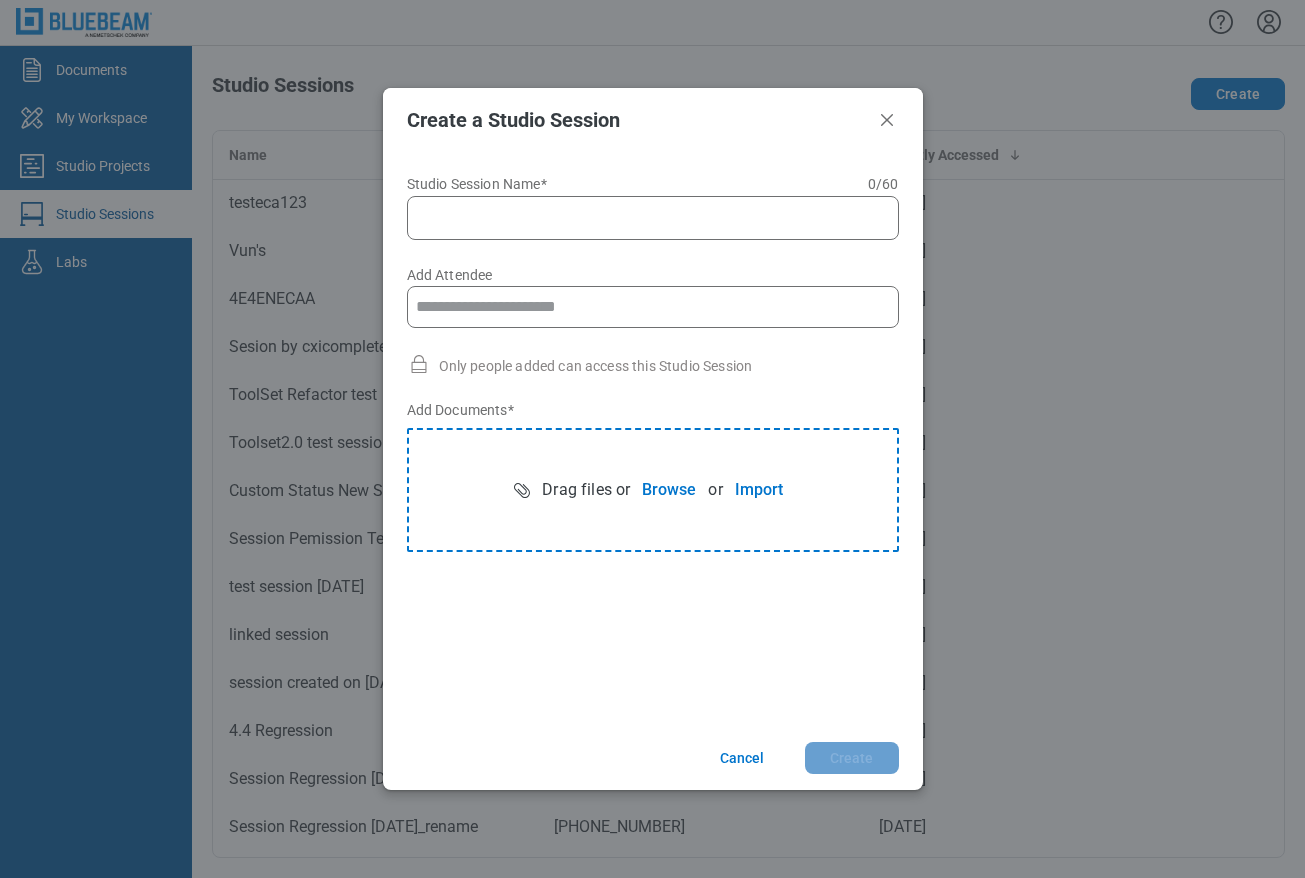 click on "Studio Session Name* 0  of  60  characters 0 / 60" at bounding box center (657, 218) 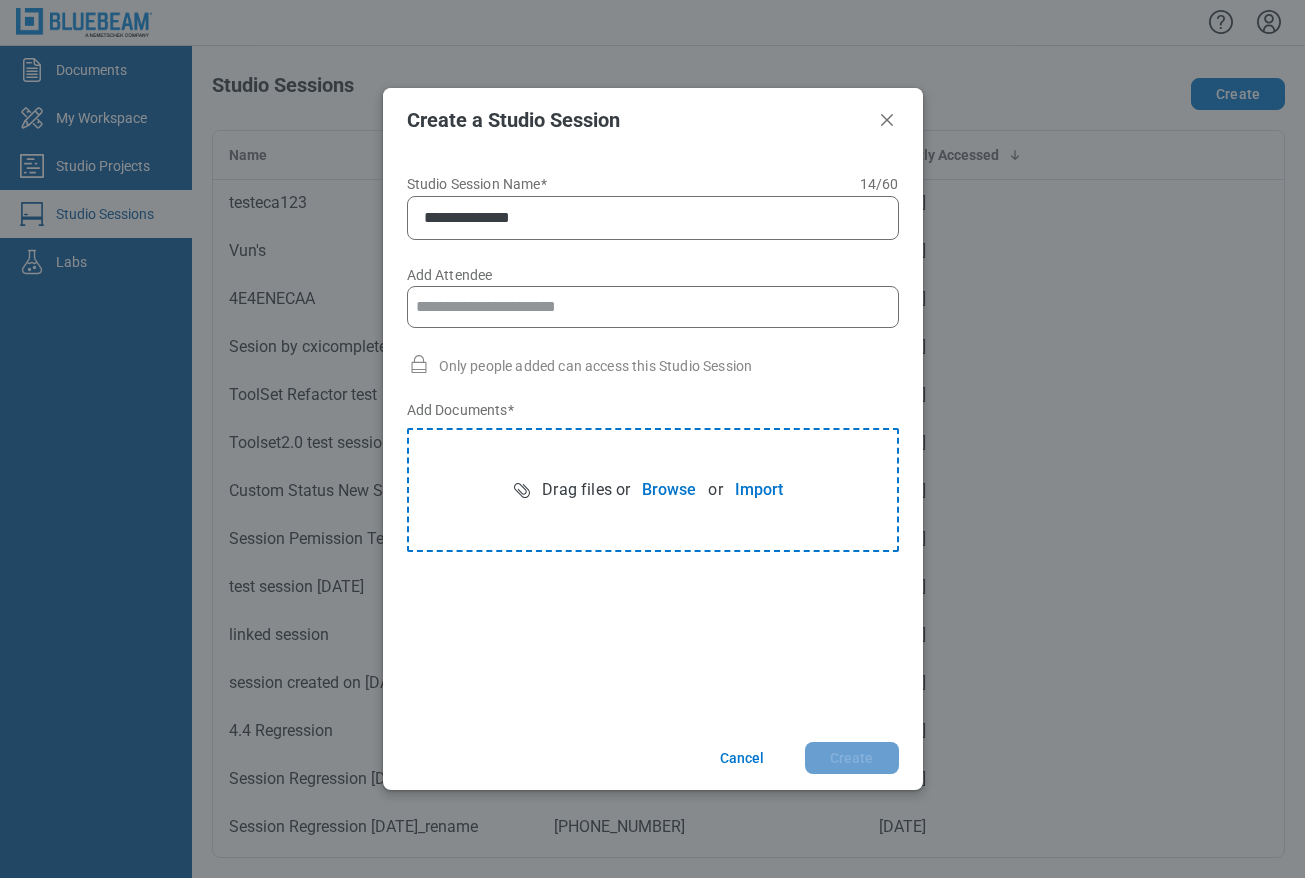 type on "**********" 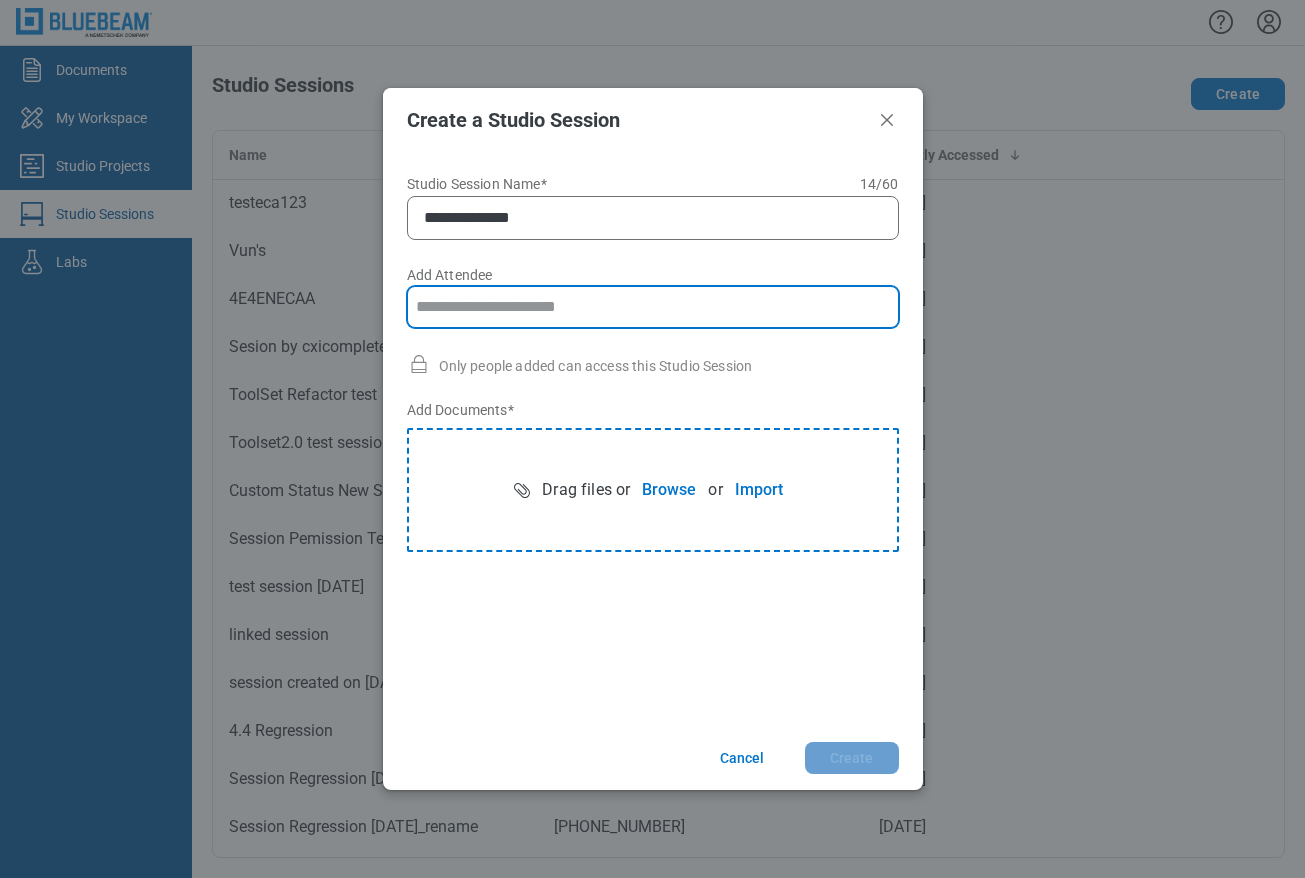 type 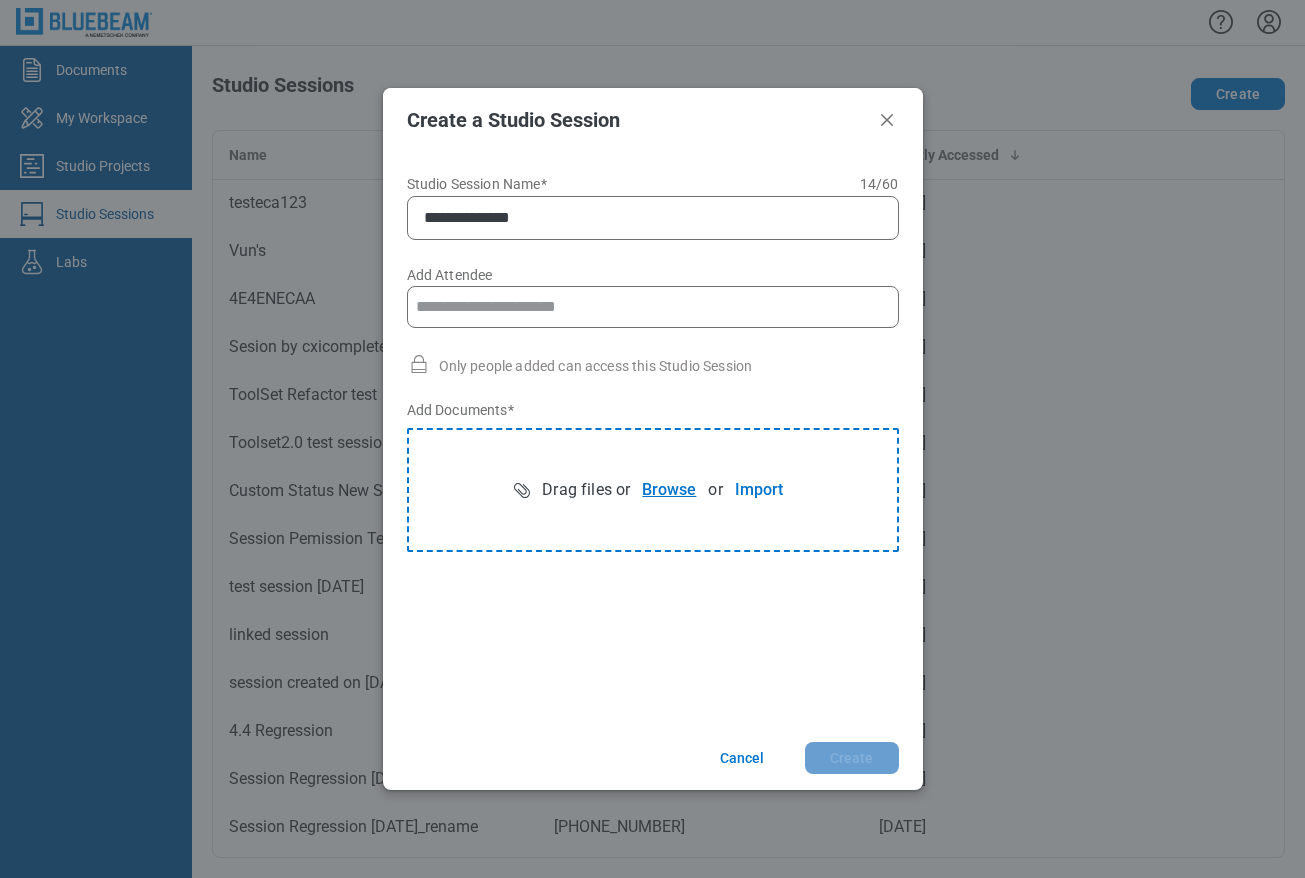 click on "Browse" at bounding box center [669, 490] 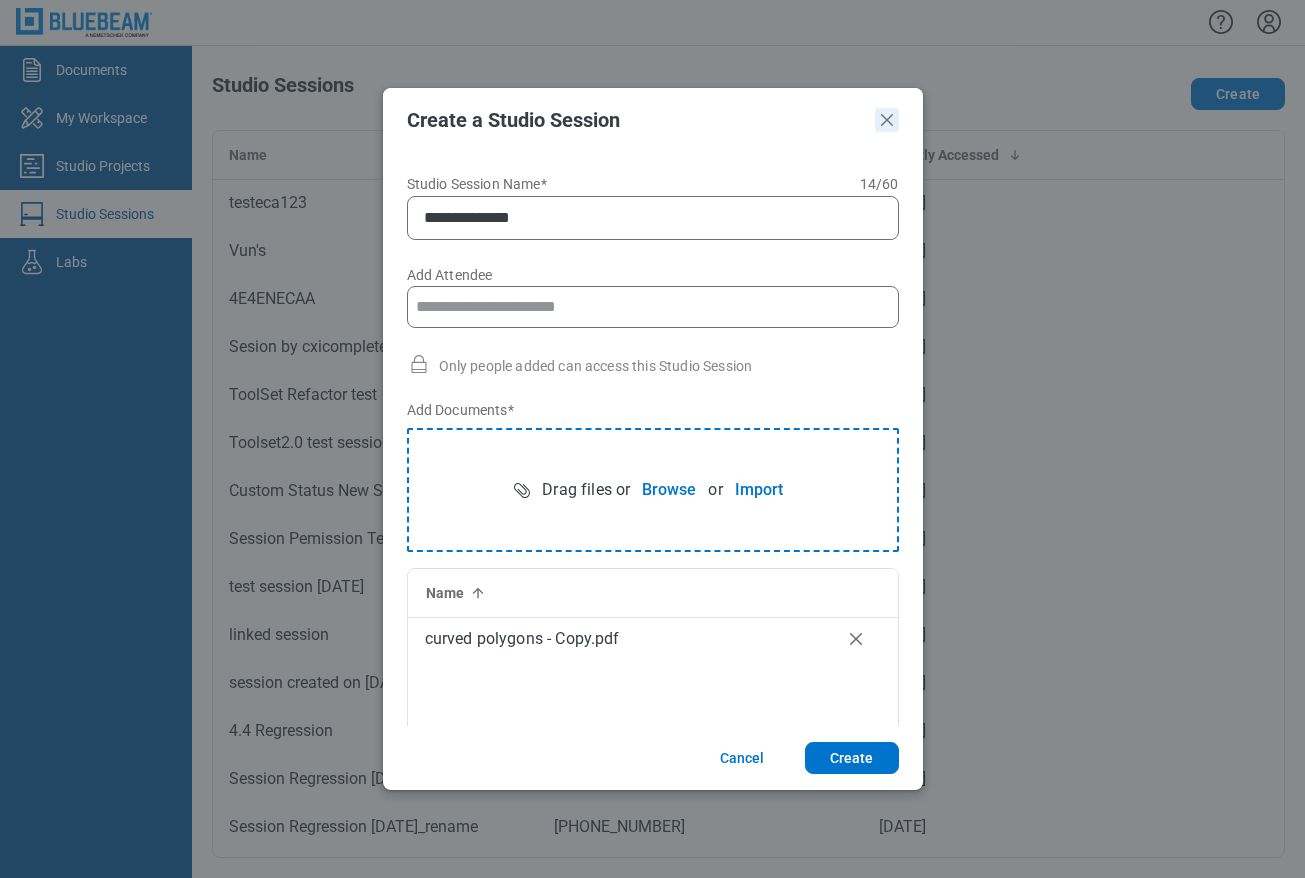 click 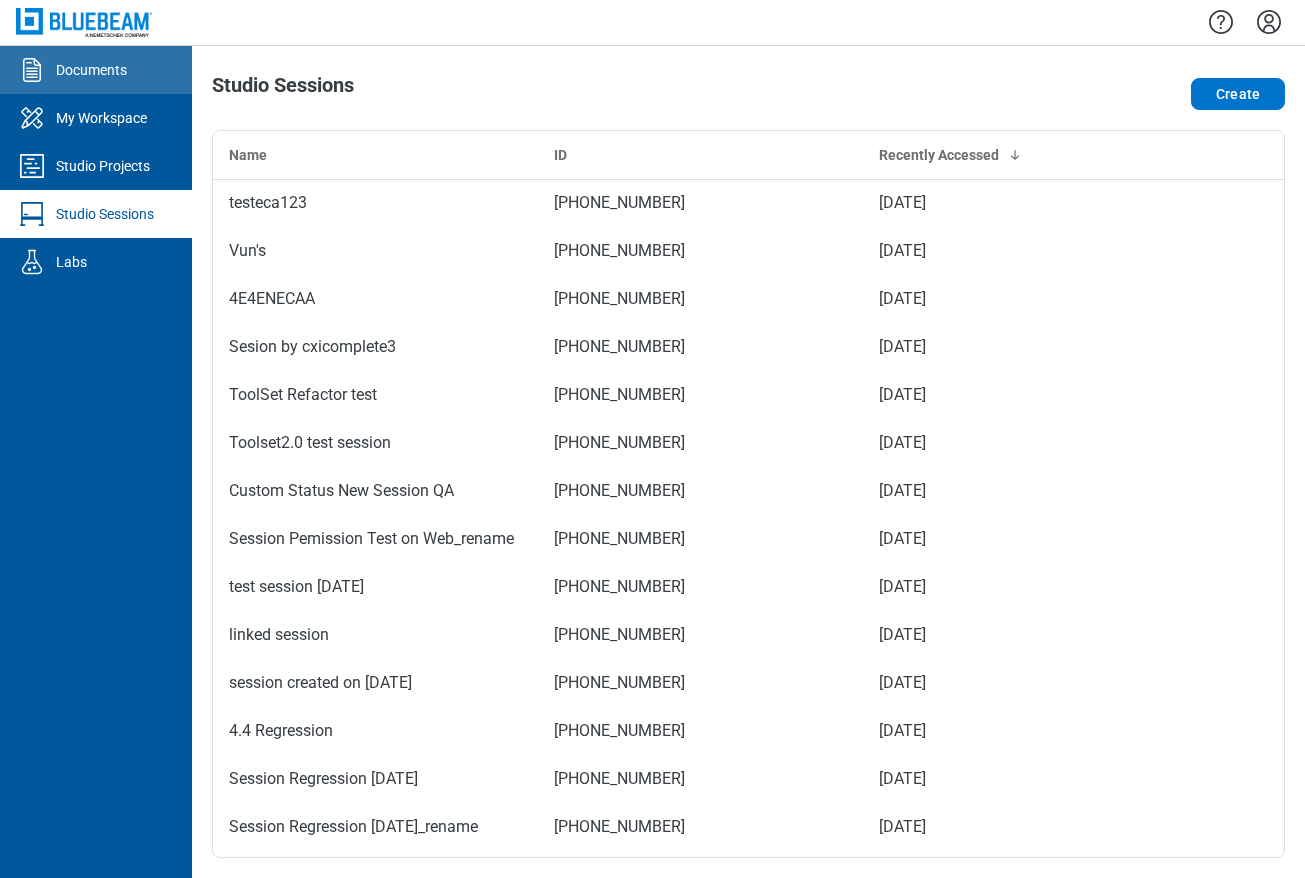 click on "Documents" at bounding box center (96, 70) 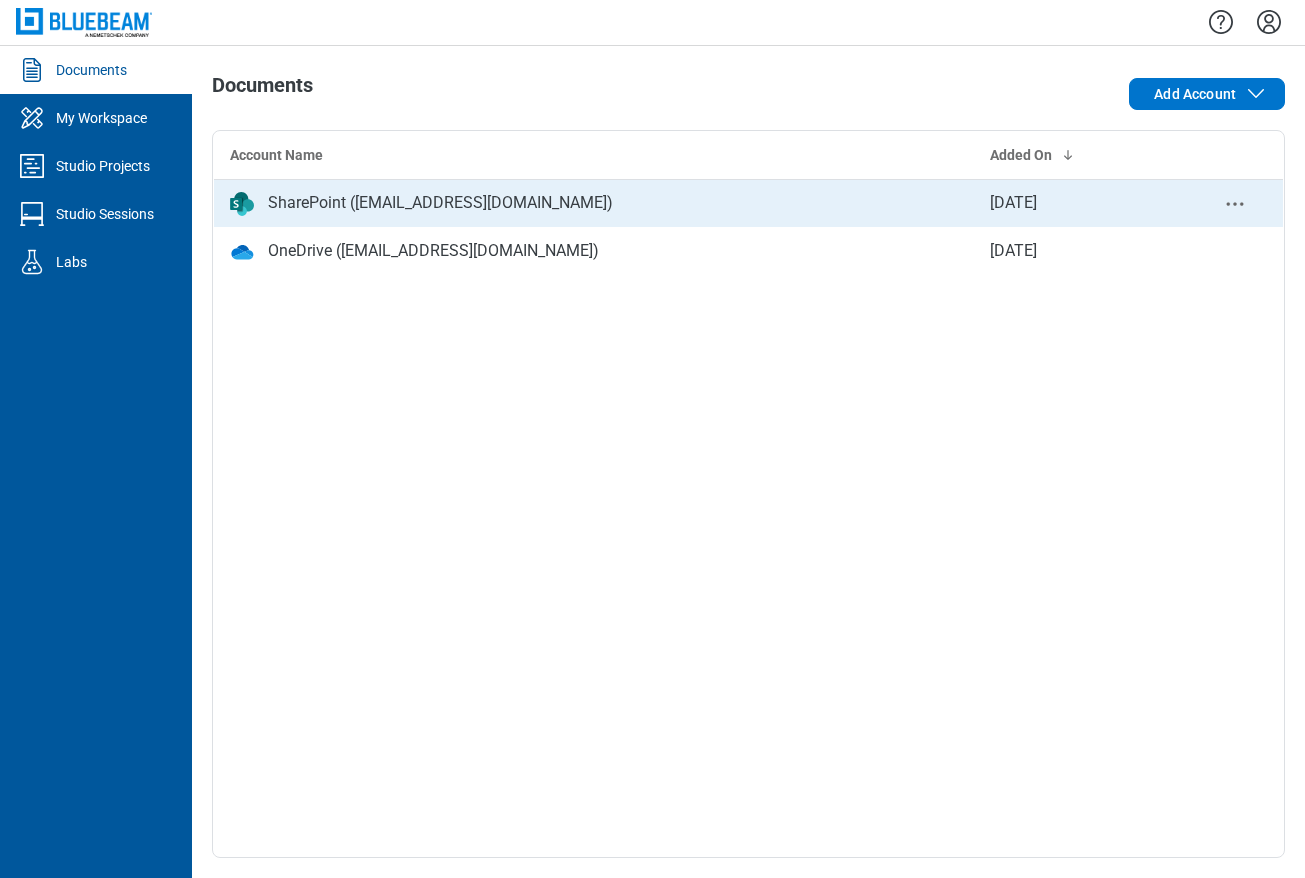 click on "SharePoint ([EMAIL_ADDRESS][DOMAIN_NAME])" at bounding box center (440, 203) 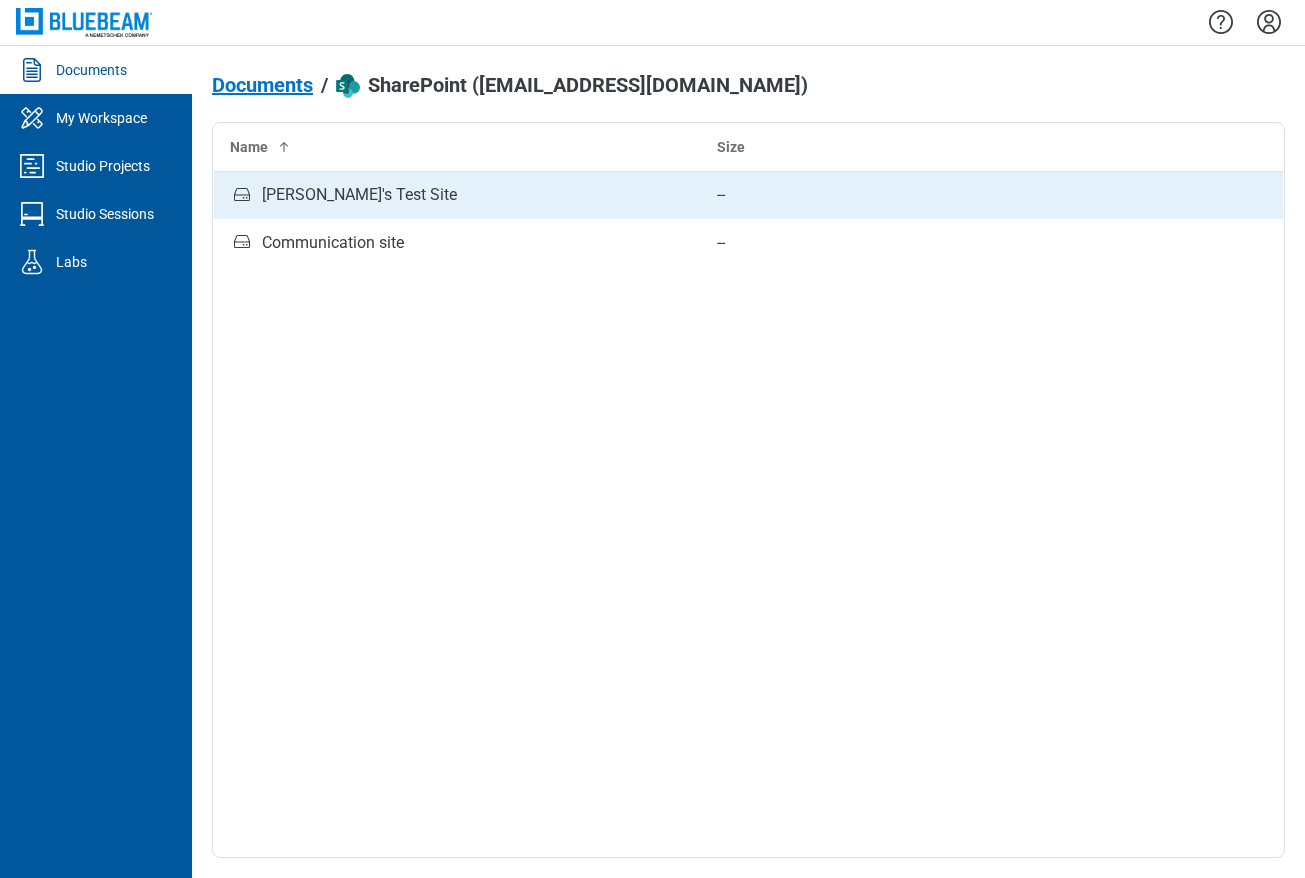 click on "Bhavini's Test Site" at bounding box center [359, 195] 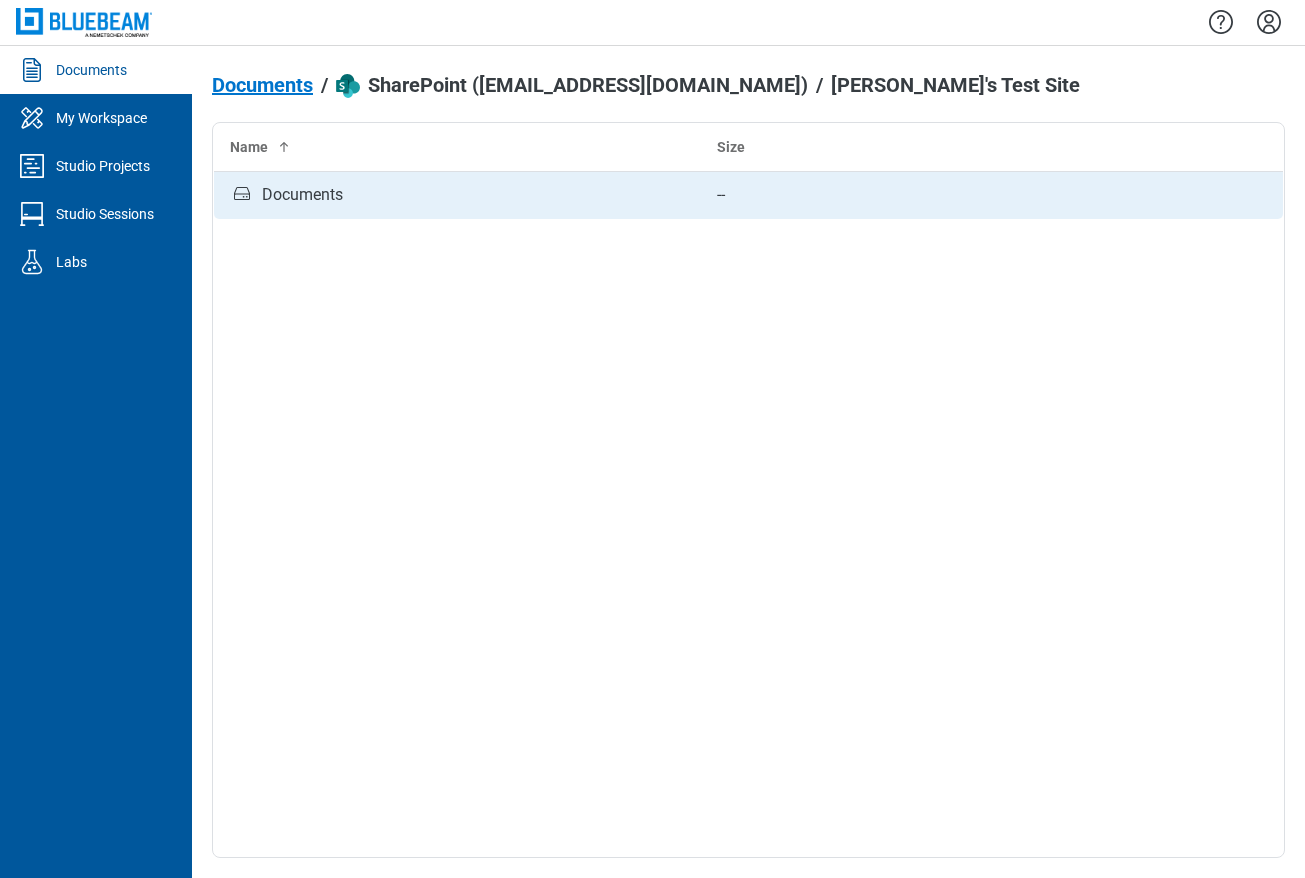 click on "Documents" at bounding box center [457, 195] 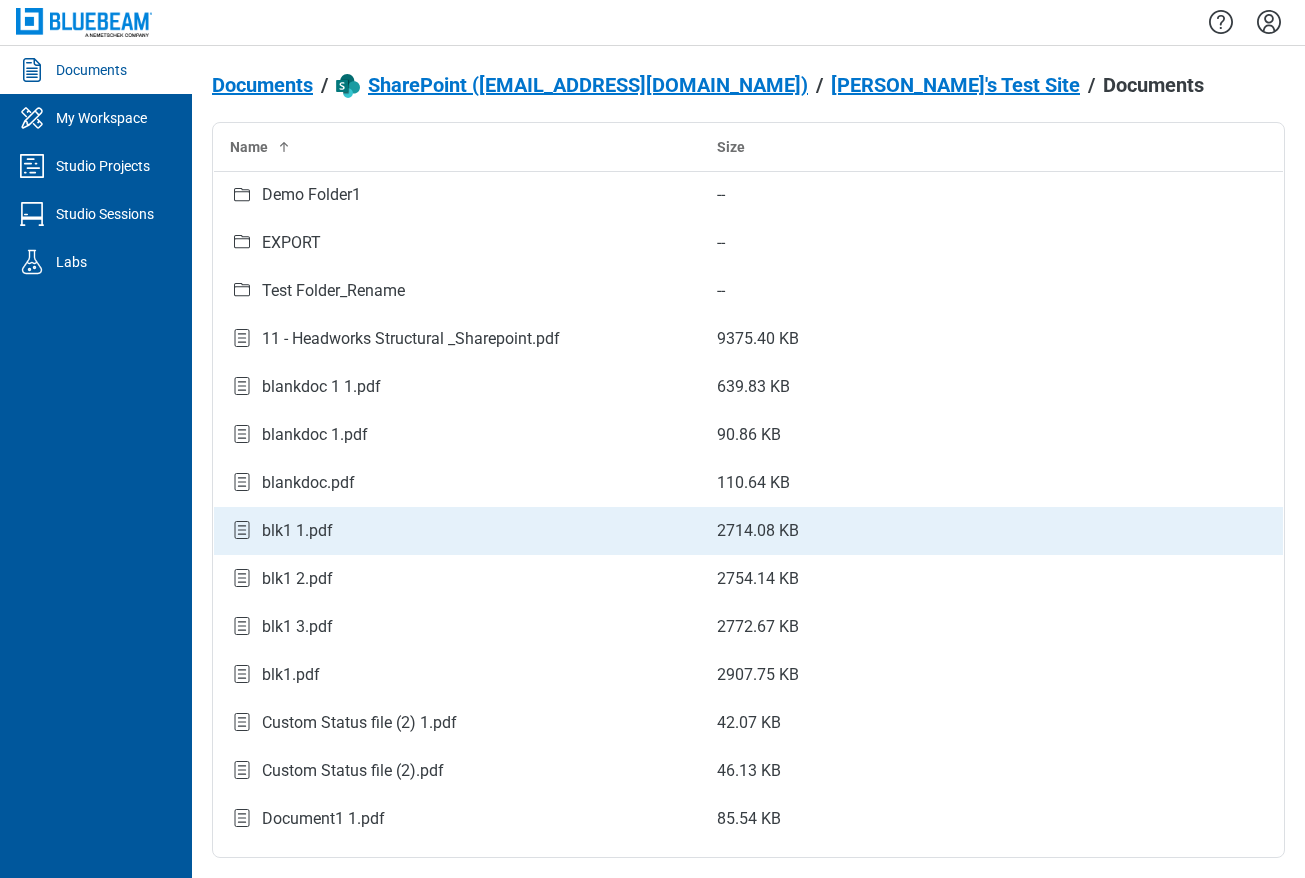 click on "blk1 1.pdf" at bounding box center (457, 531) 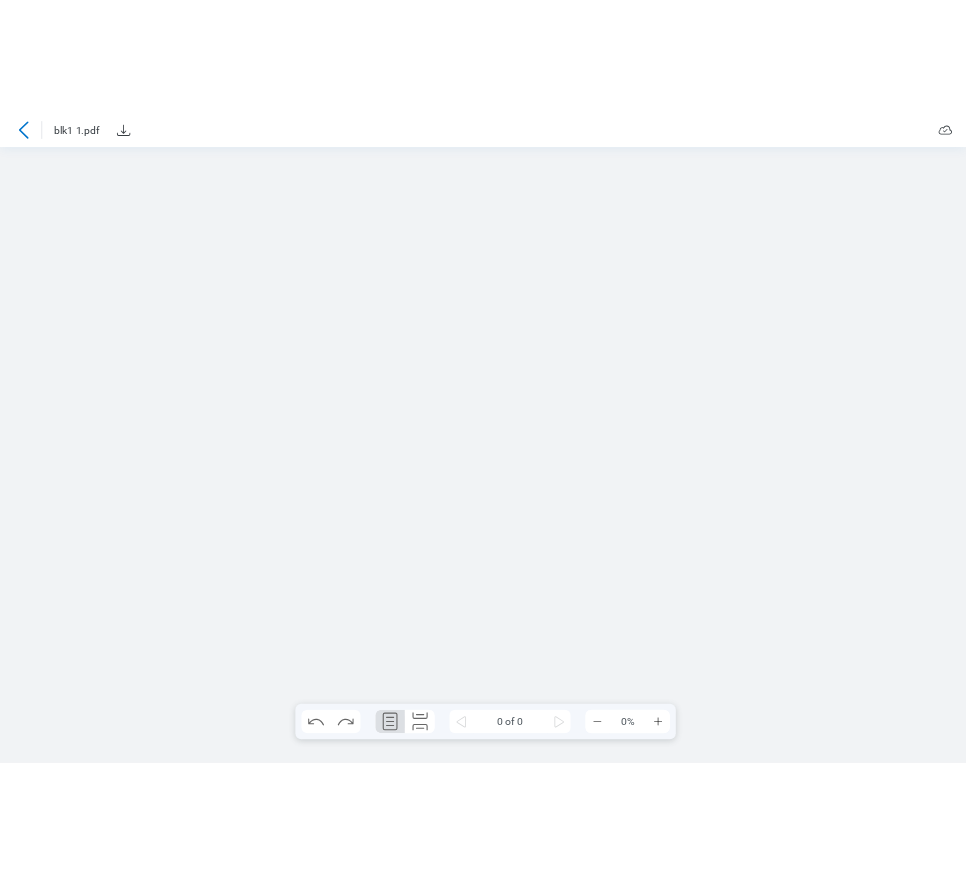 scroll, scrollTop: 0, scrollLeft: 0, axis: both 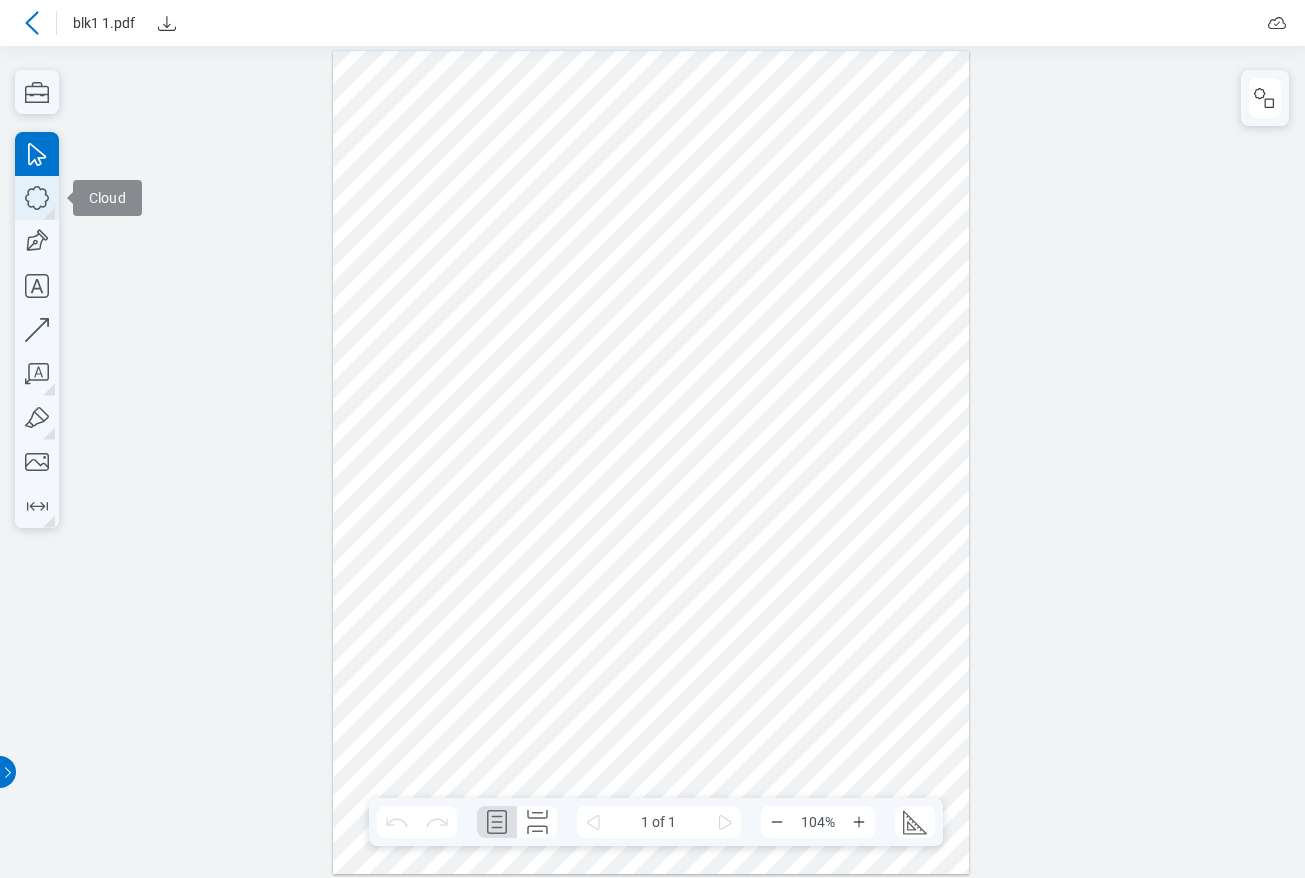 click 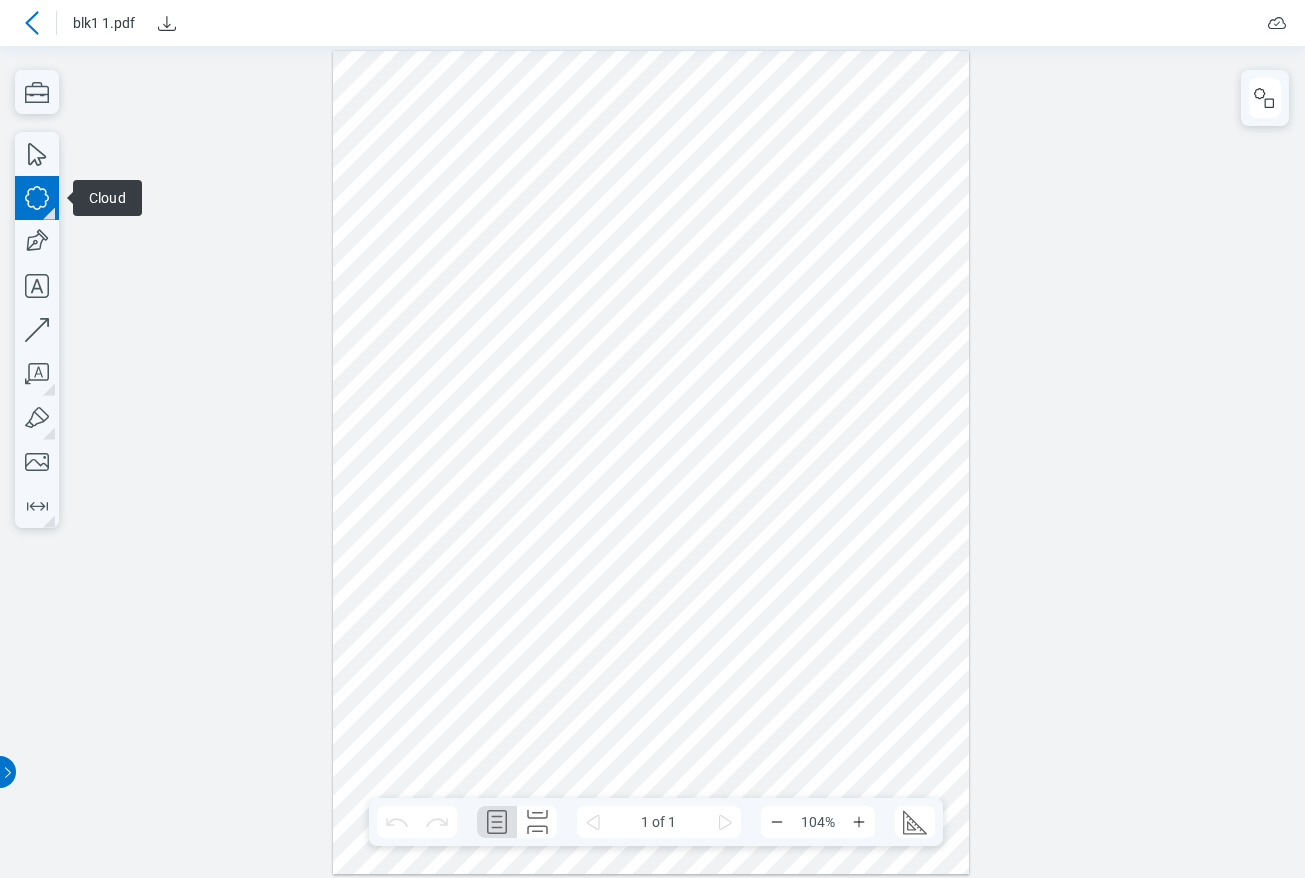 drag, startPoint x: 620, startPoint y: 351, endPoint x: 598, endPoint y: 349, distance: 22.090721 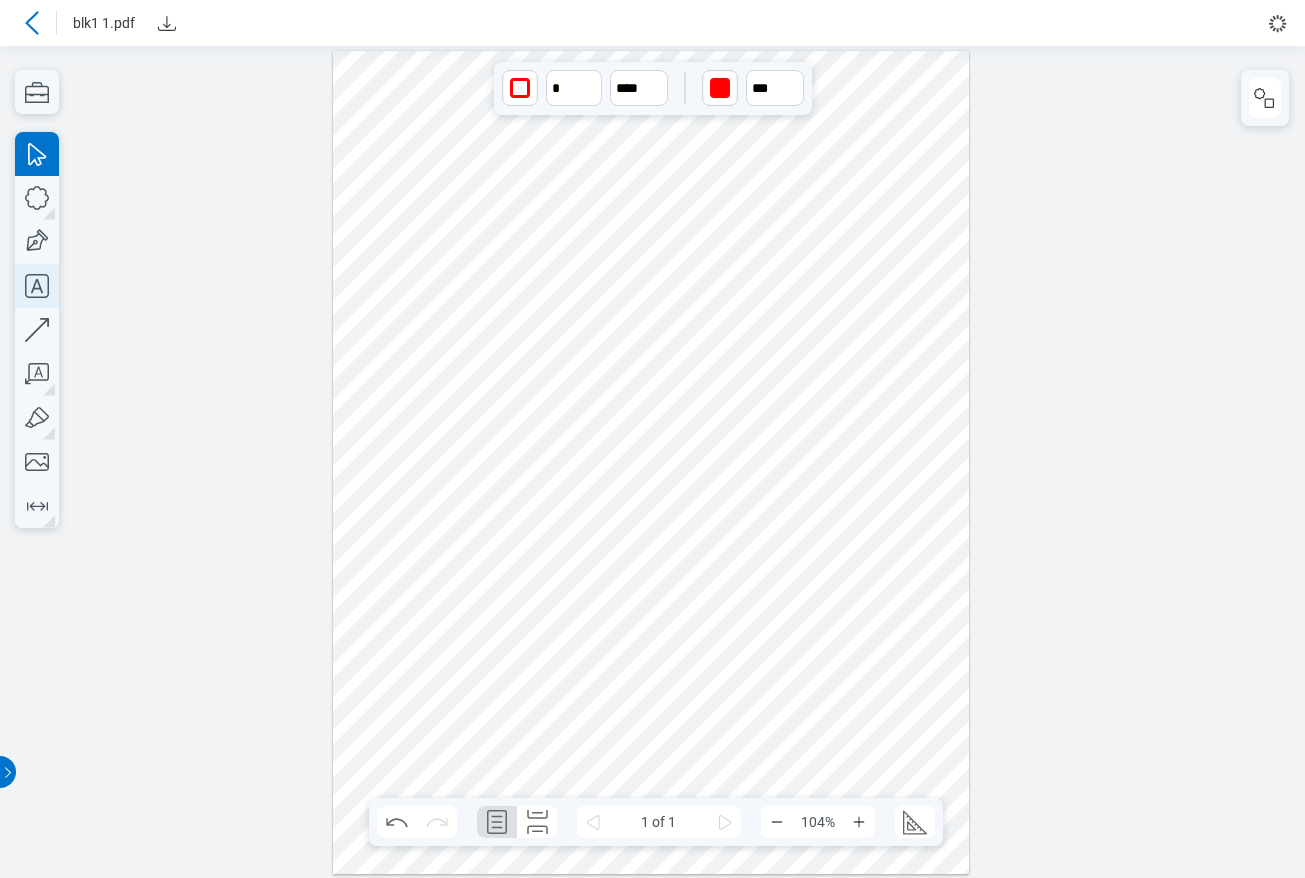click 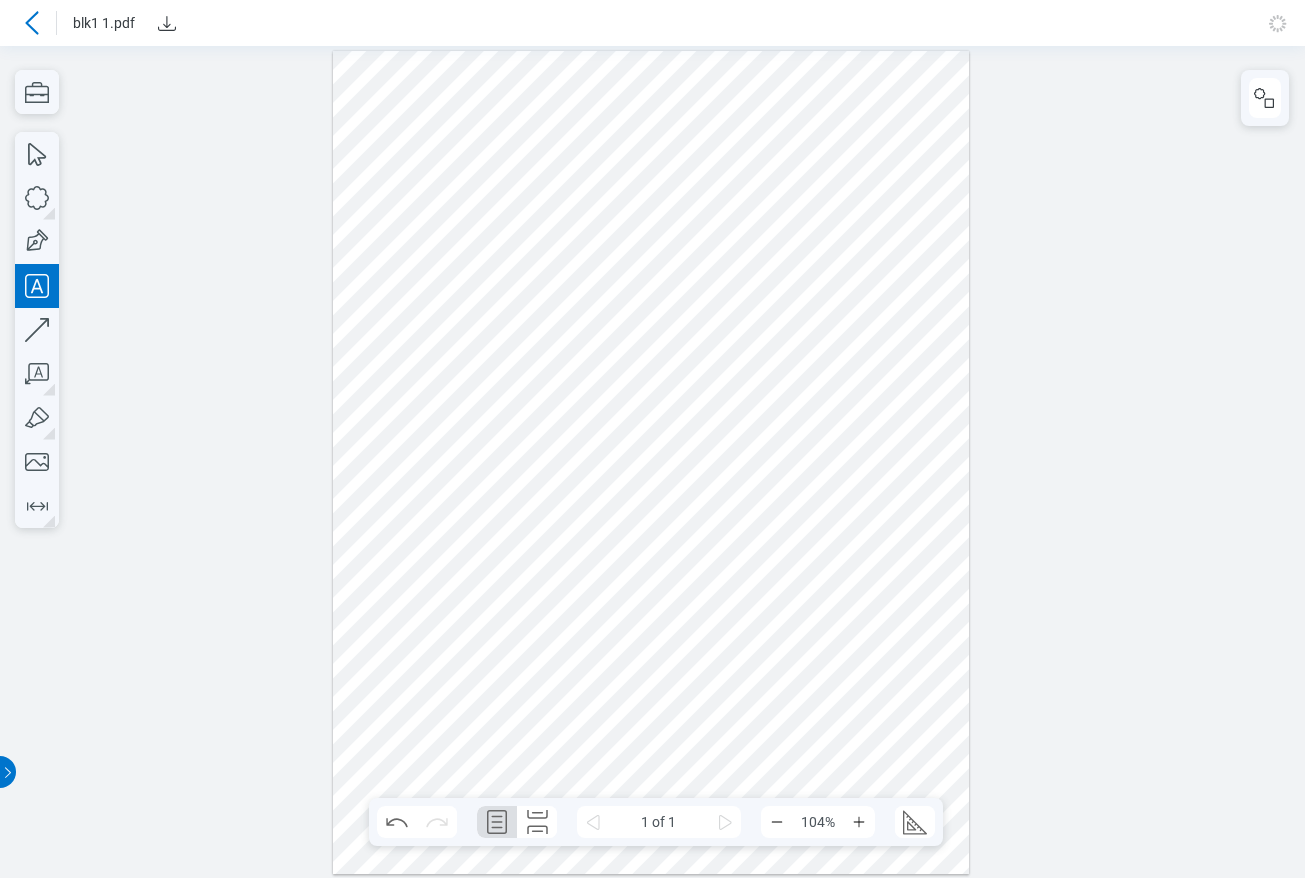 click at bounding box center (651, 462) 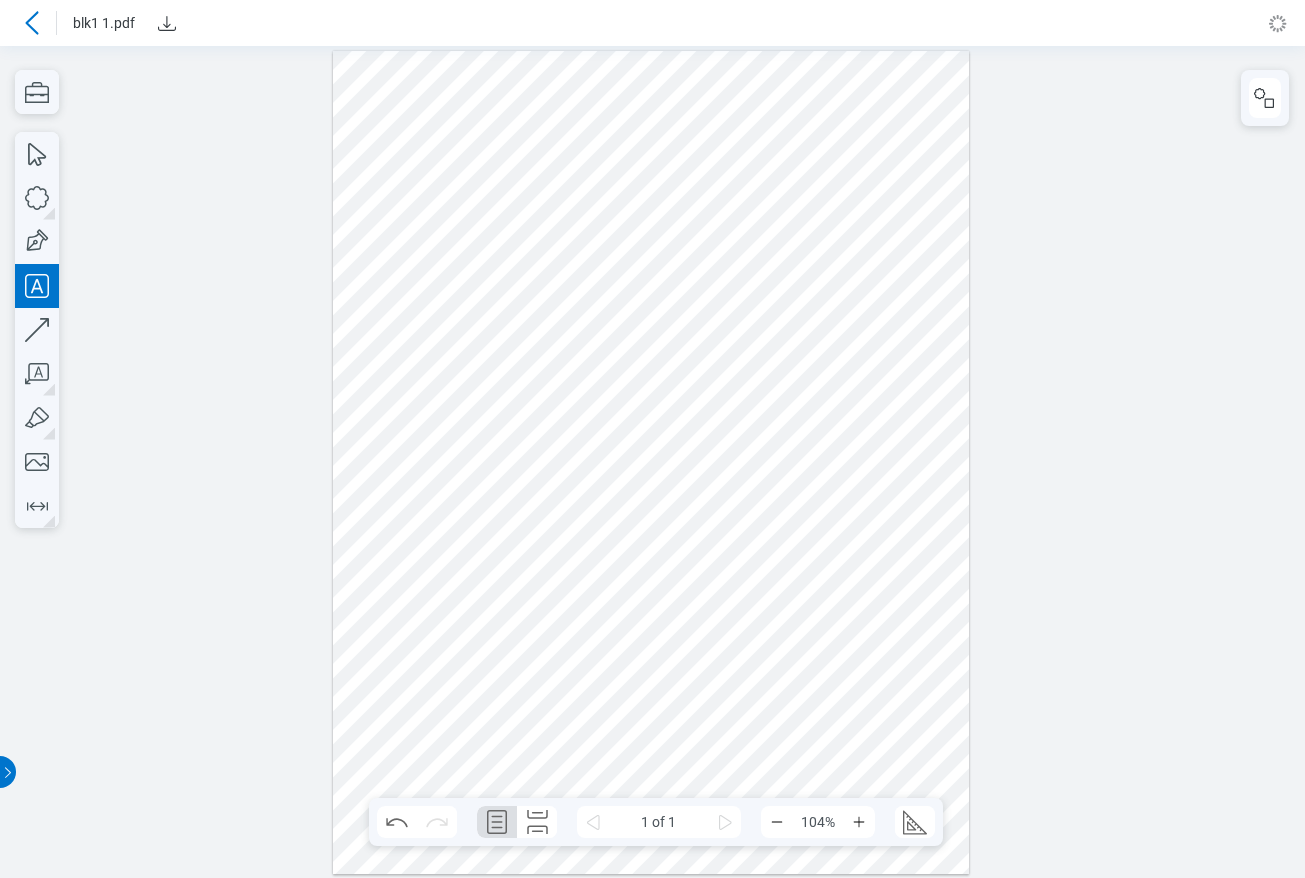 type 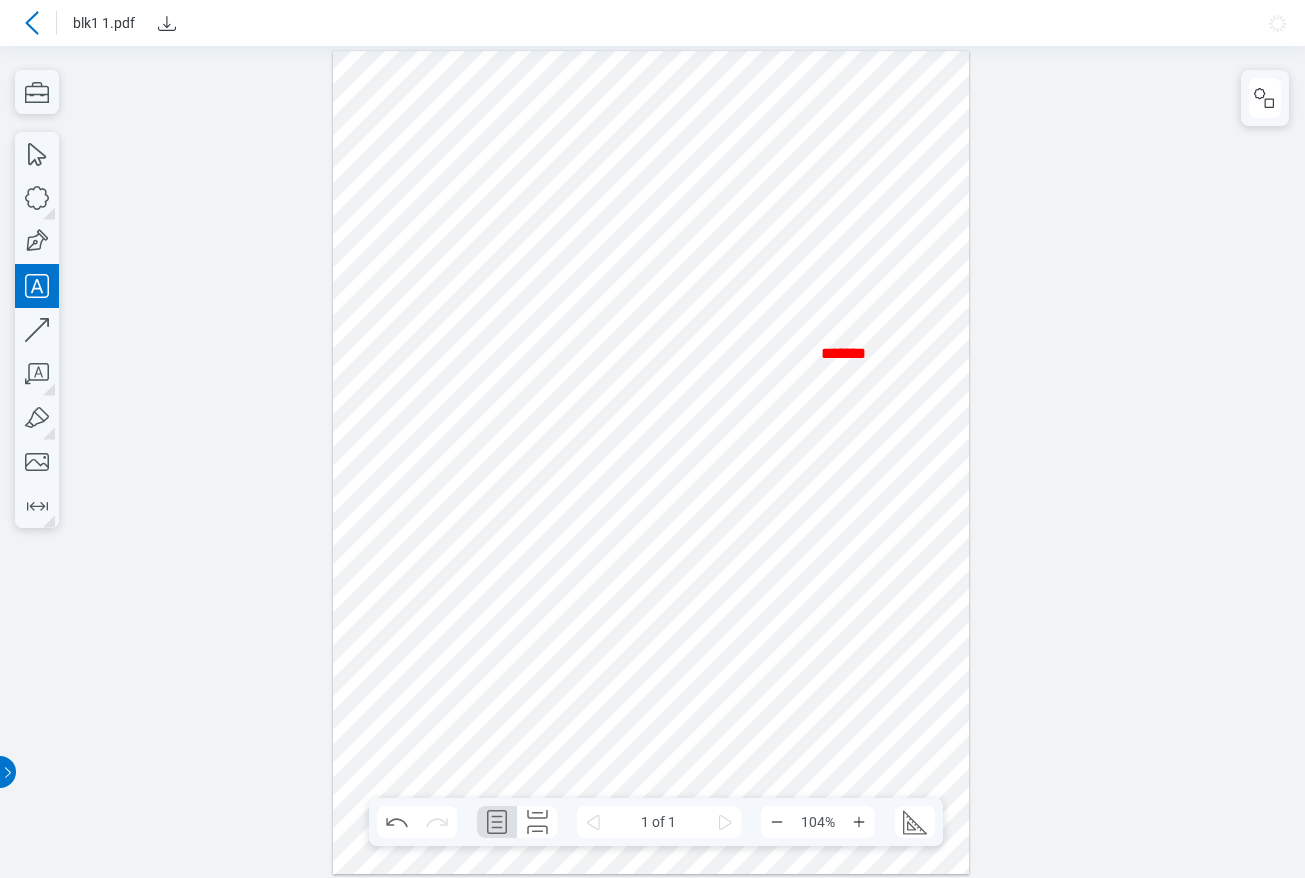 click at bounding box center (651, 462) 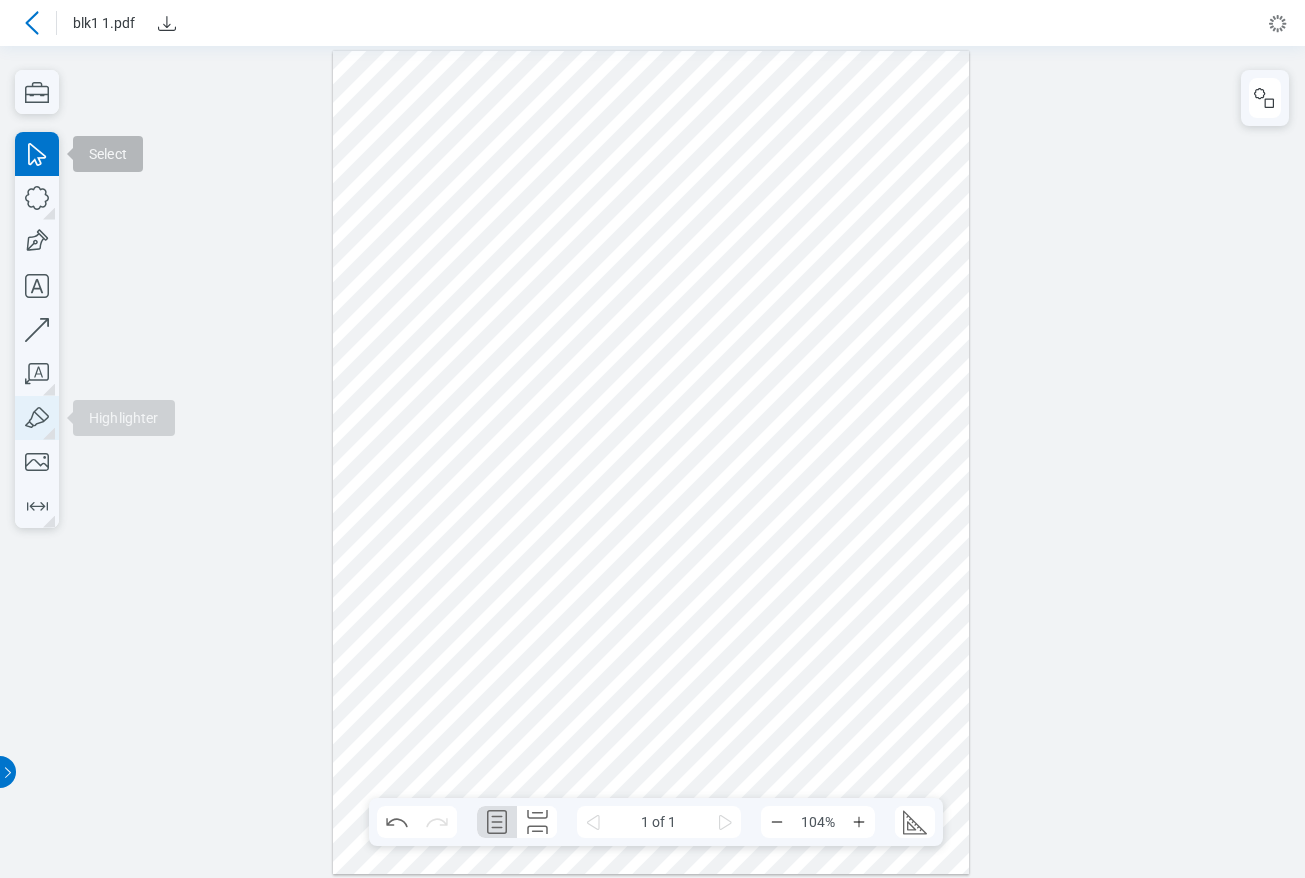 click 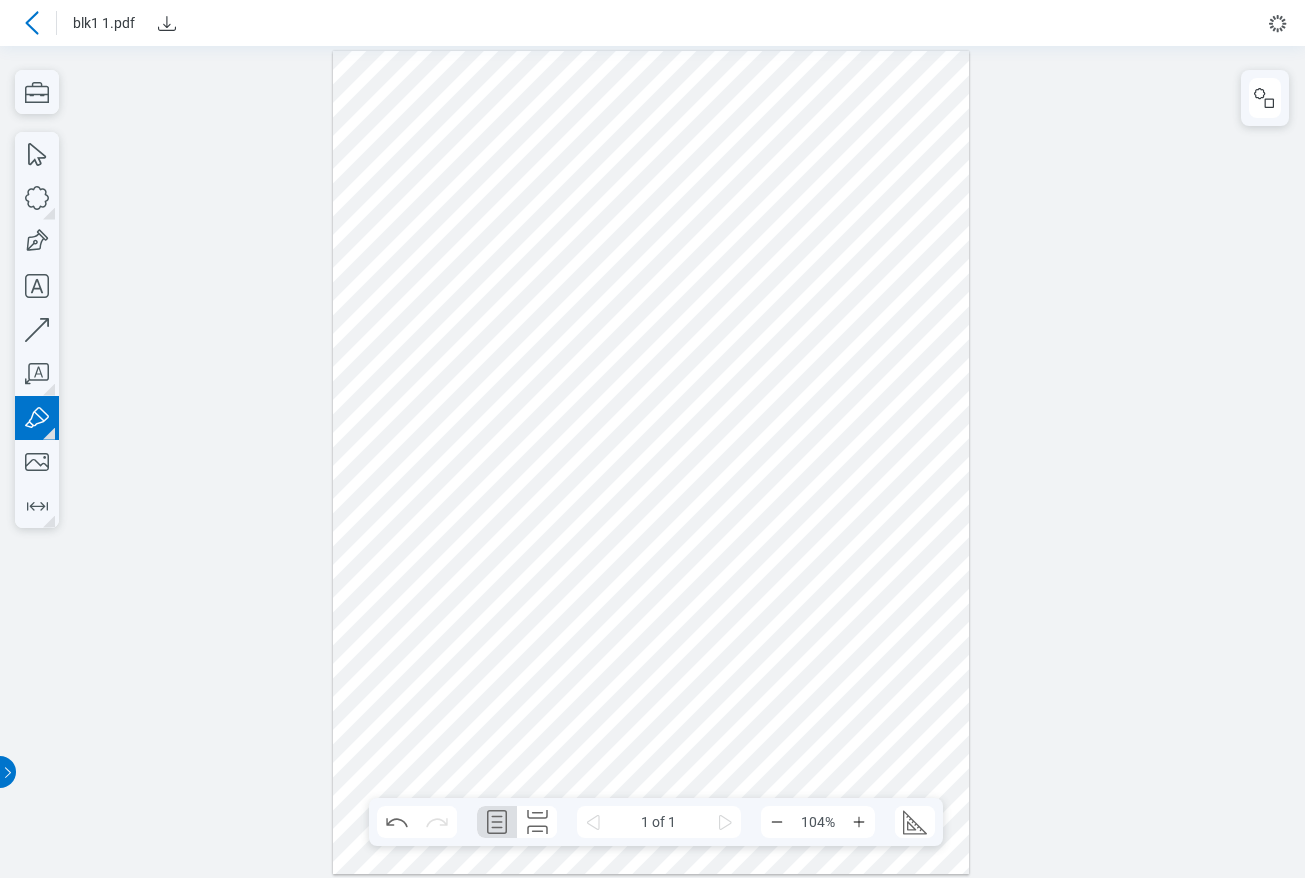 drag, startPoint x: 726, startPoint y: 493, endPoint x: 825, endPoint y: 492, distance: 99.00505 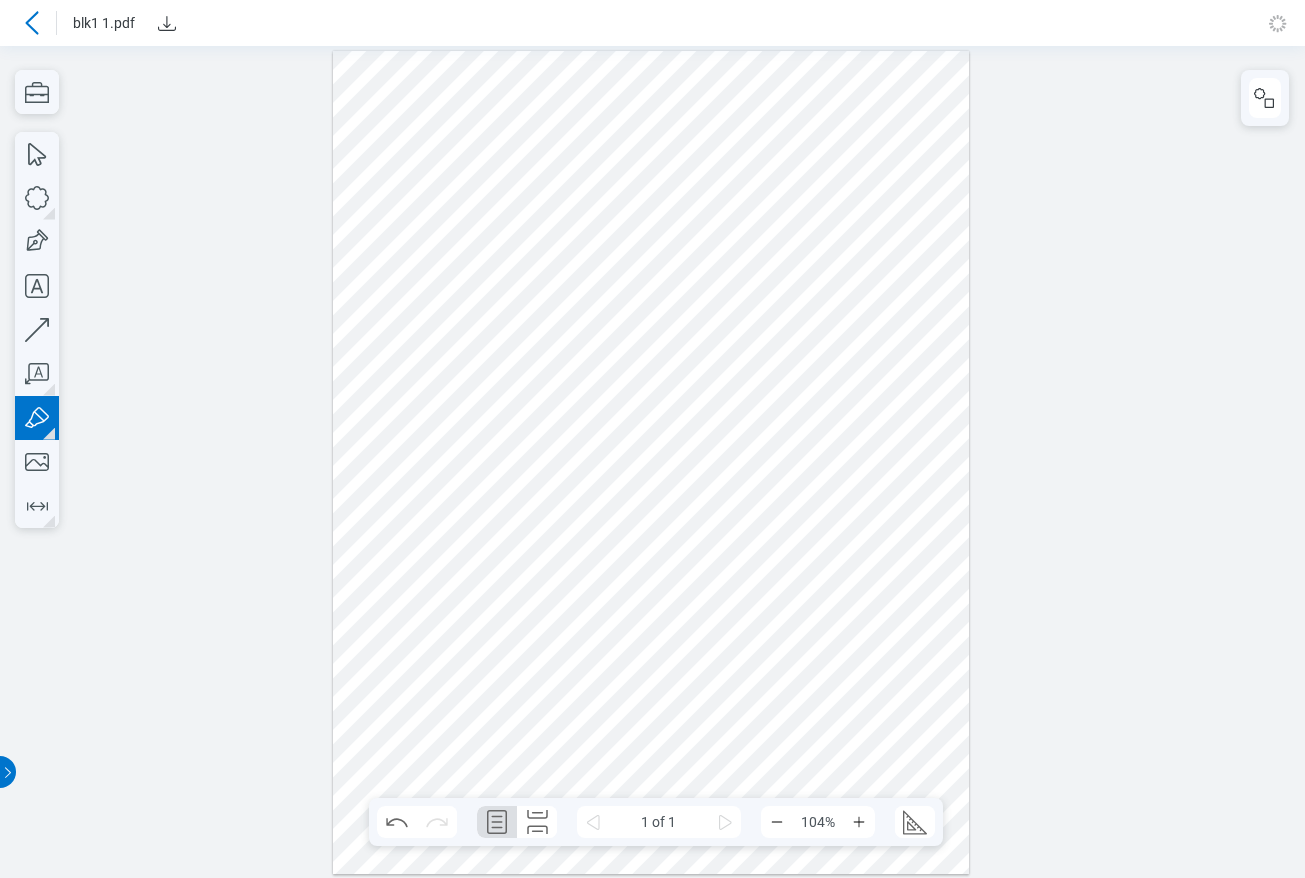 click at bounding box center [651, 462] 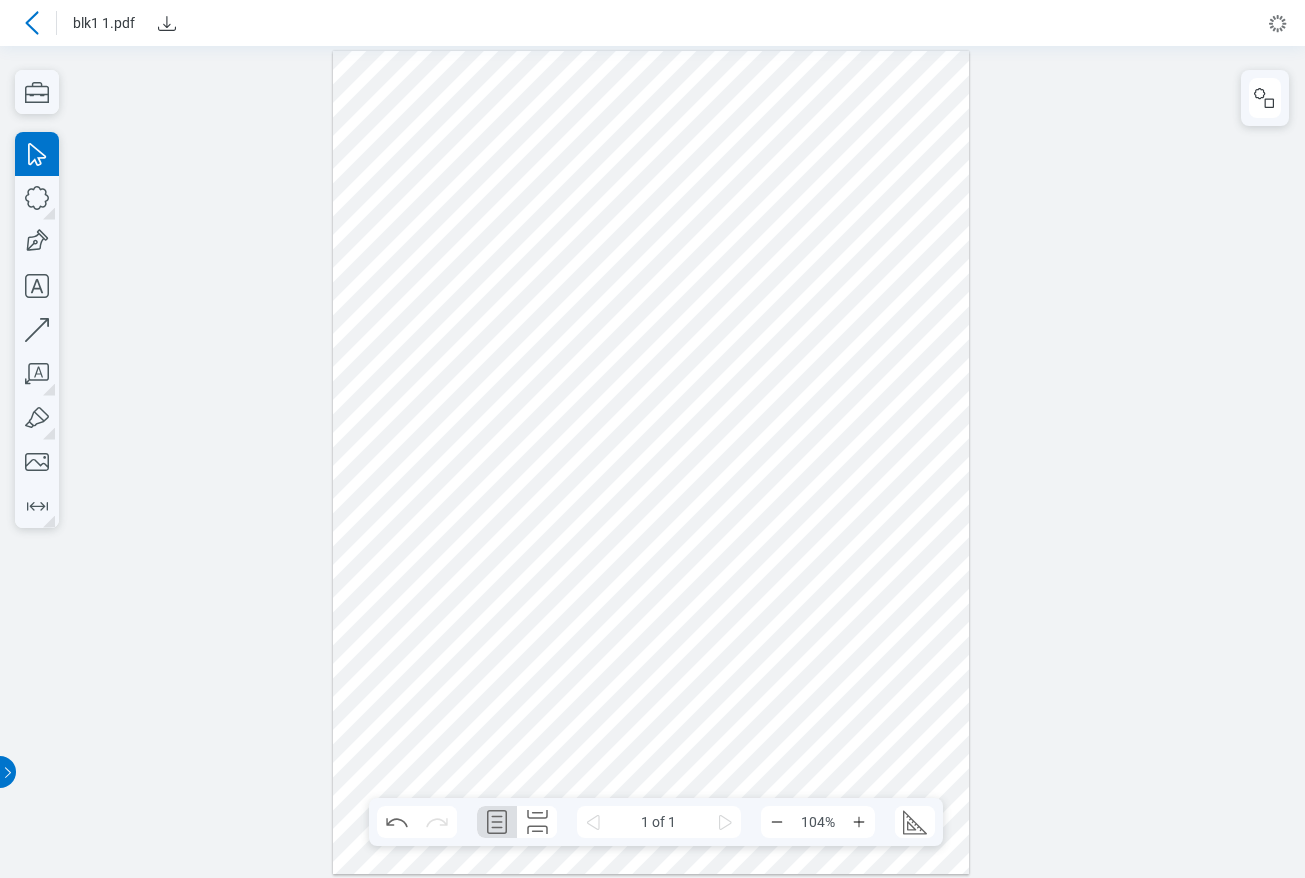 click 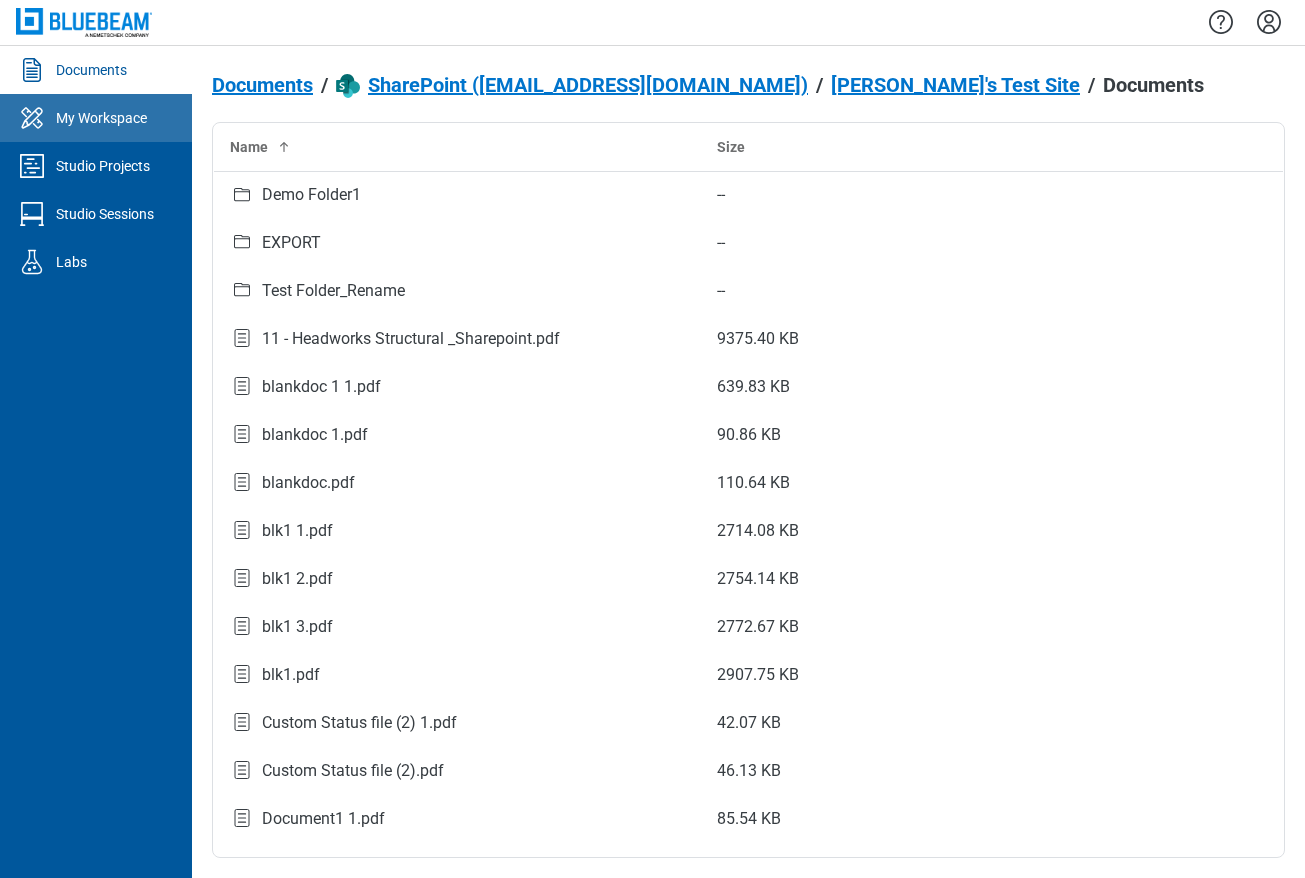 click on "My Workspace" at bounding box center [101, 118] 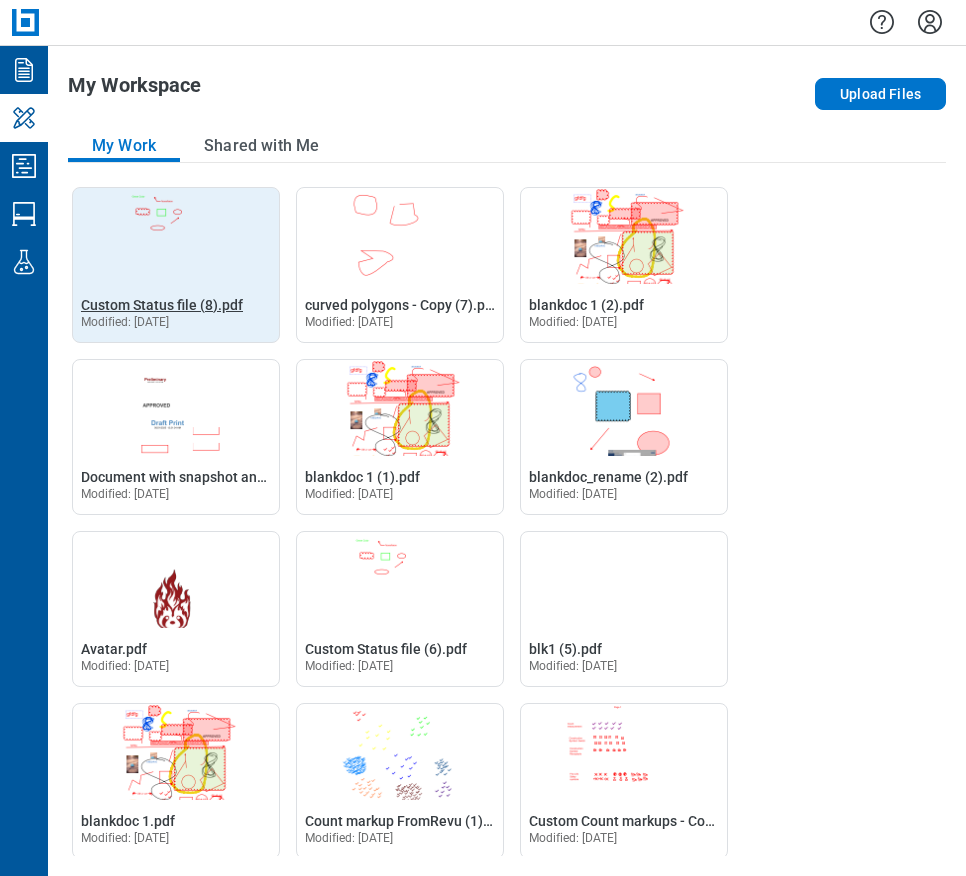 click on "Custom Status file  (8).pdf" at bounding box center [162, 305] 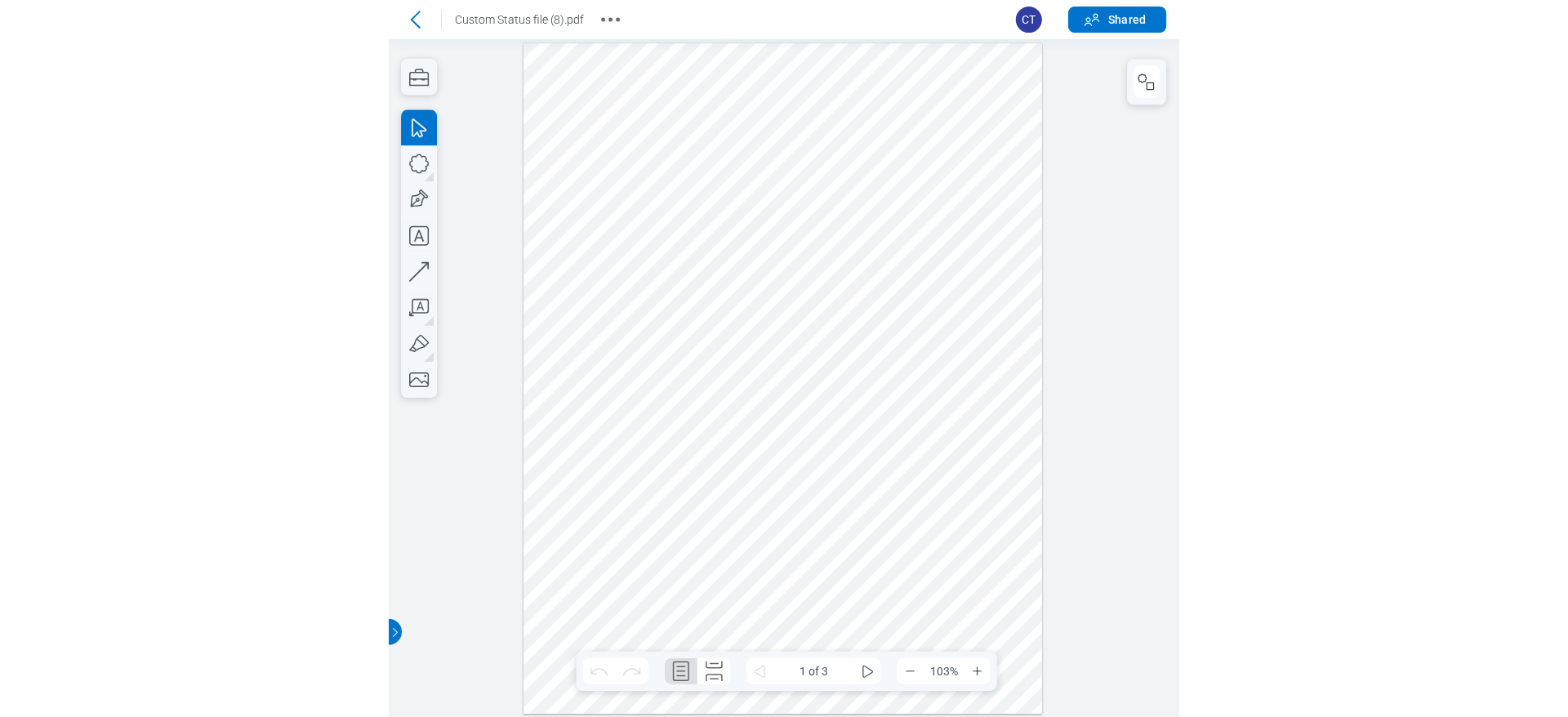 scroll, scrollTop: 0, scrollLeft: 0, axis: both 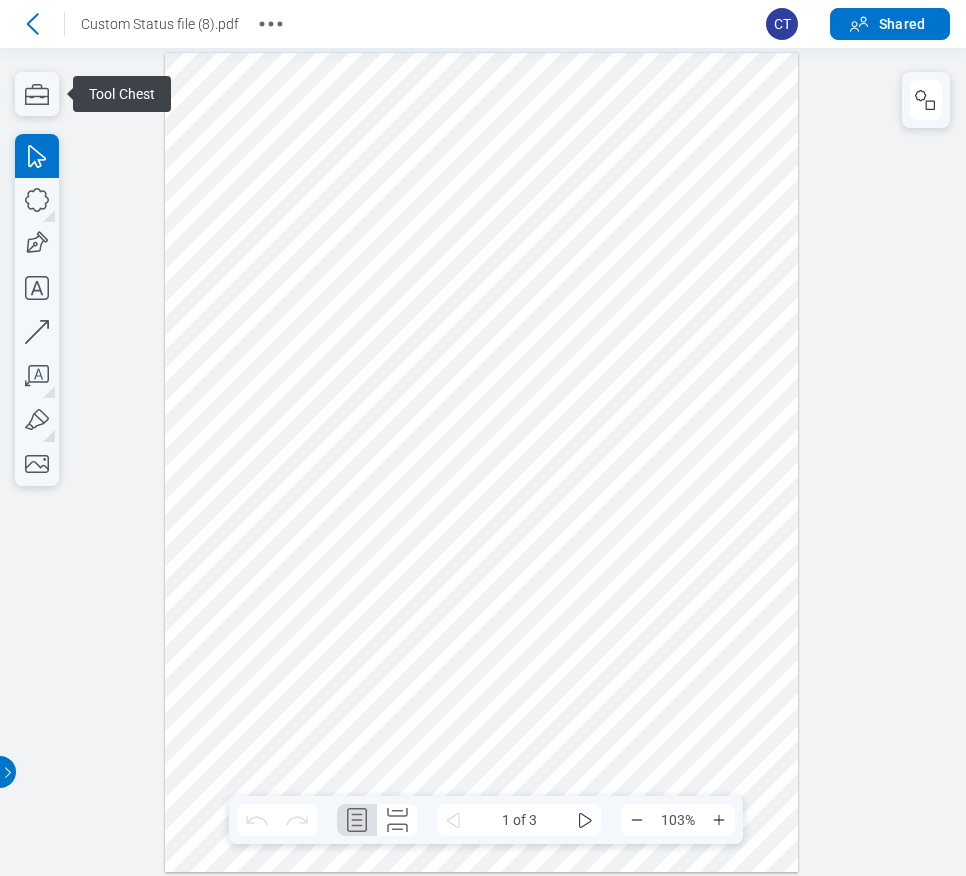 click 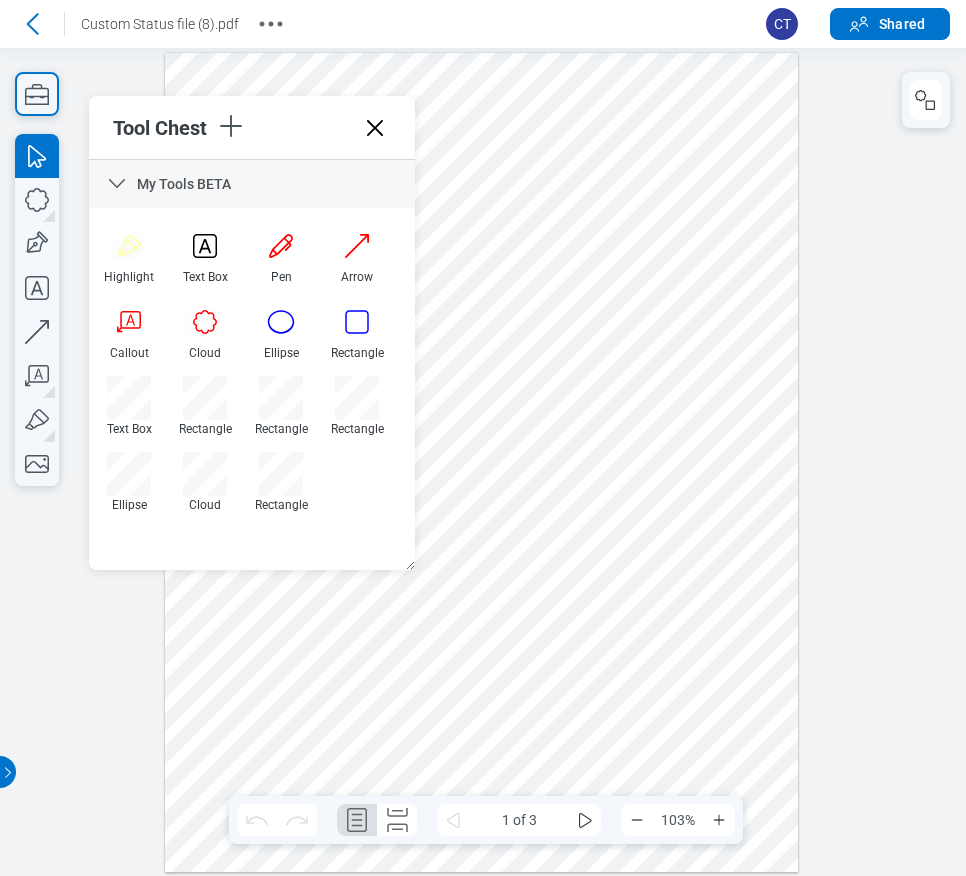 click 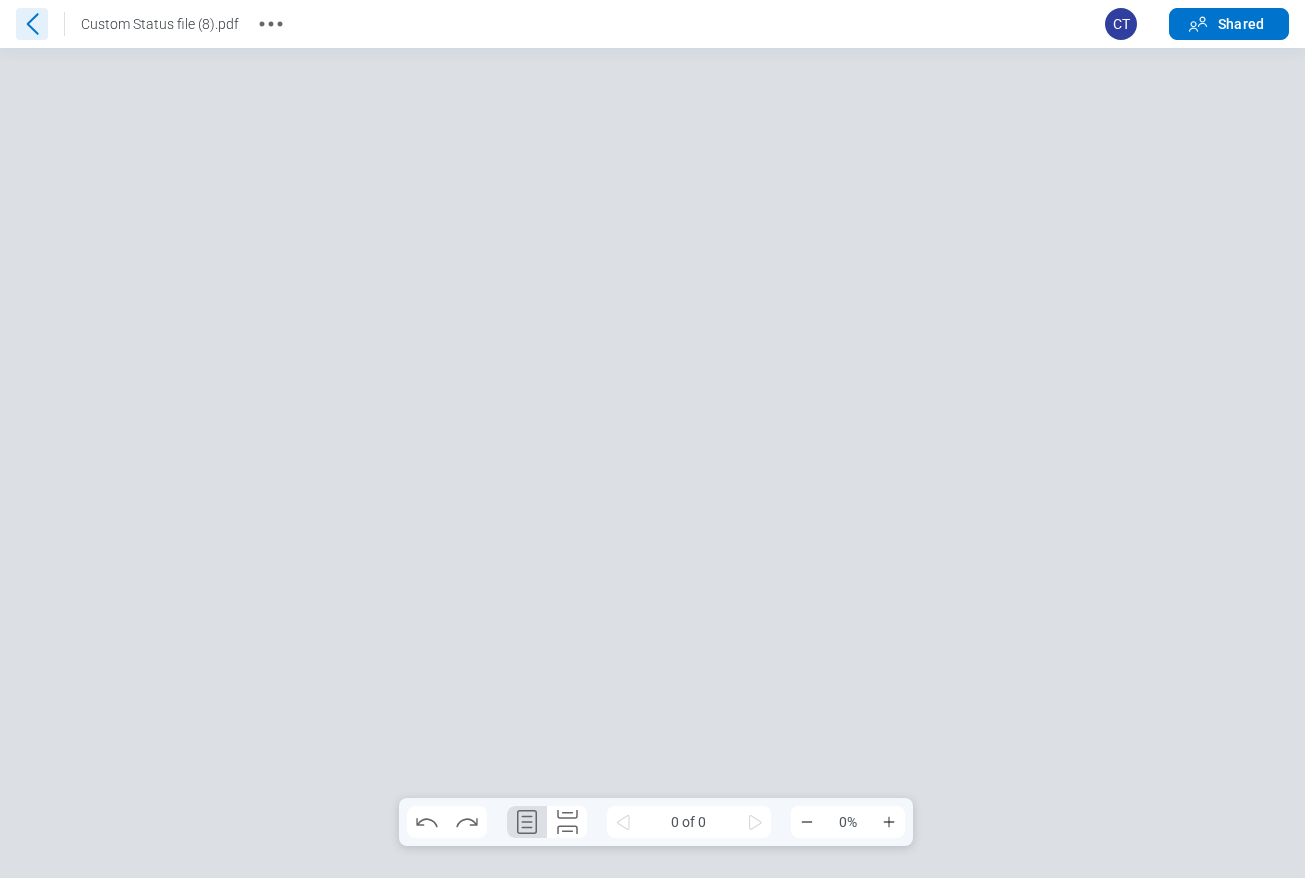 click 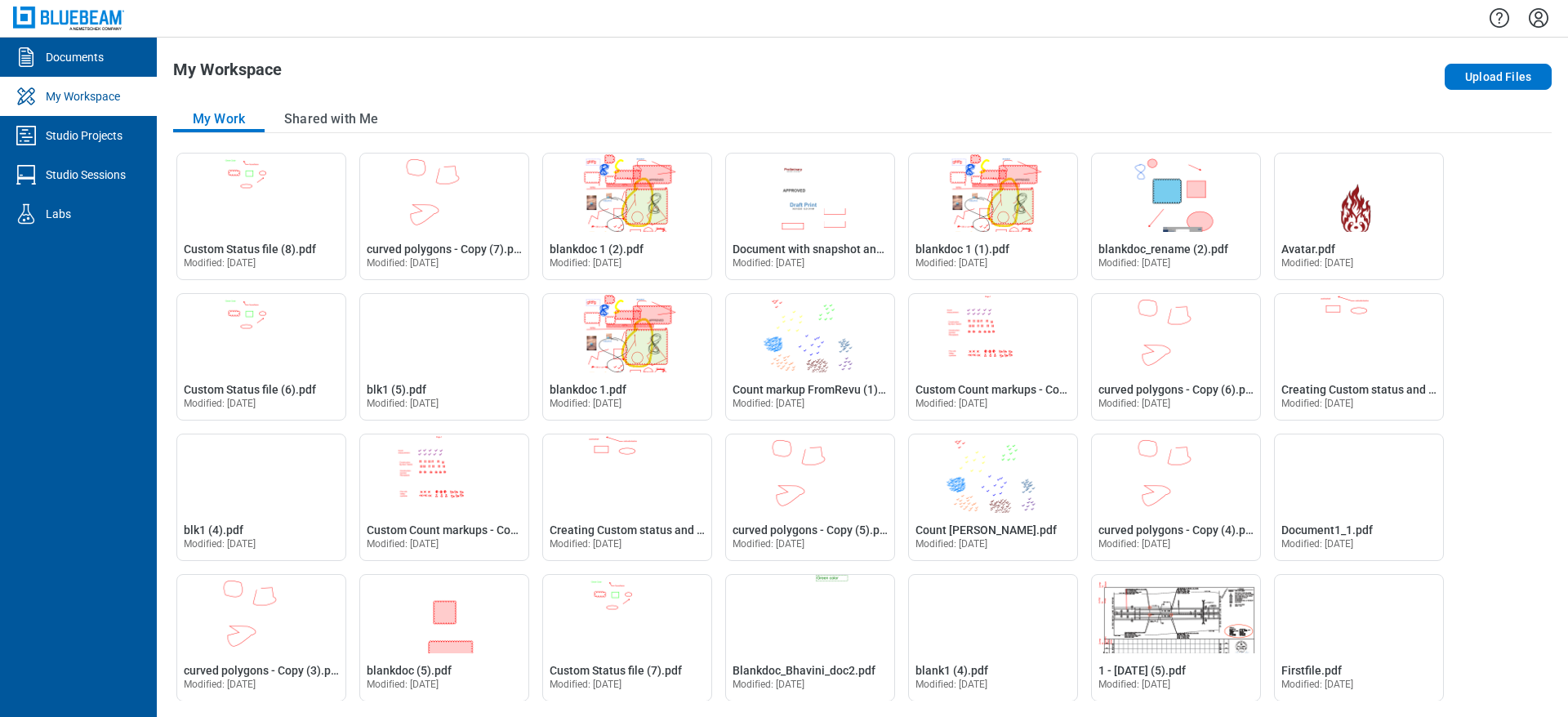 click 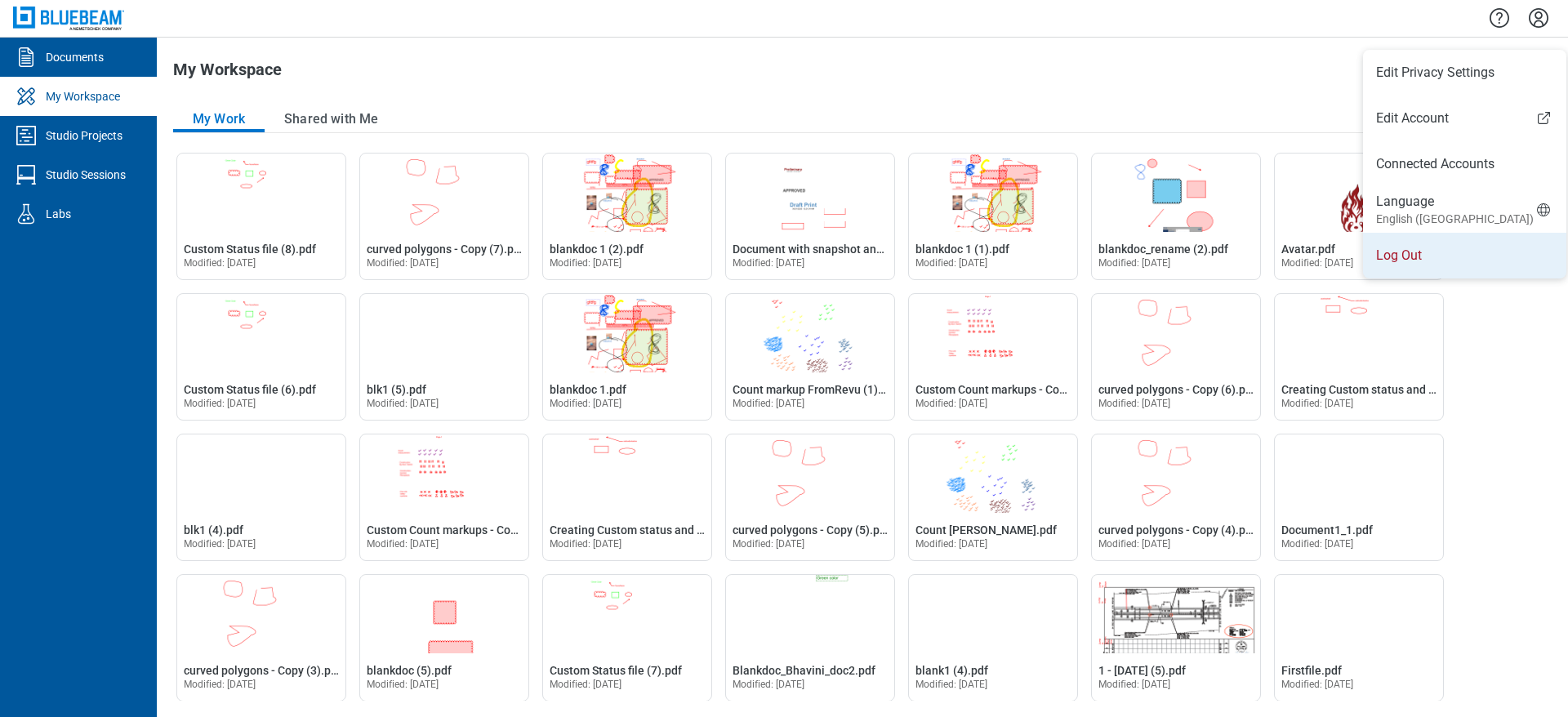 click on "Log Out" at bounding box center (1464, 256) 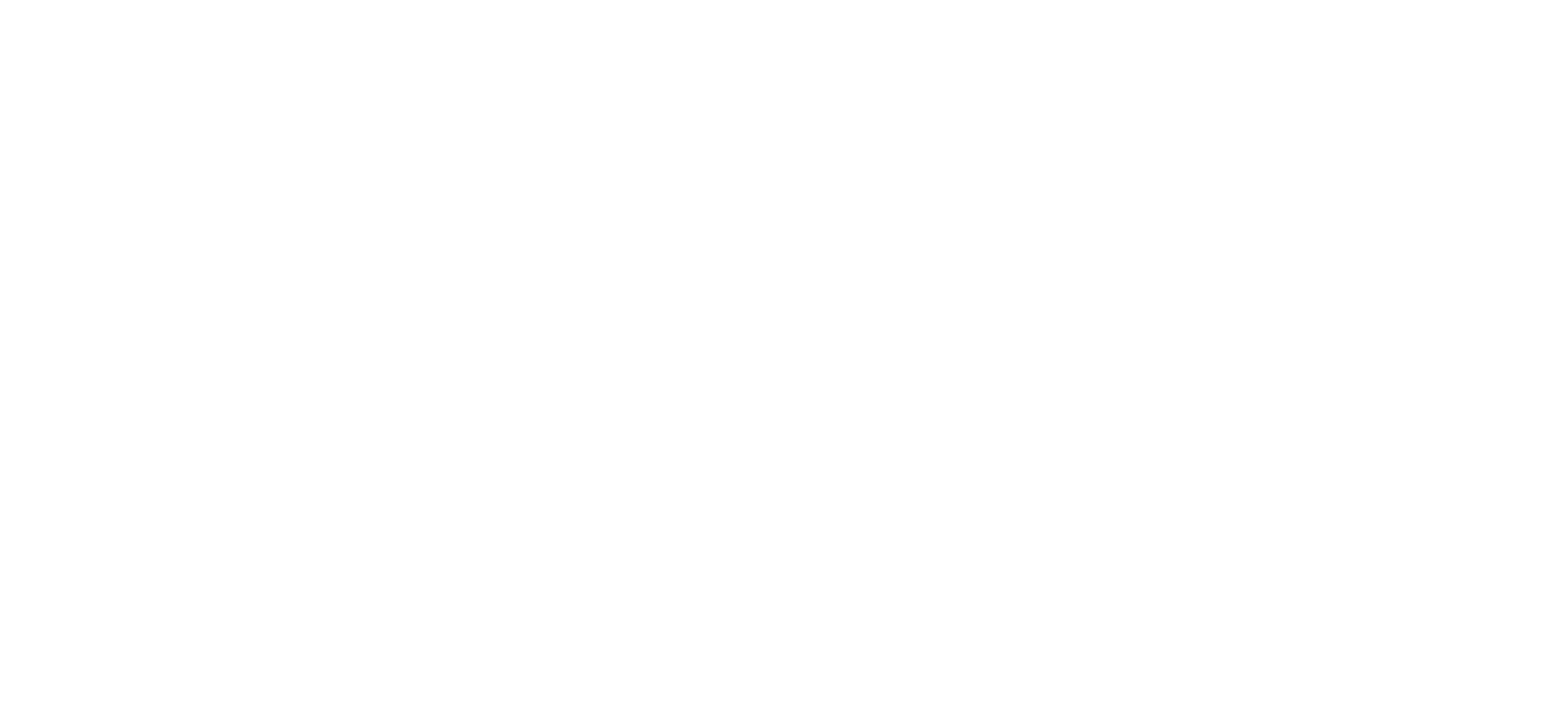 scroll, scrollTop: 0, scrollLeft: 0, axis: both 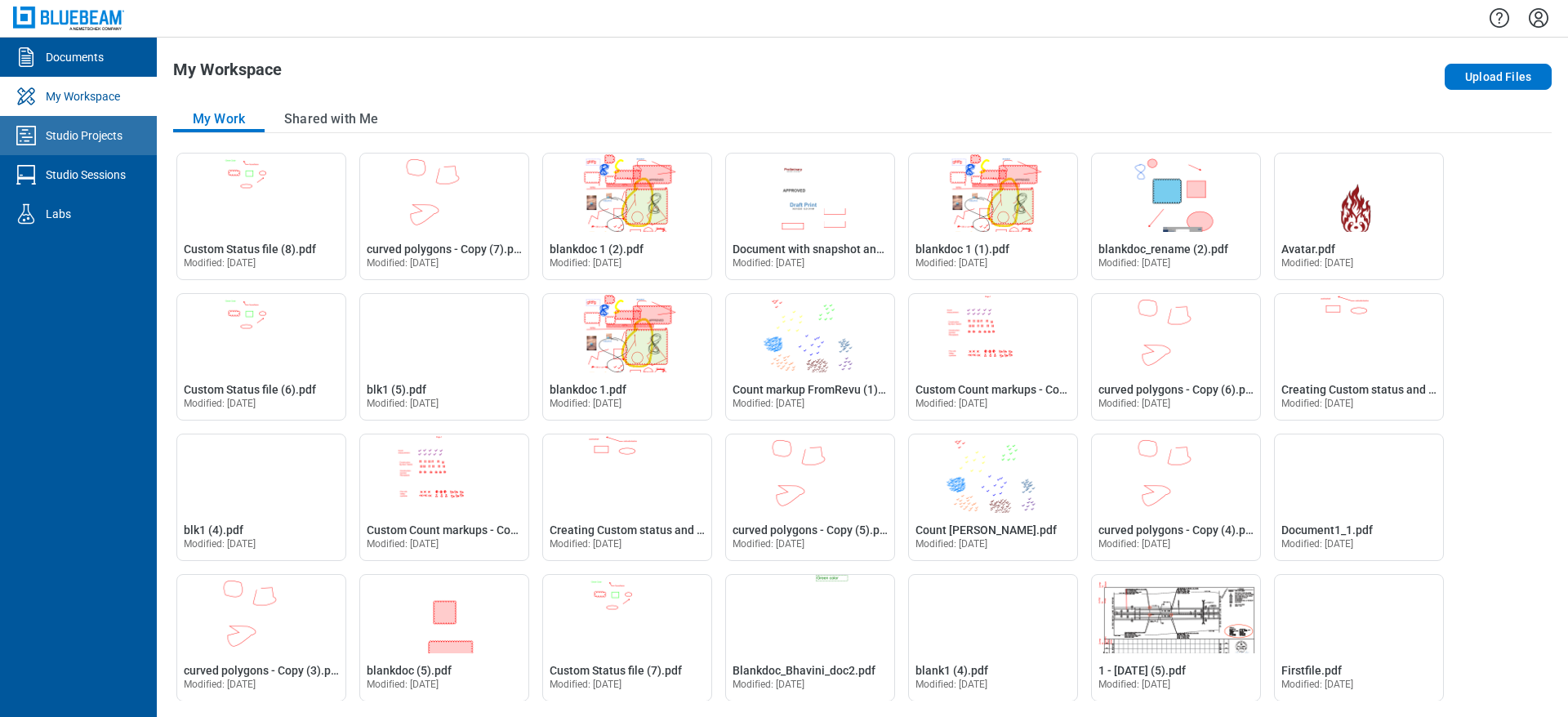 click on "Studio Projects" at bounding box center [84, 136] 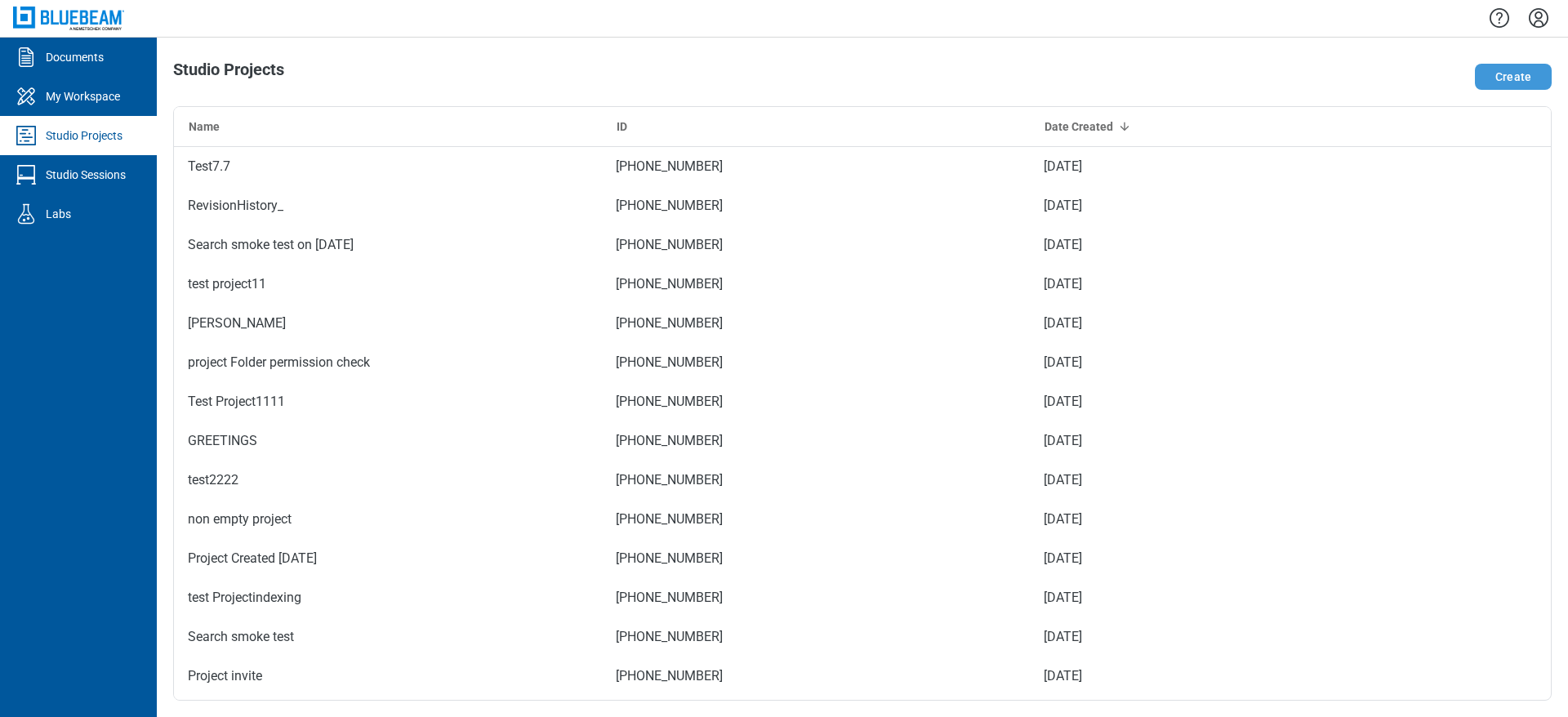 click on "Create" at bounding box center [1513, 77] 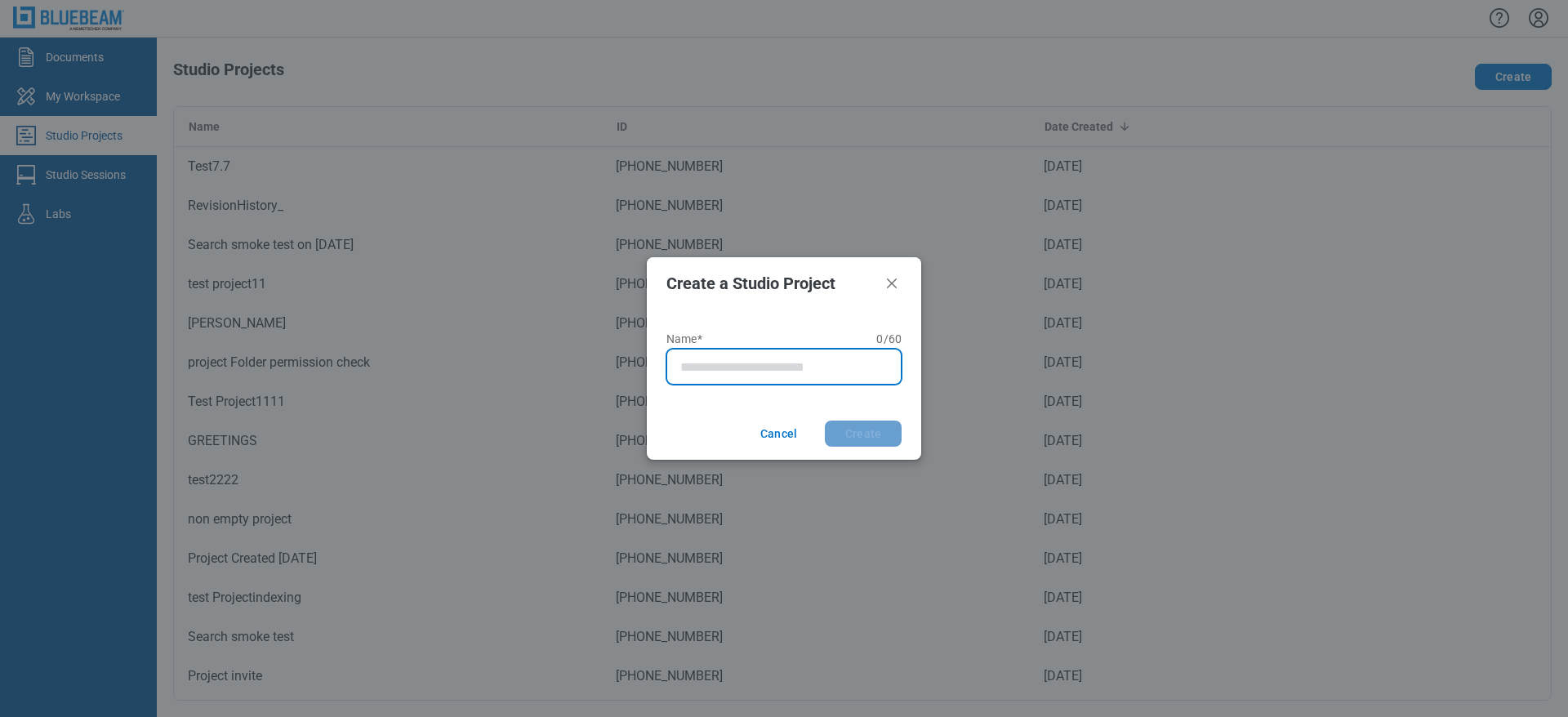 click on "Name* 0  of  60  characters 0 / 60" at bounding box center [787, 367] 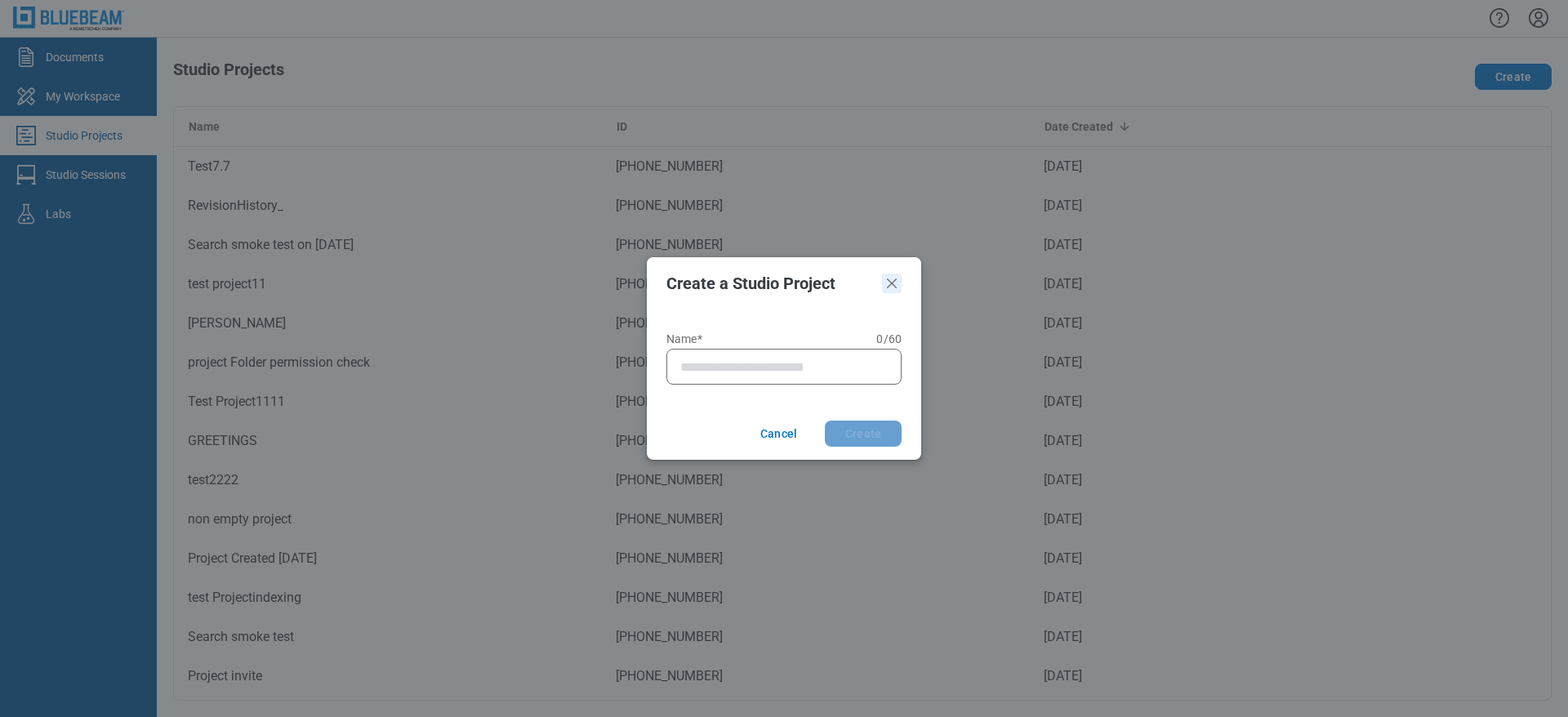 click 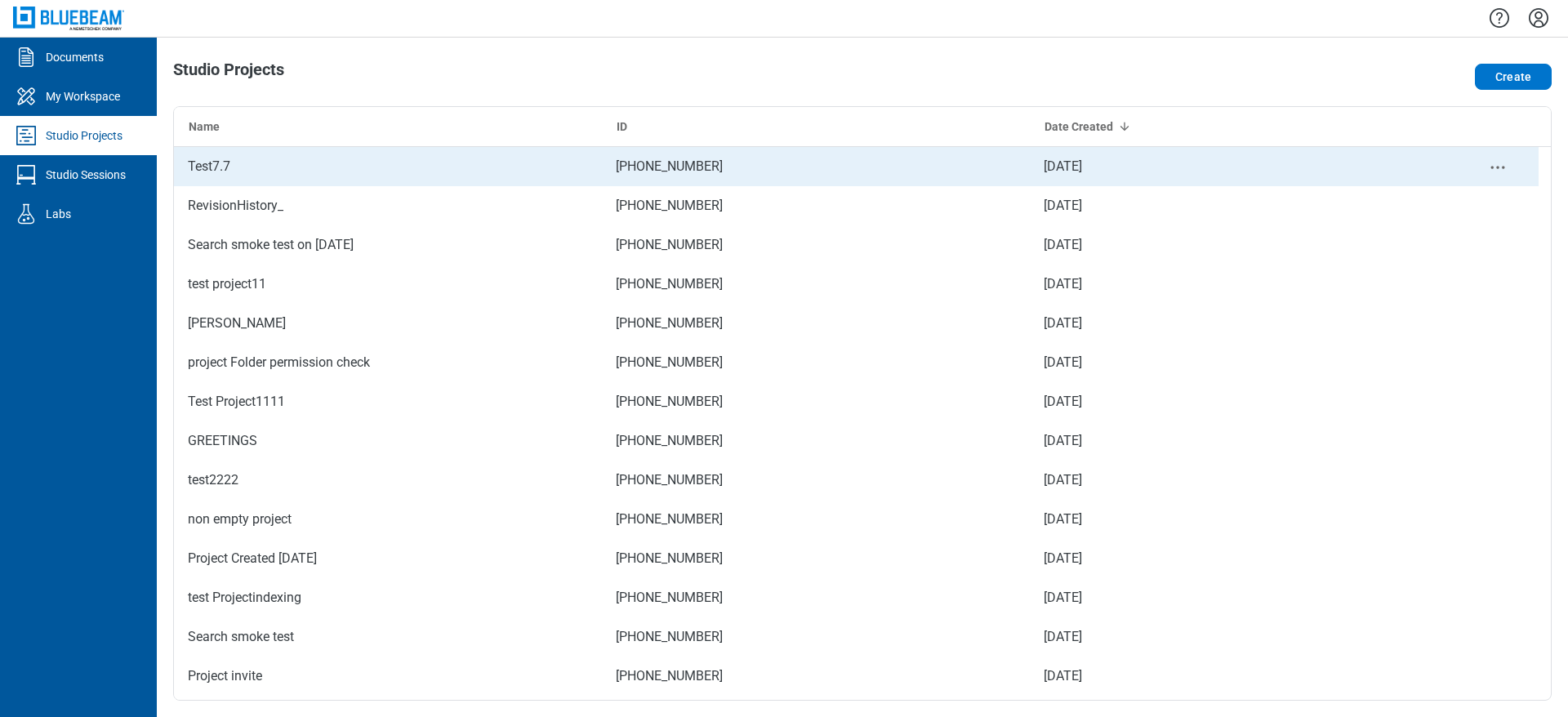 click on "Test7.7" at bounding box center (388, 167) 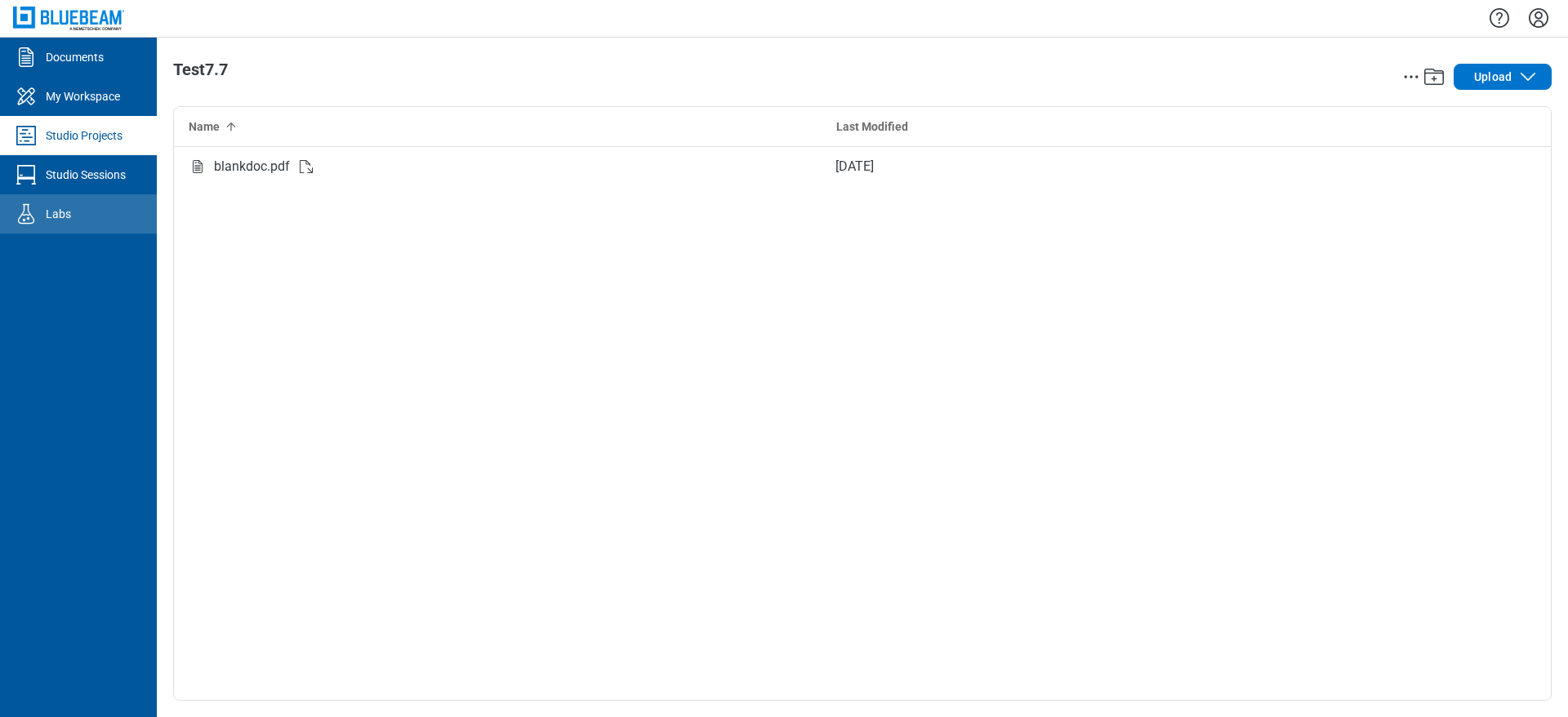 click on "Labs" at bounding box center [58, 214] 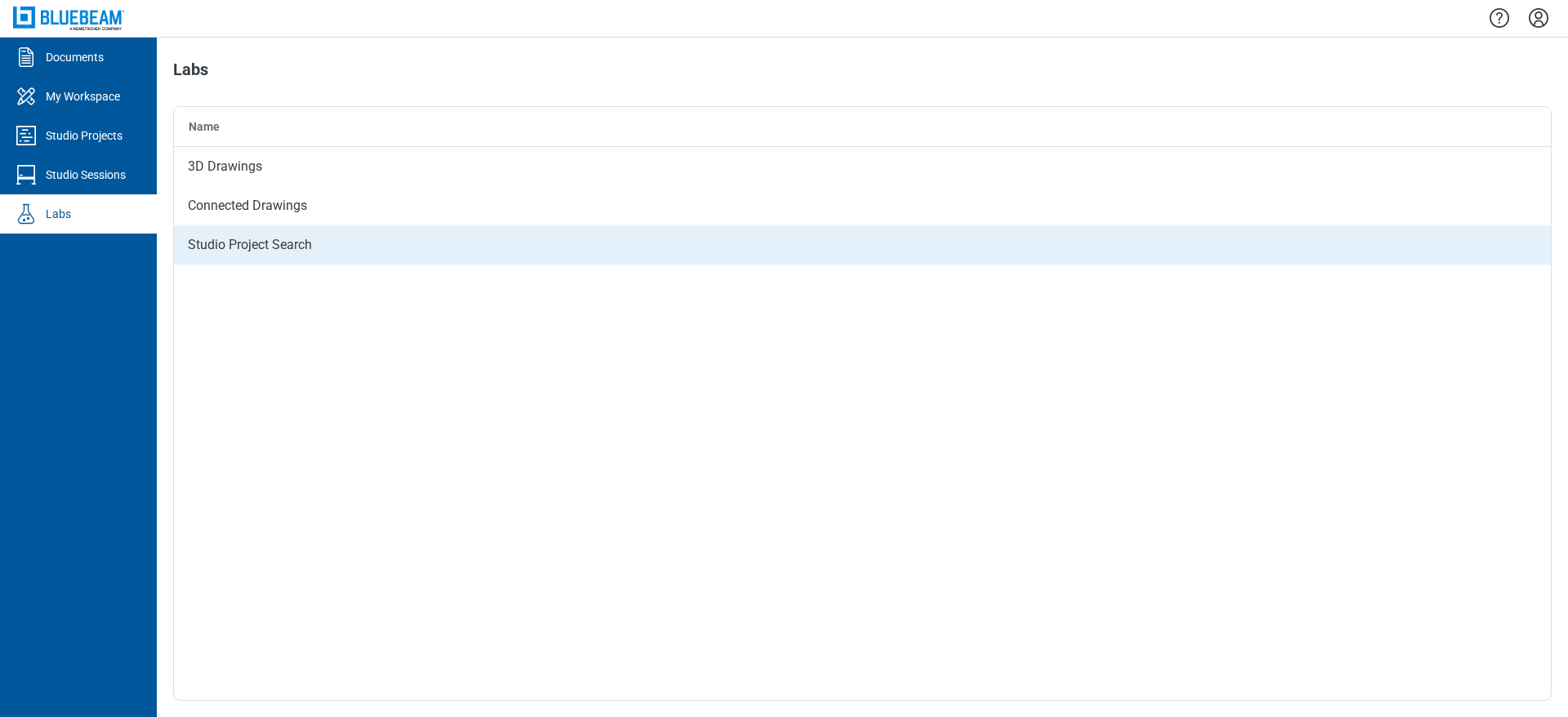 click on "Studio Project Search" at bounding box center [862, 245] 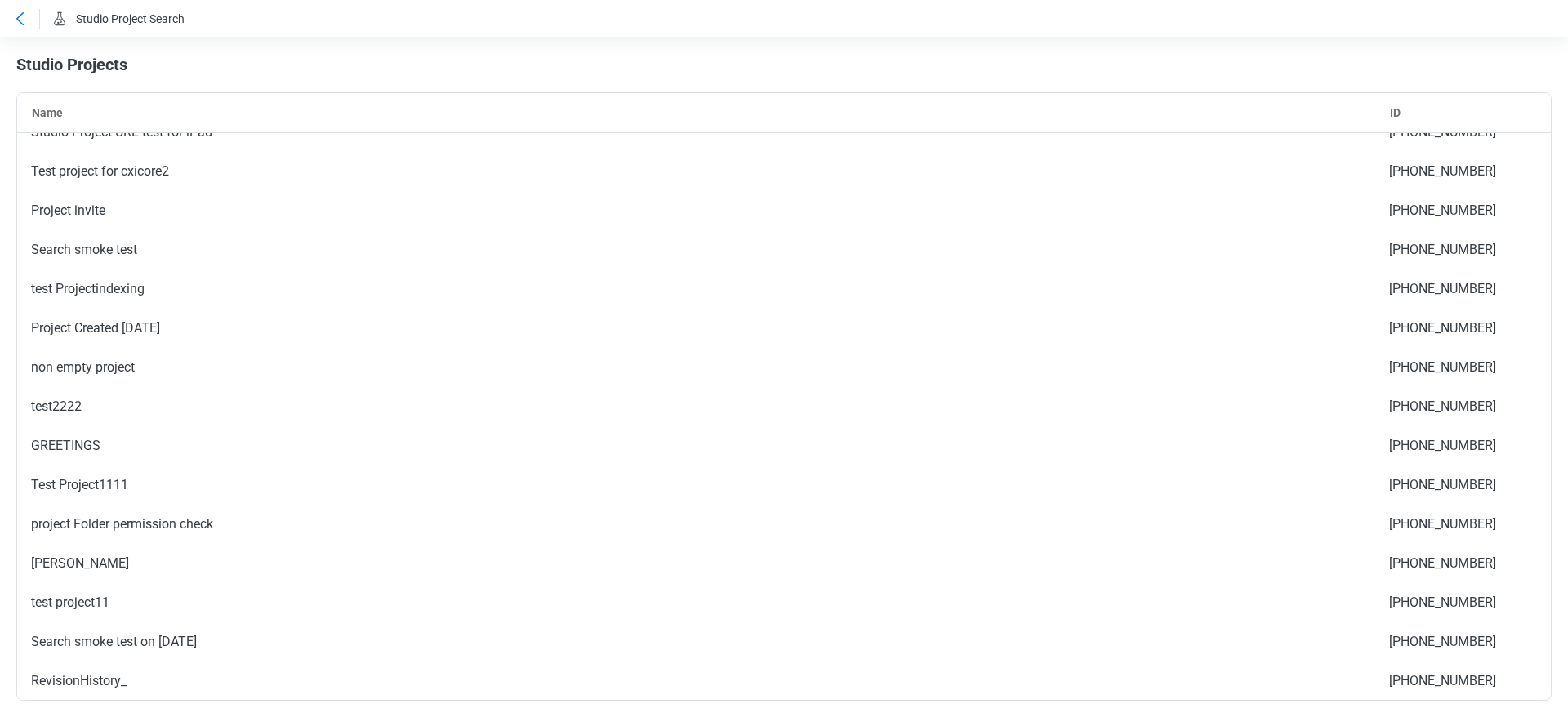 scroll, scrollTop: 6058, scrollLeft: 0, axis: vertical 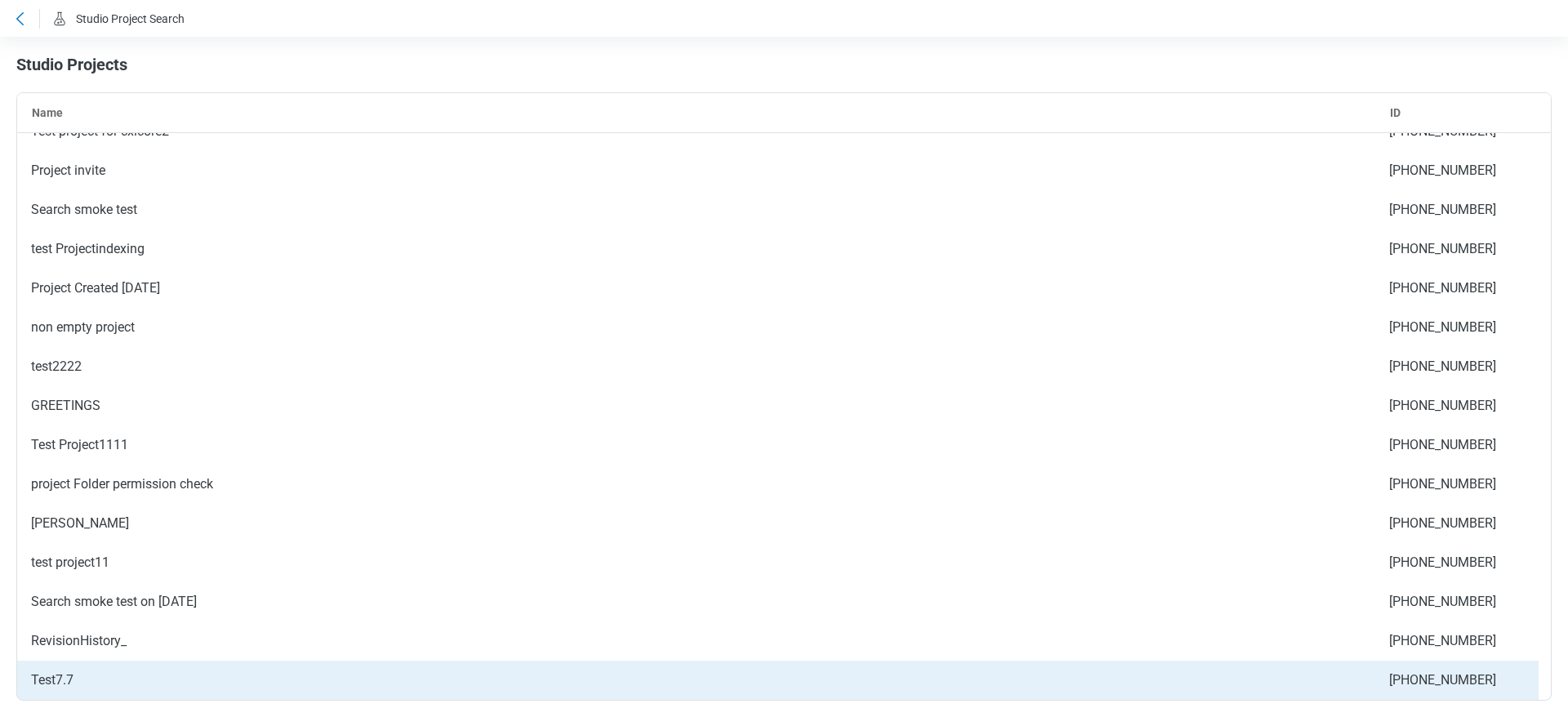 click on "Test7.7" at bounding box center (696, 680) 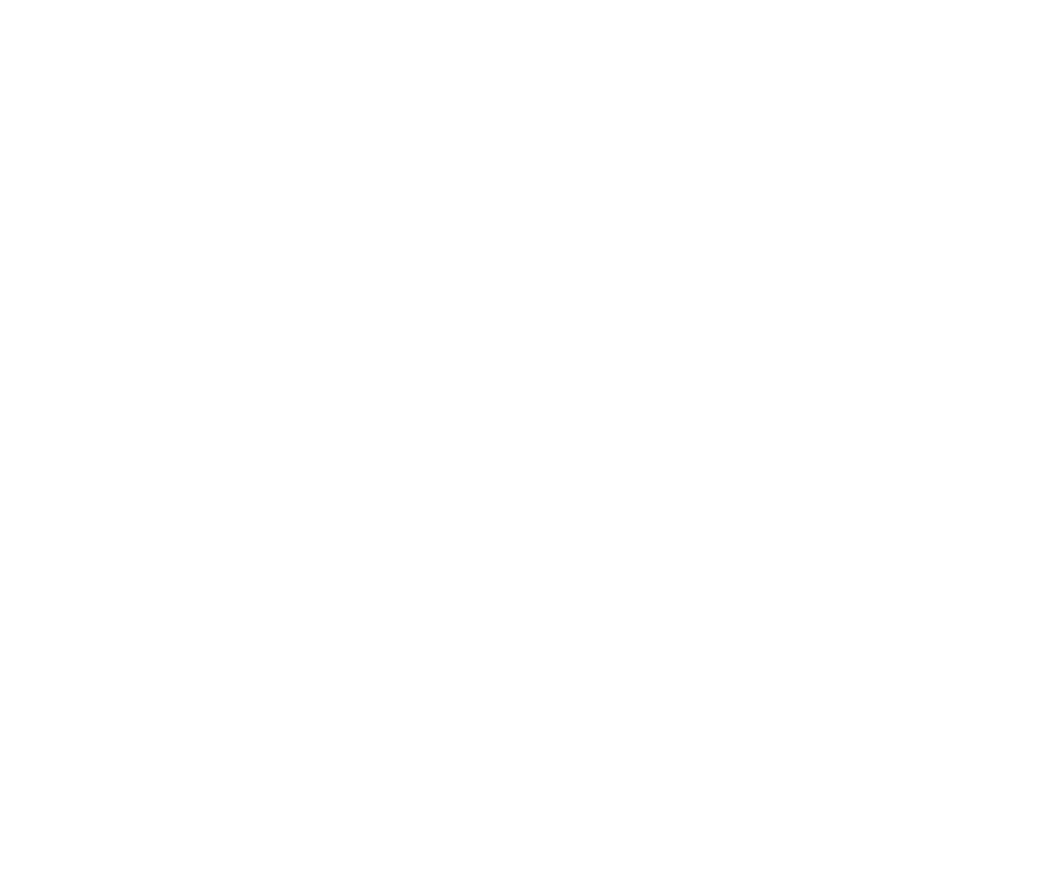 scroll, scrollTop: 0, scrollLeft: 0, axis: both 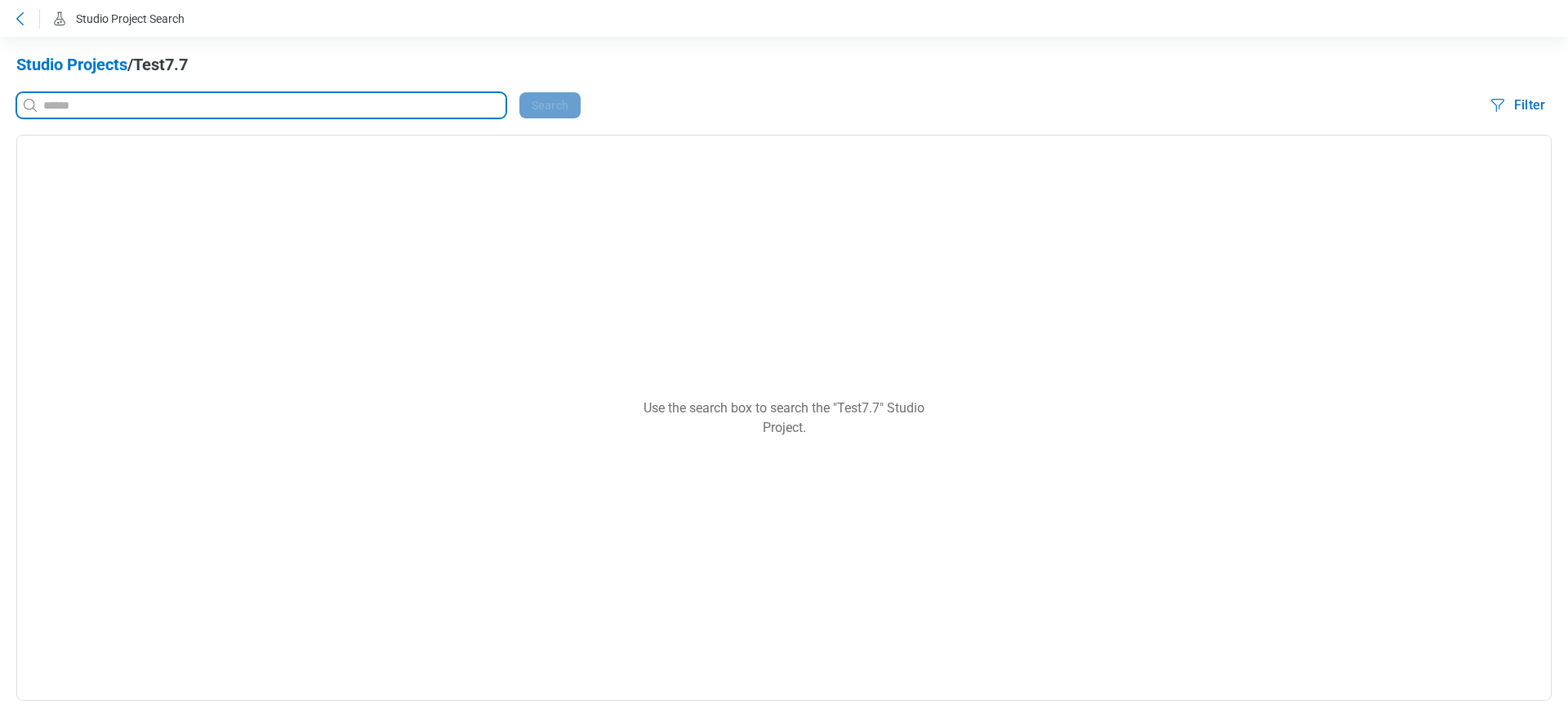 click at bounding box center [273, 105] 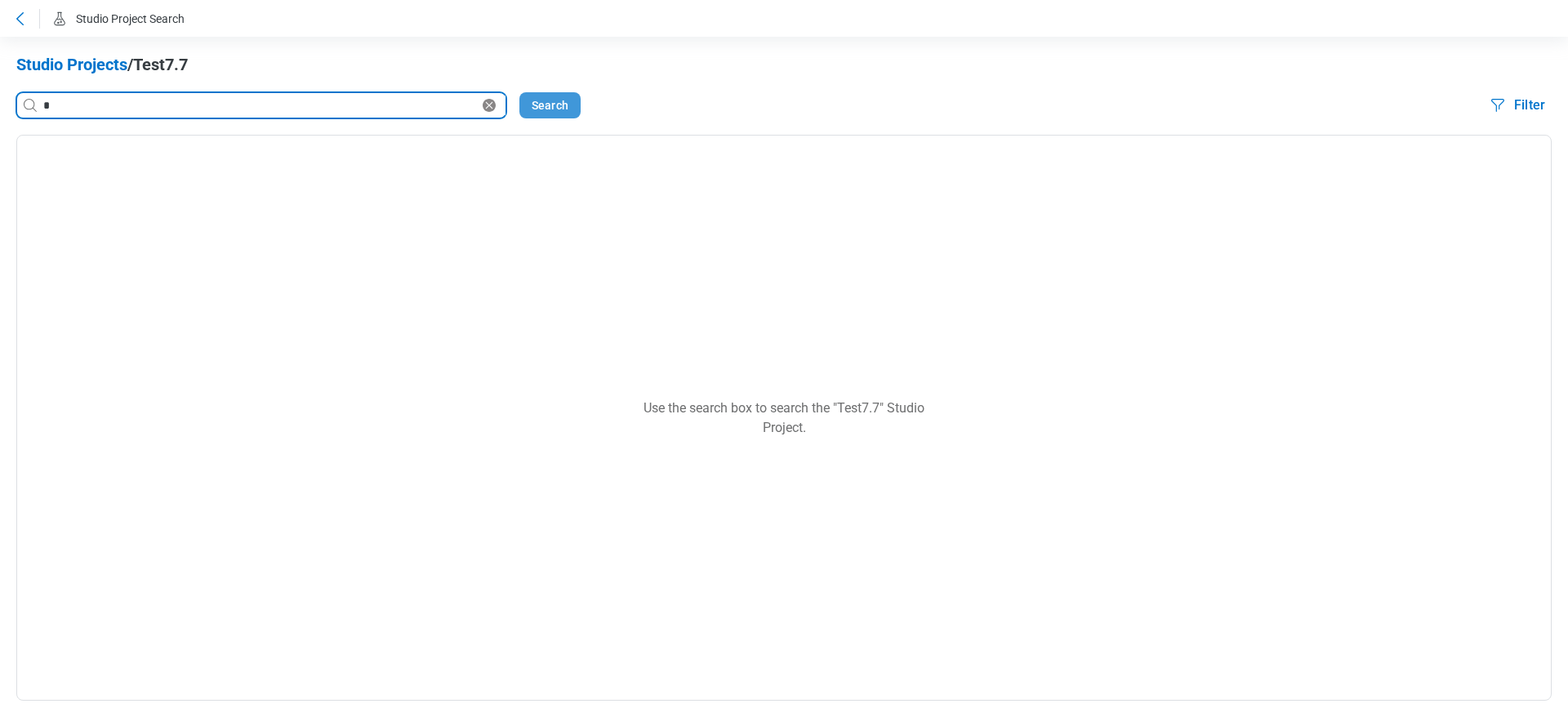 type on "*" 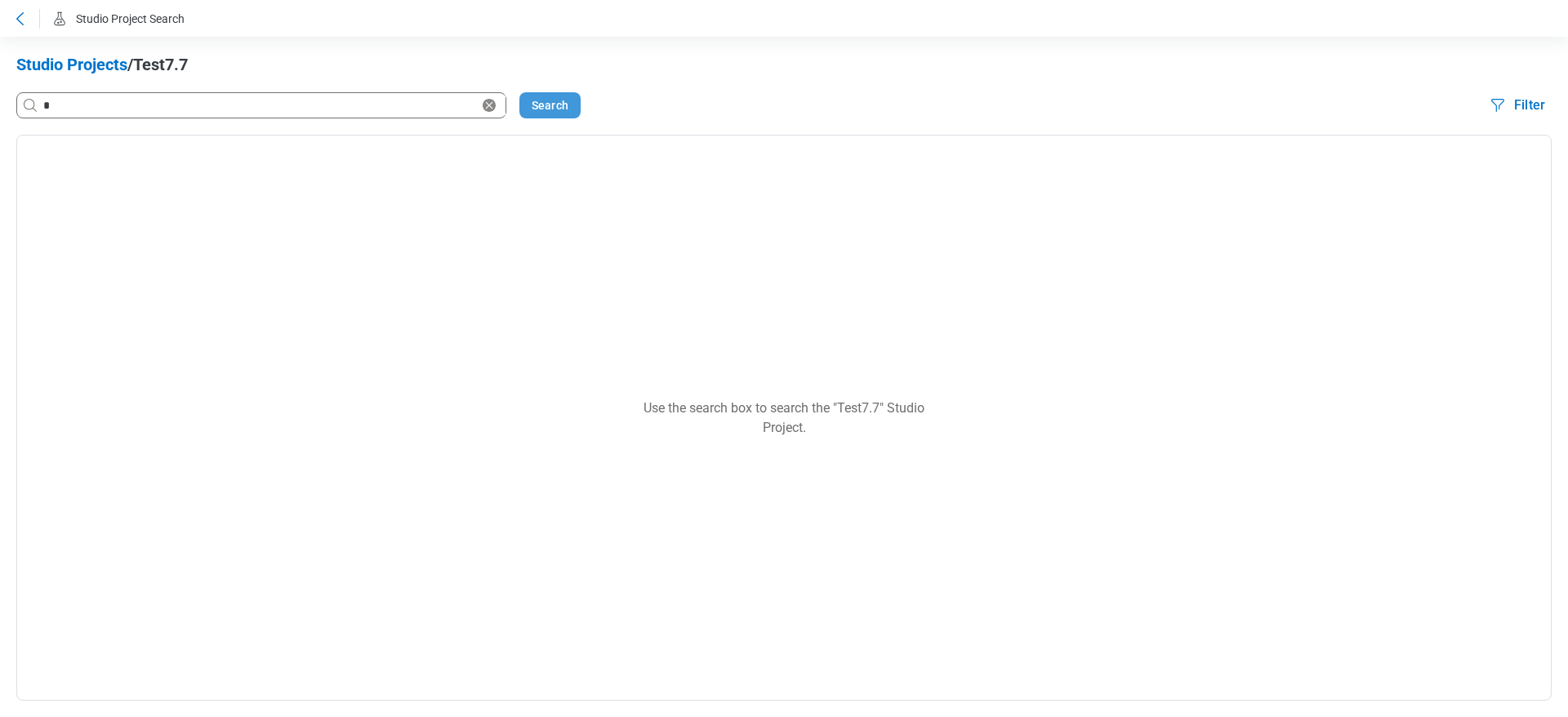 click on "Search" at bounding box center [550, 105] 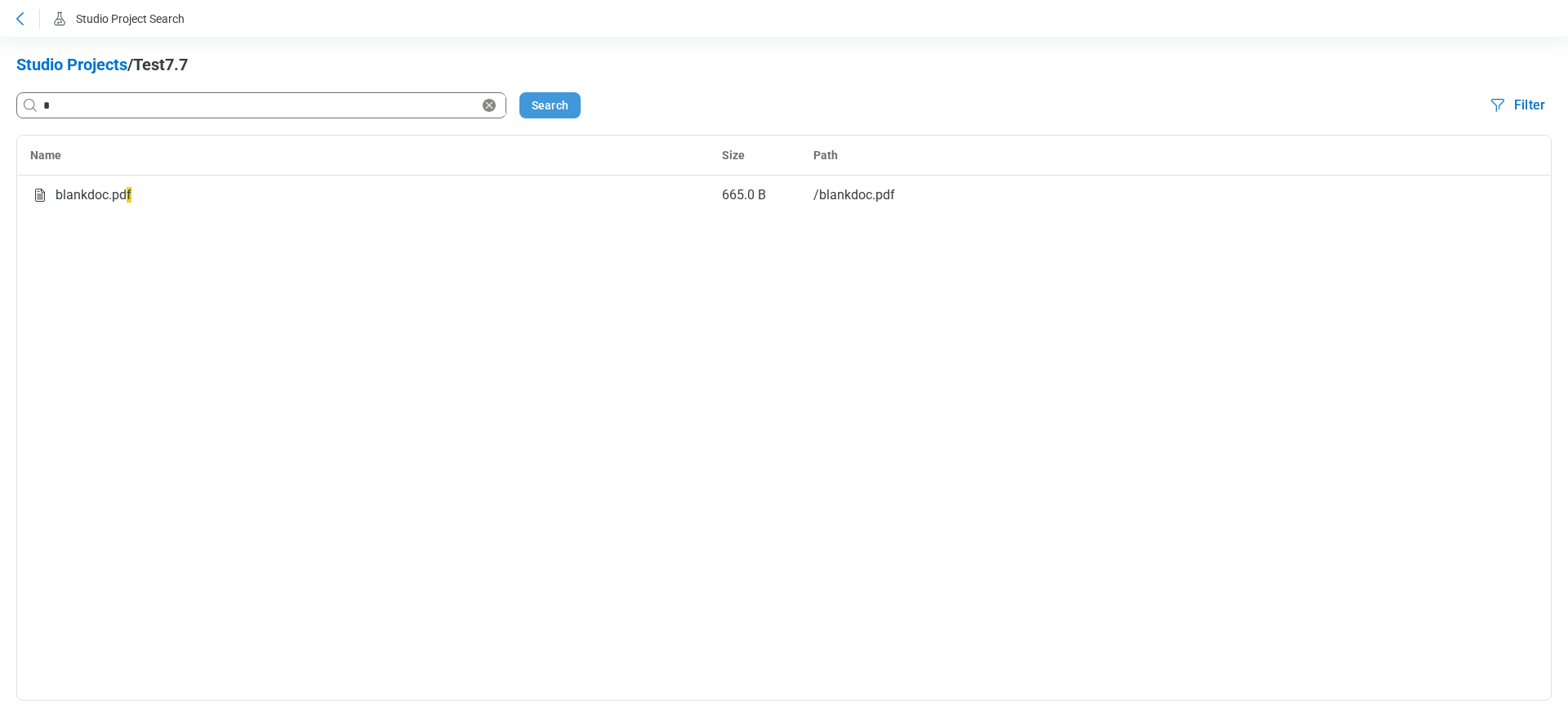 click on "Search" at bounding box center (550, 105) 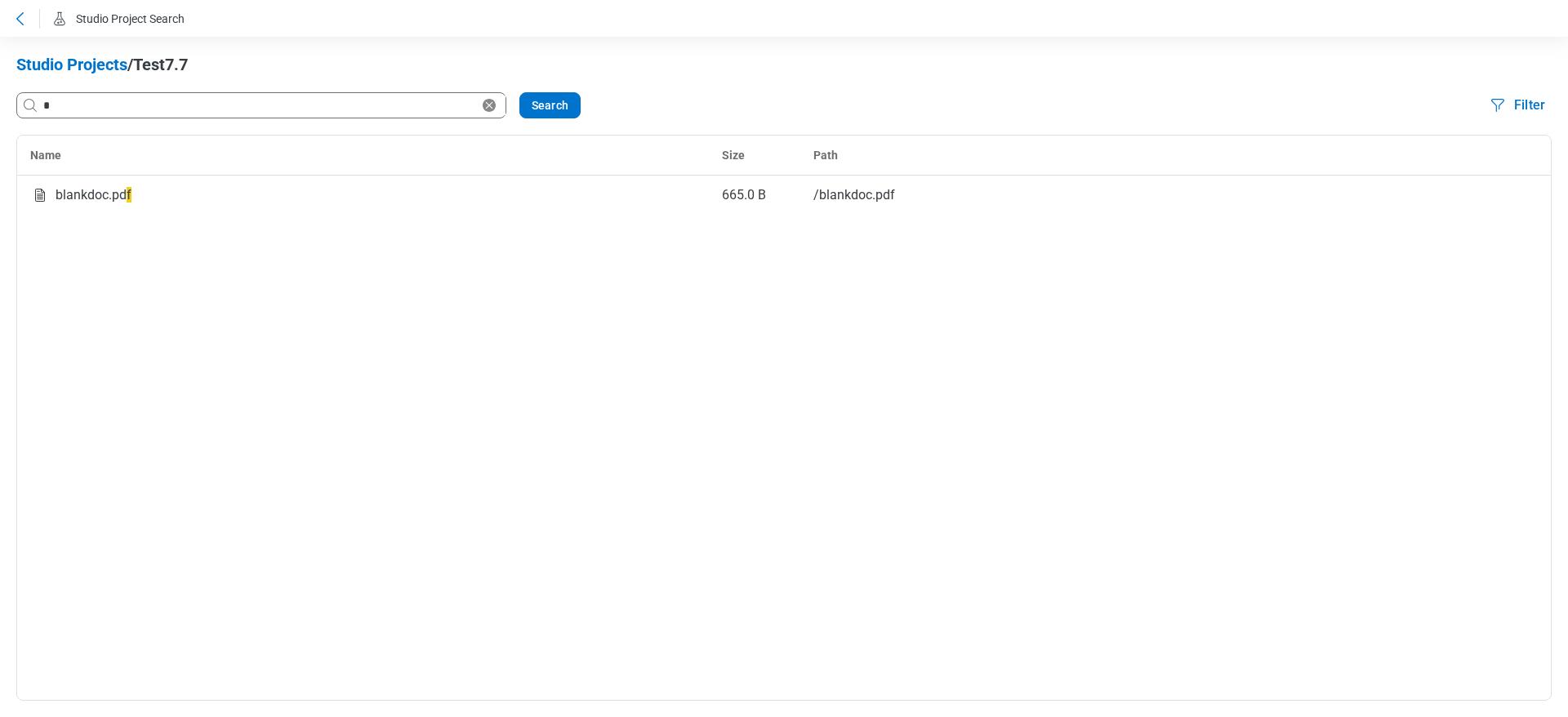 click 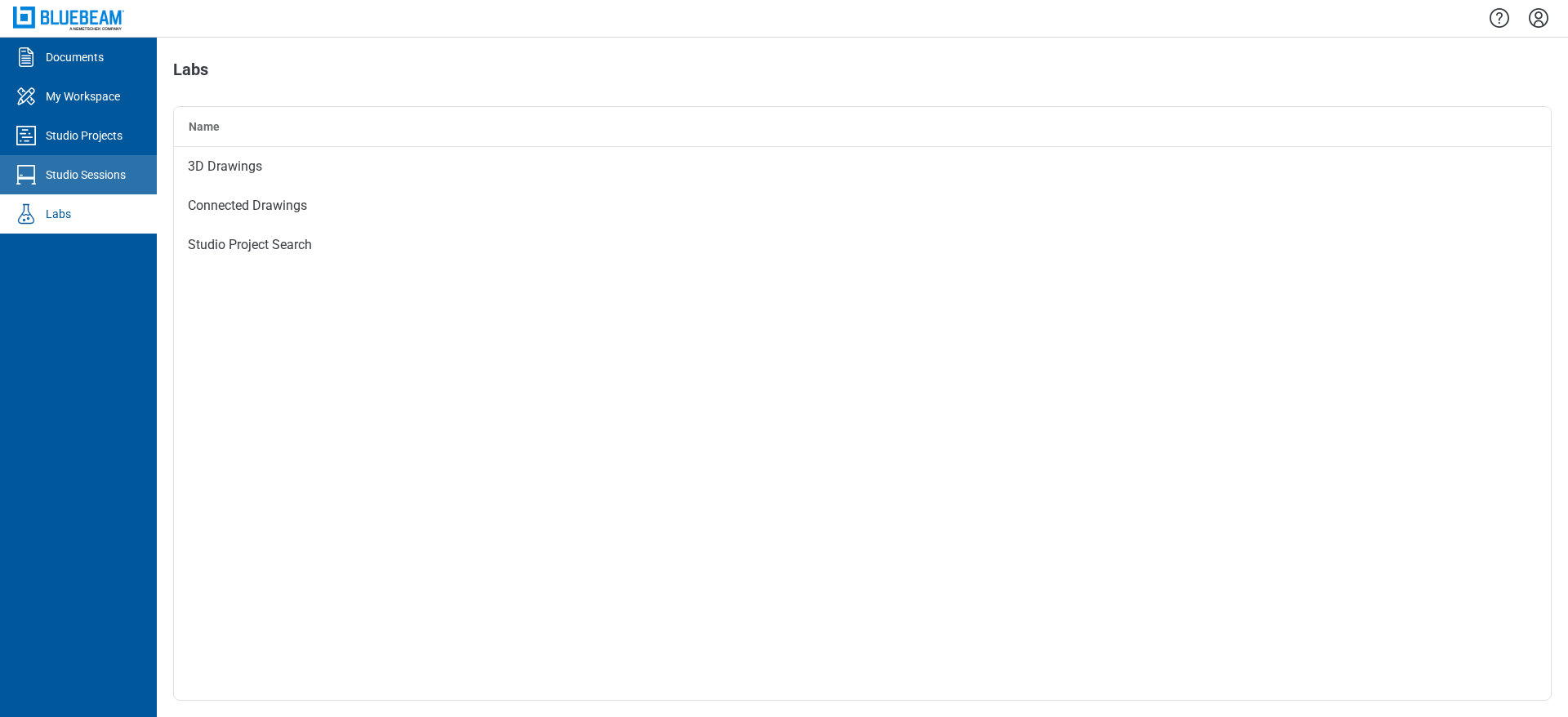 click on "Studio Sessions" at bounding box center (78, 175) 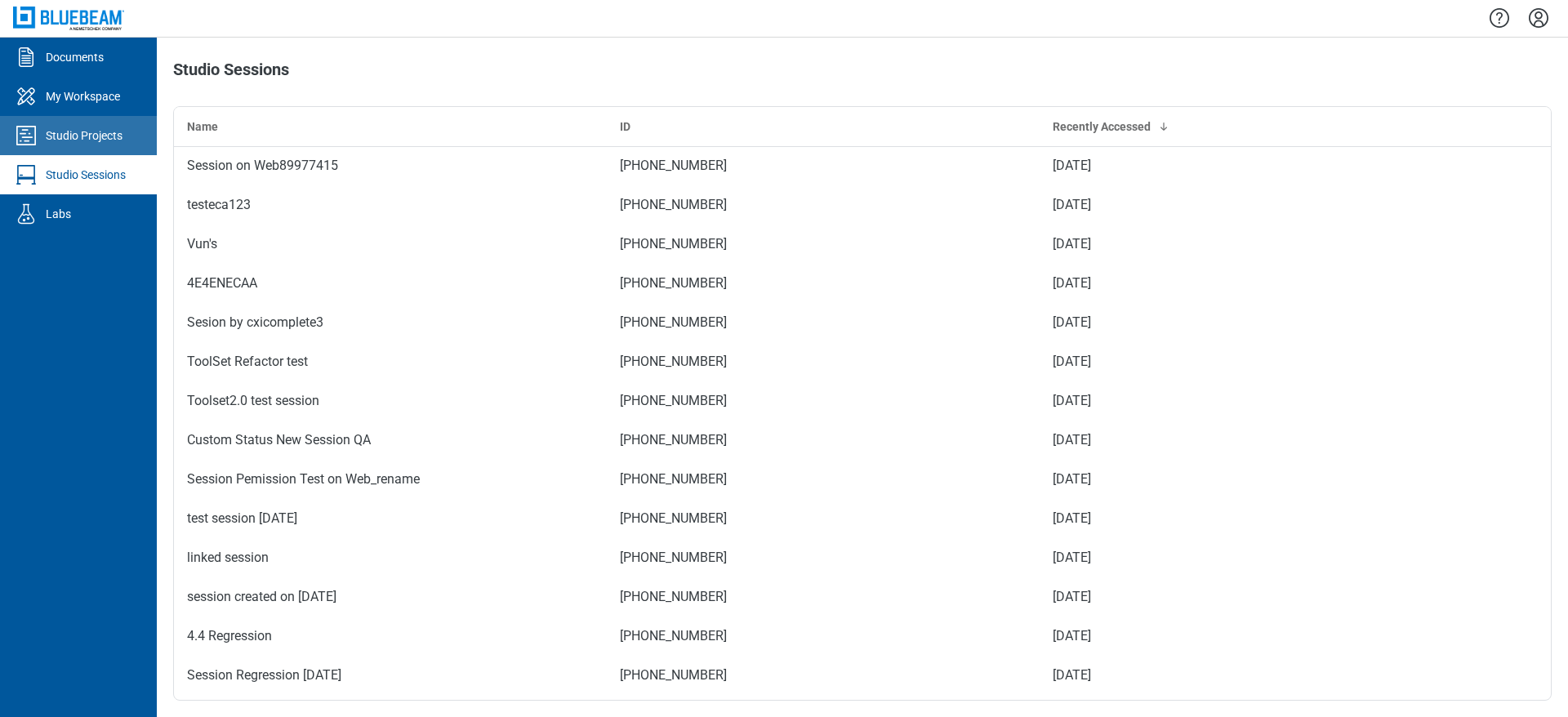 click on "Studio Projects" at bounding box center [84, 136] 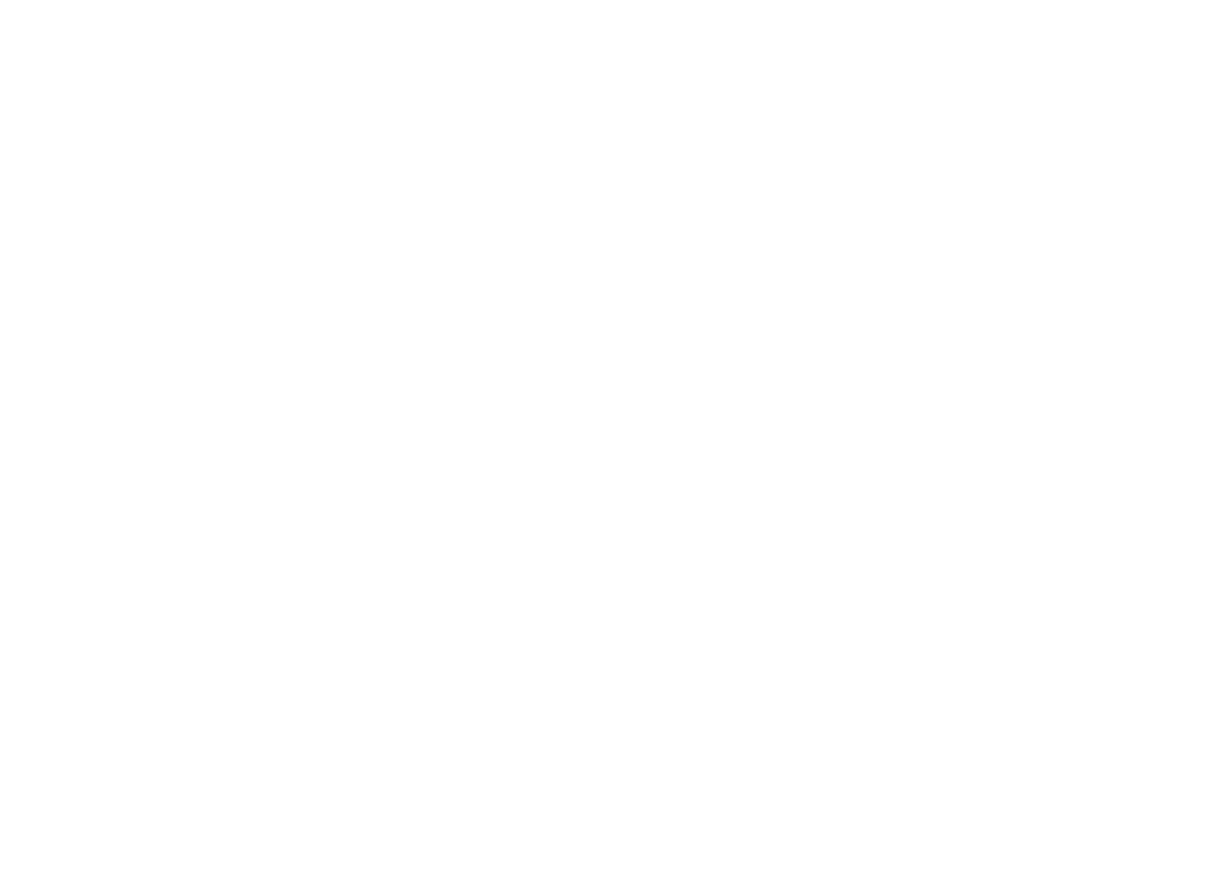 scroll, scrollTop: 0, scrollLeft: 0, axis: both 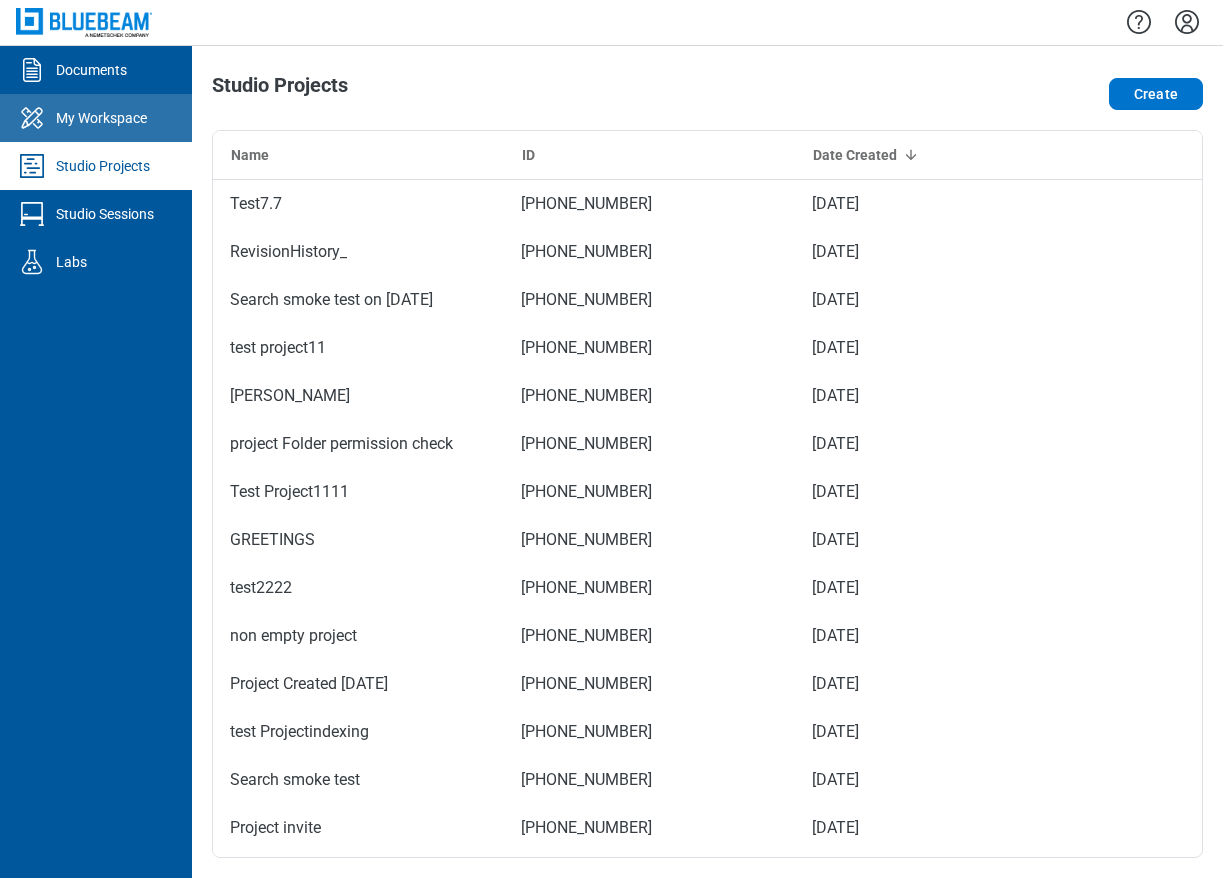 click on "My Workspace" at bounding box center (101, 118) 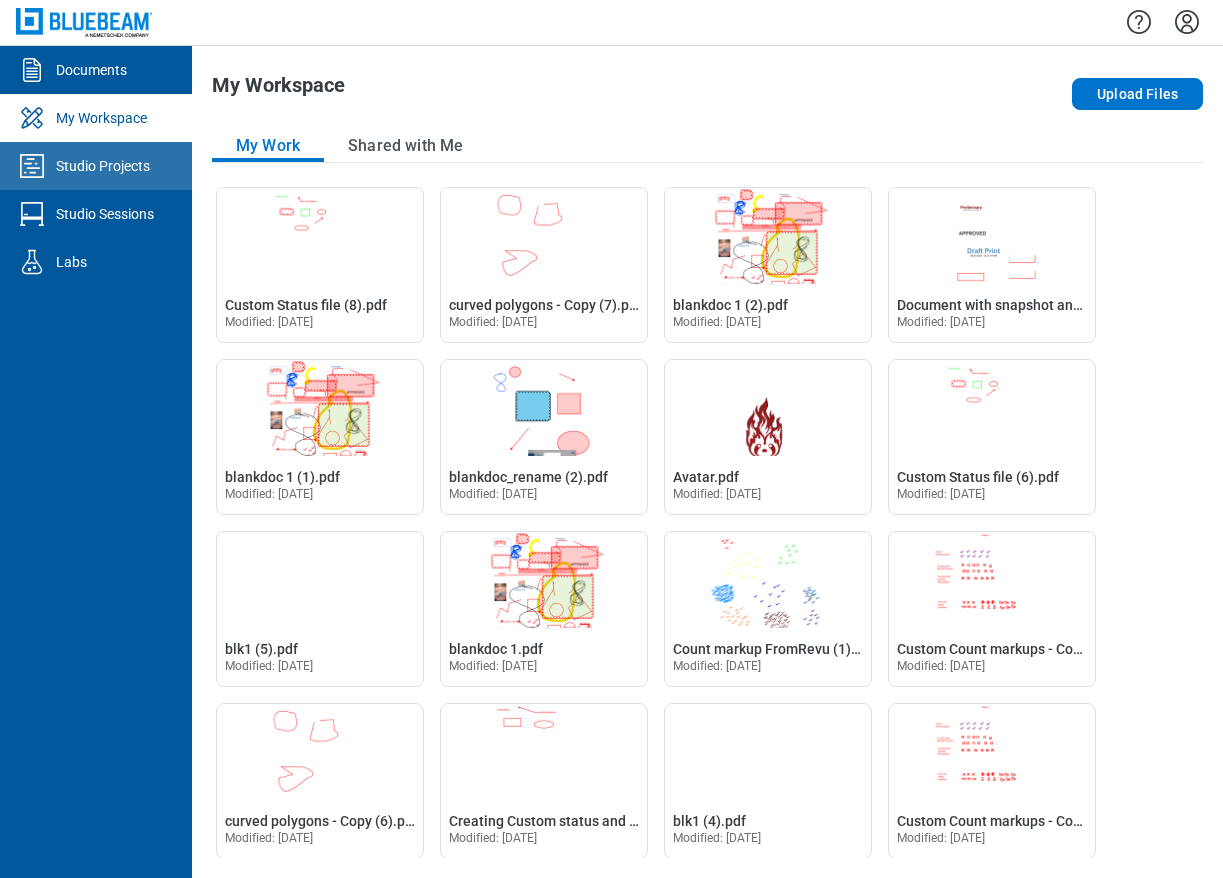 click on "Studio Projects" at bounding box center (103, 166) 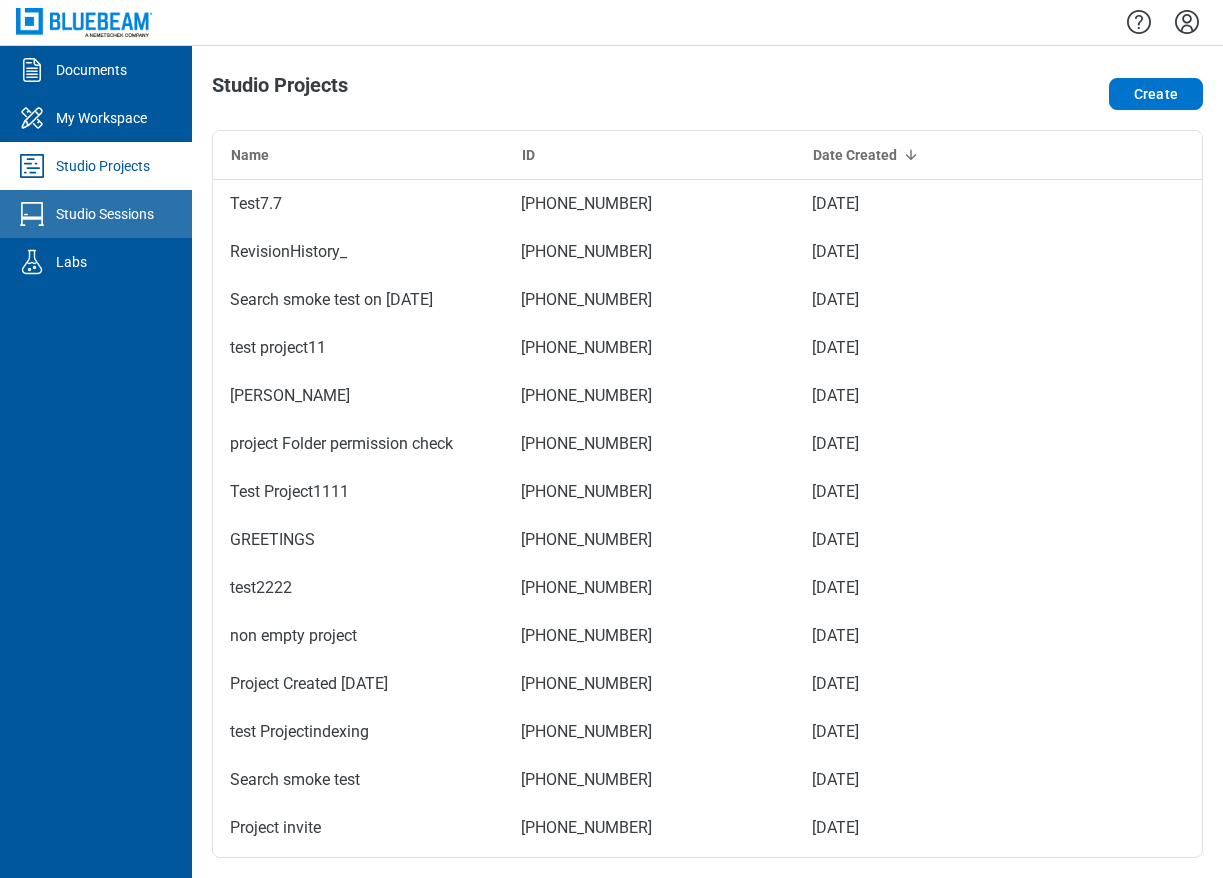 click on "Studio Sessions" at bounding box center [105, 214] 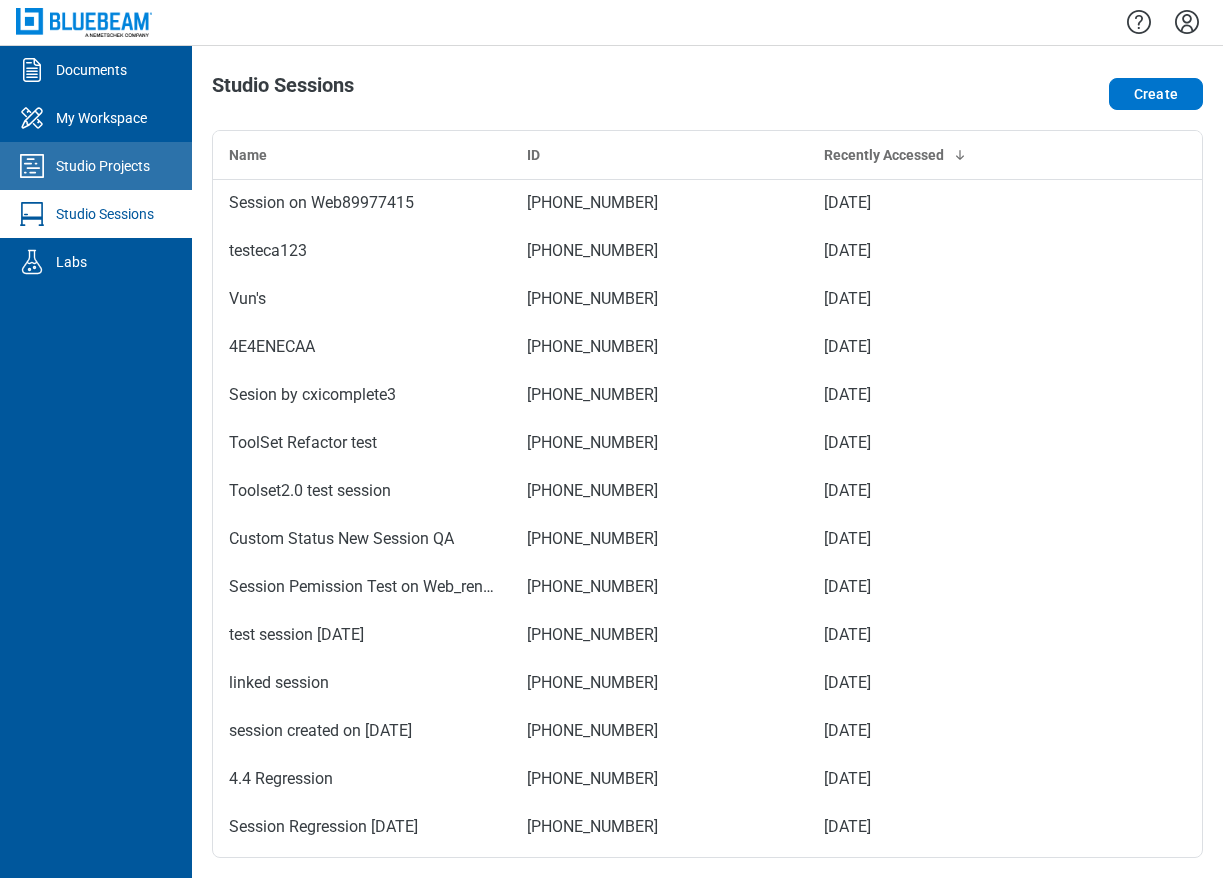 click on "Studio Projects" at bounding box center [103, 166] 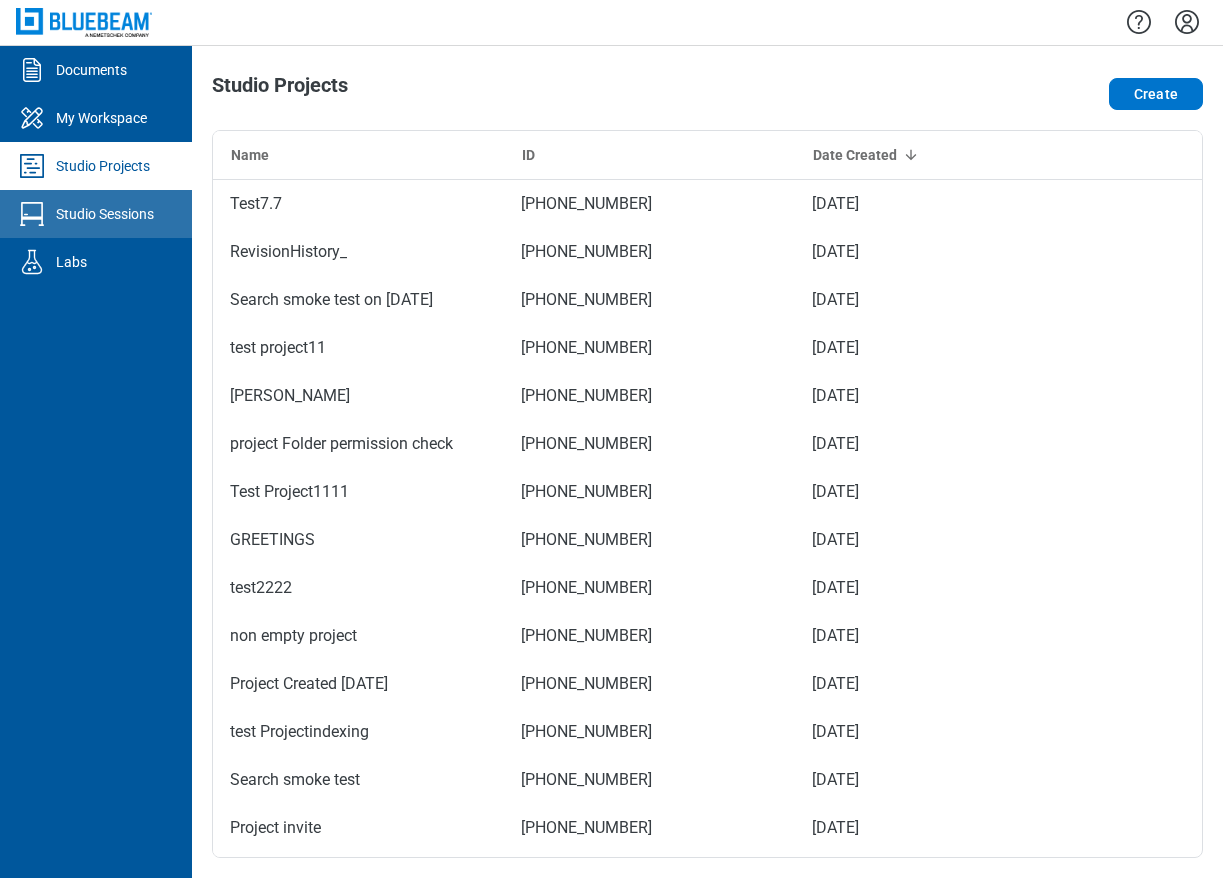 click on "Studio Sessions" at bounding box center (105, 214) 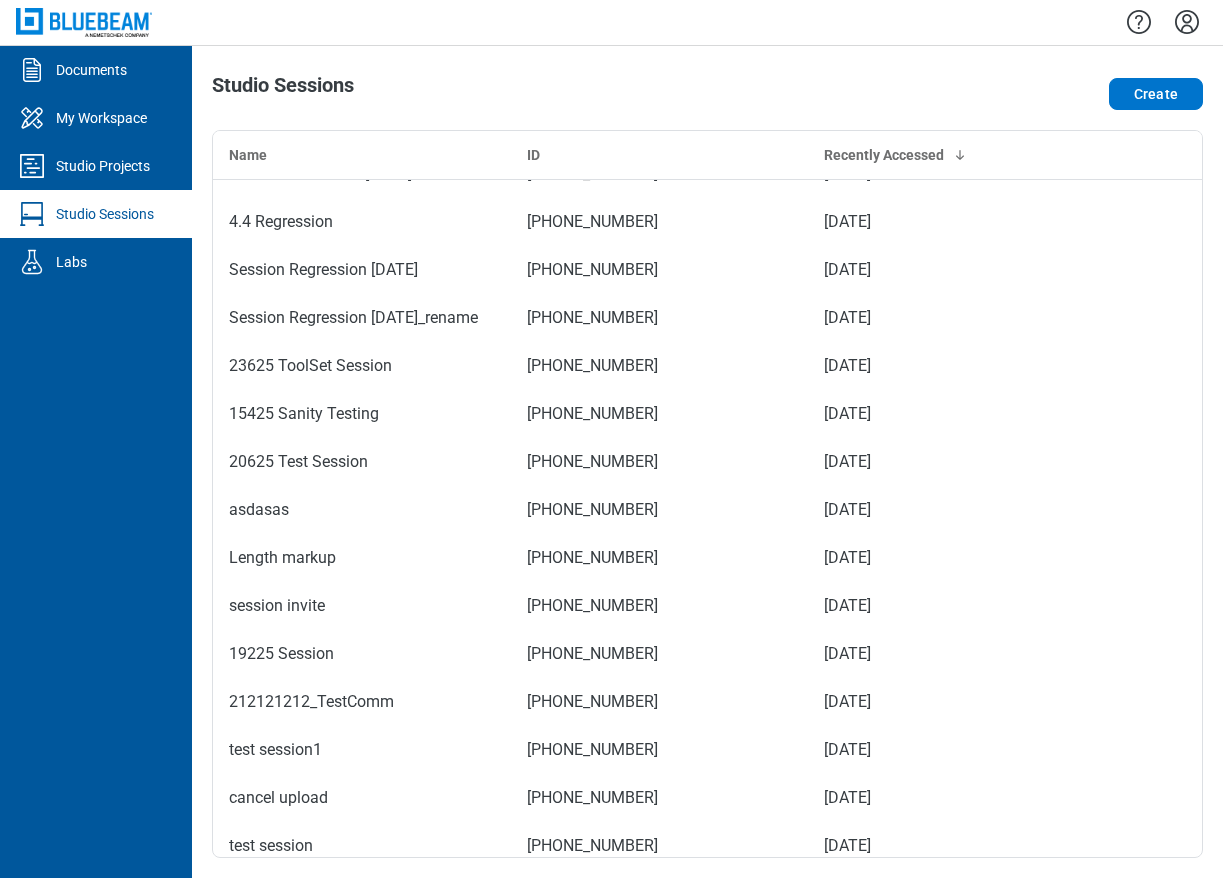scroll, scrollTop: 0, scrollLeft: 0, axis: both 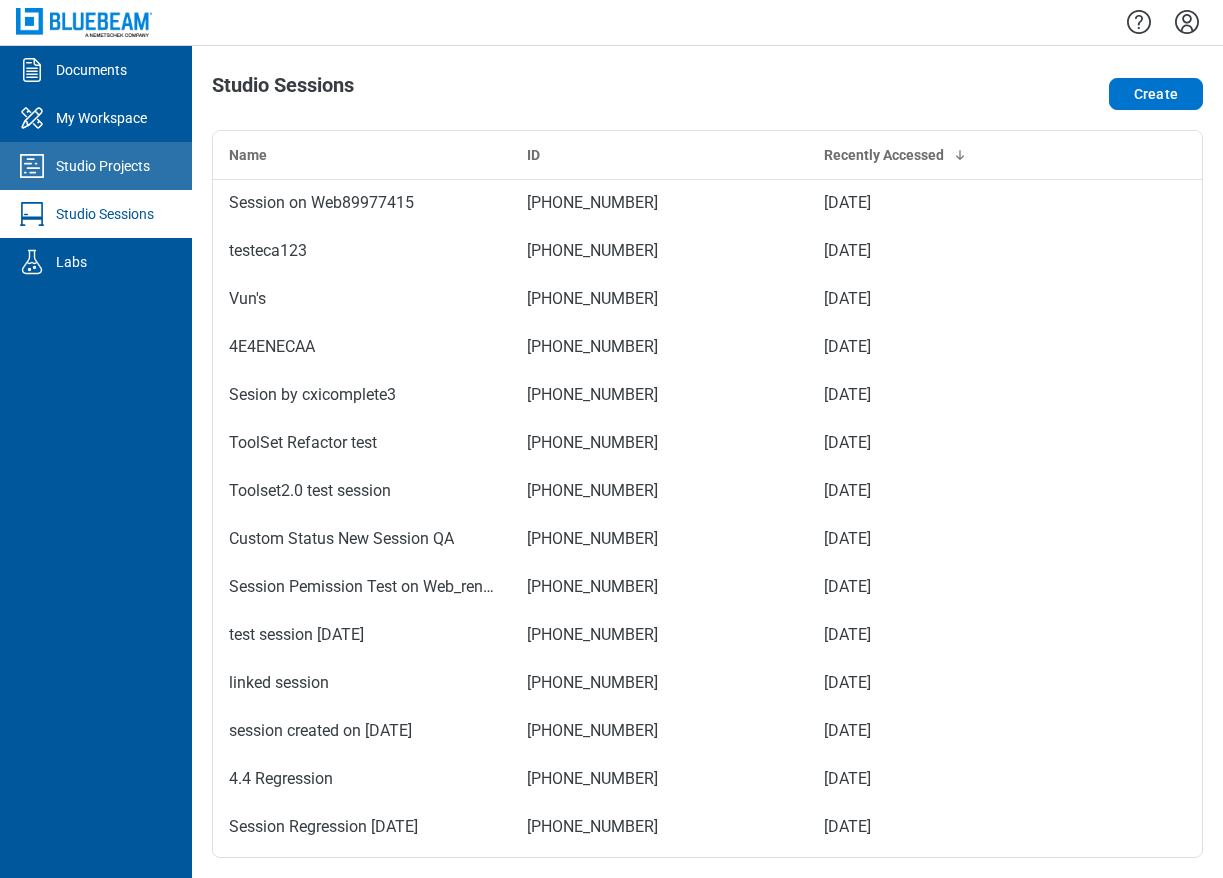 click on "Studio Projects" at bounding box center (103, 166) 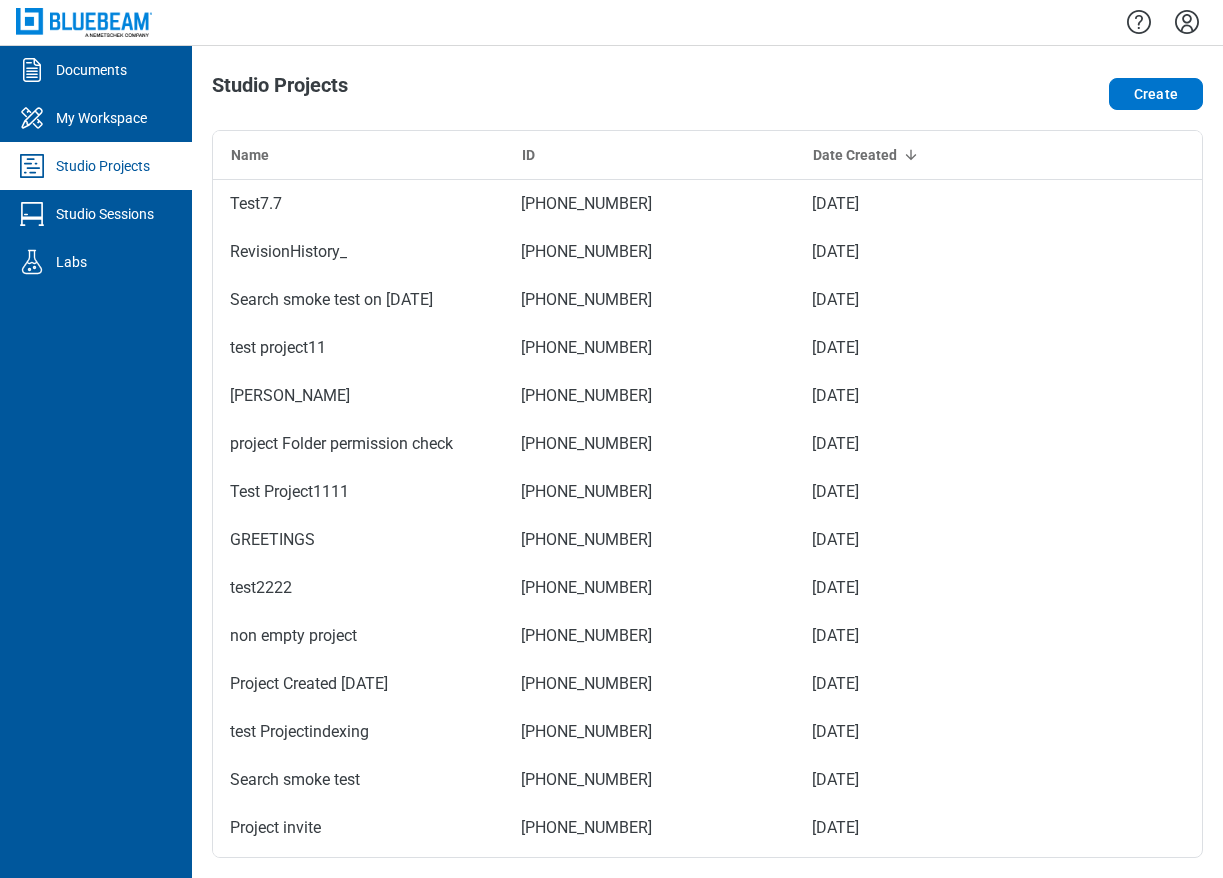 scroll, scrollTop: 391, scrollLeft: 0, axis: vertical 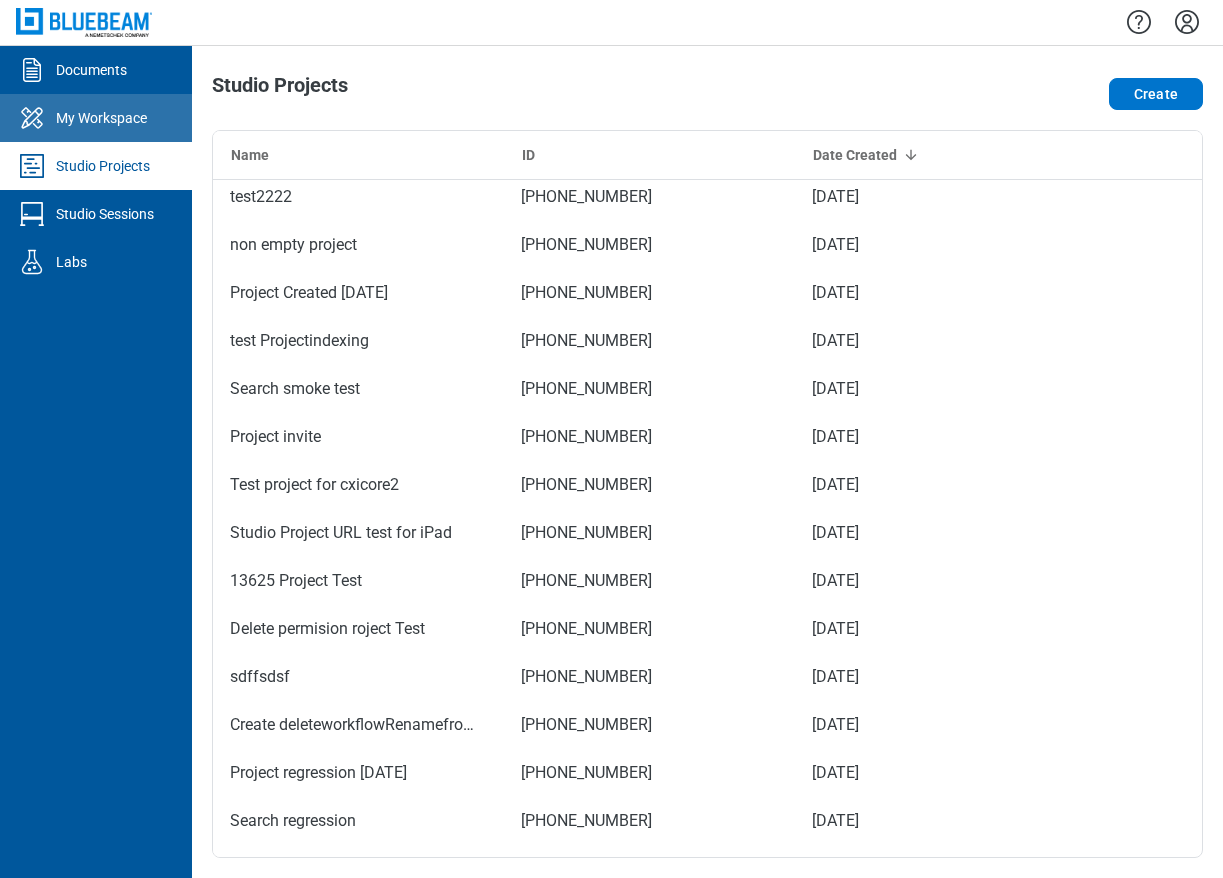 click on "My Workspace" at bounding box center (101, 118) 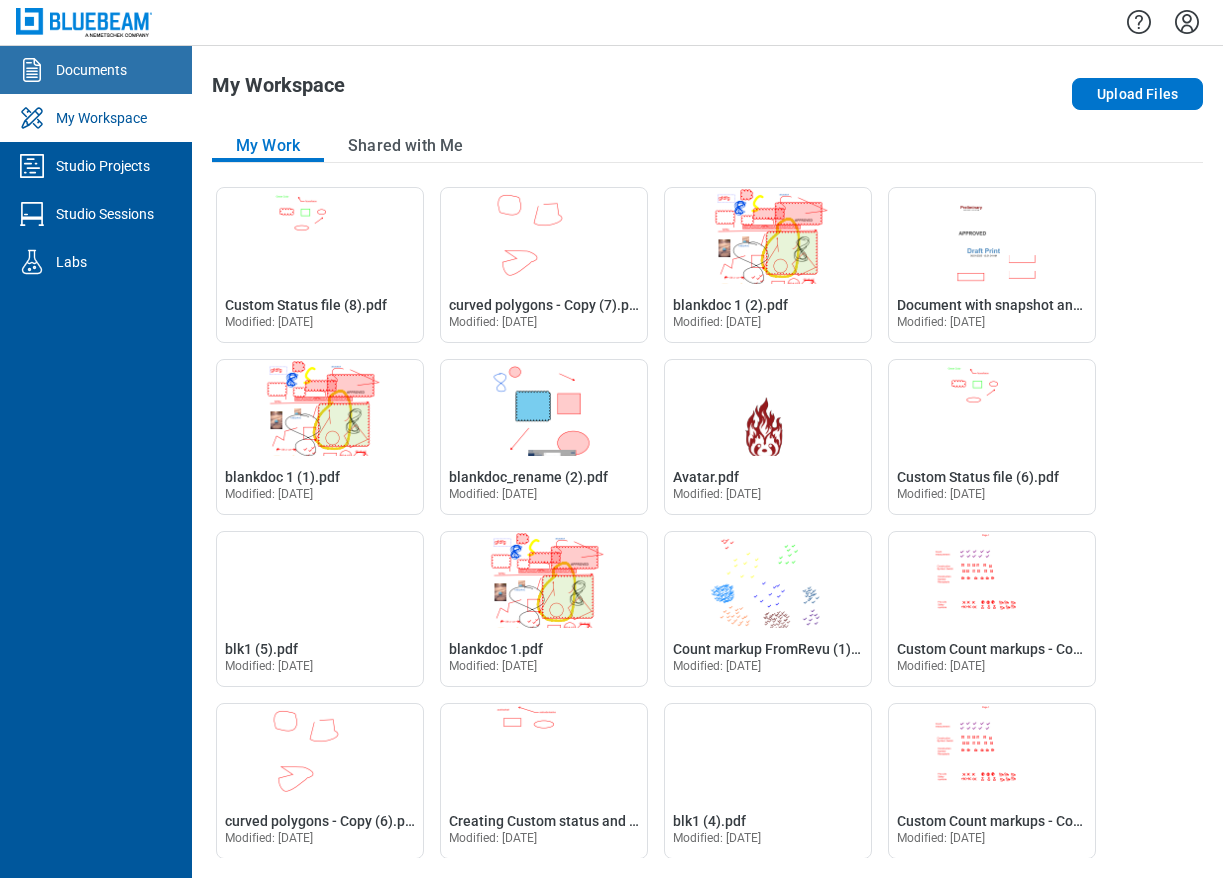 click on "Documents" at bounding box center (91, 70) 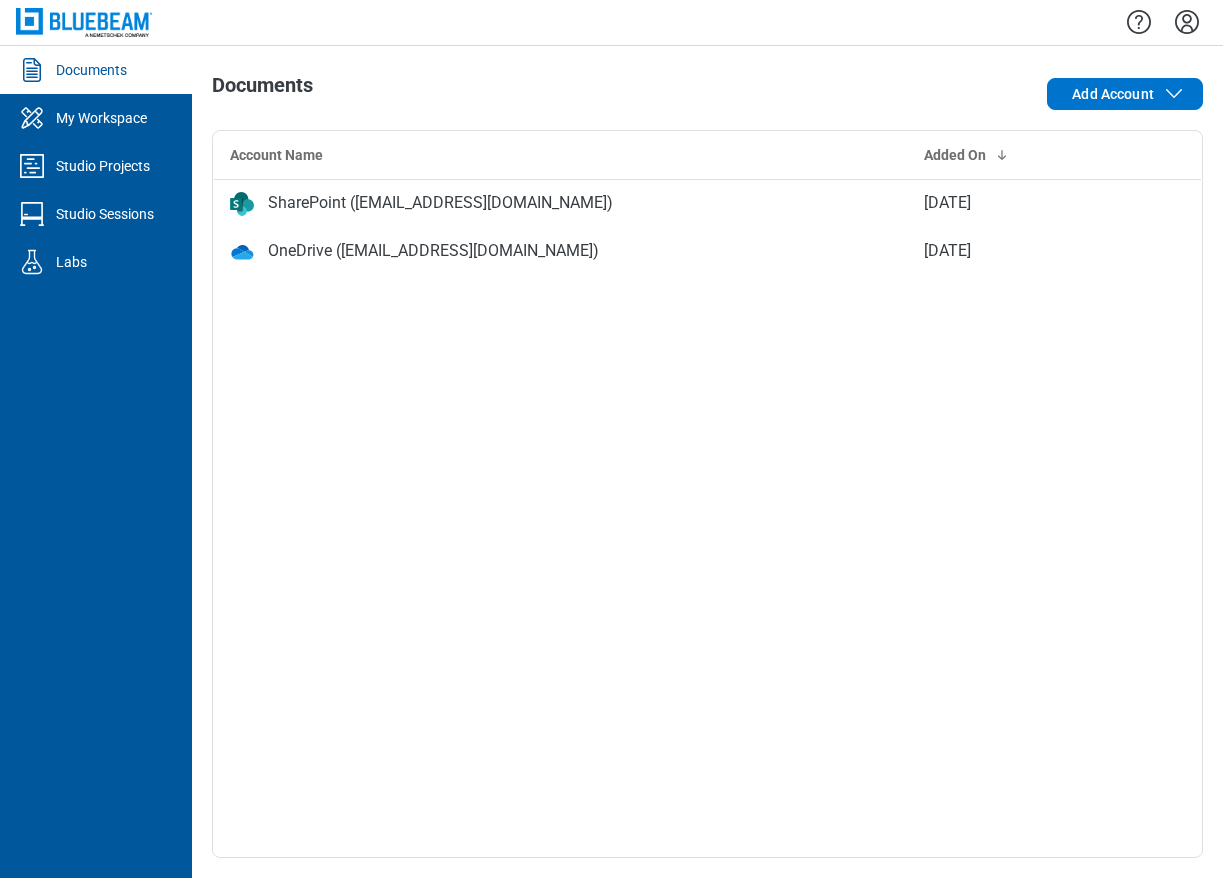 click at bounding box center [84, 22] 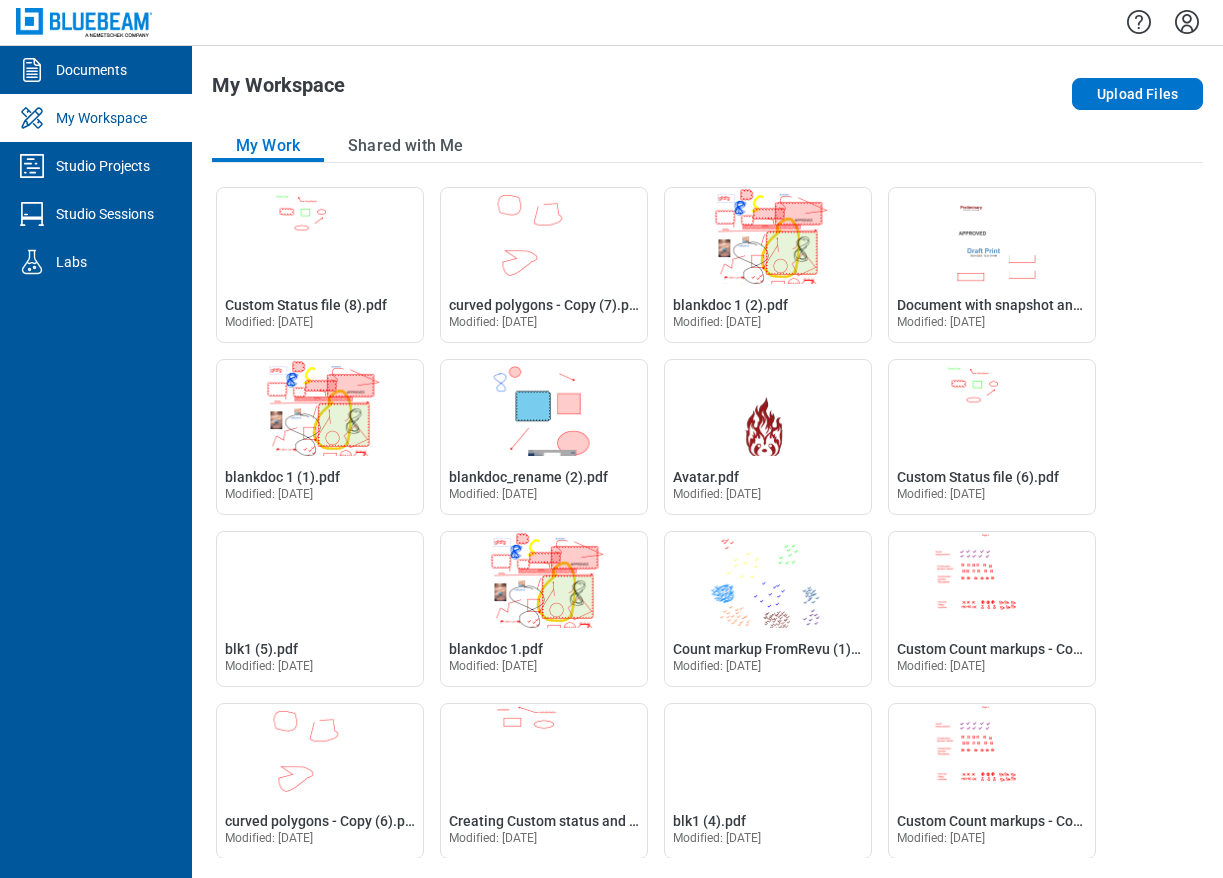 click on "My Workspace" at bounding box center (608, 94) 